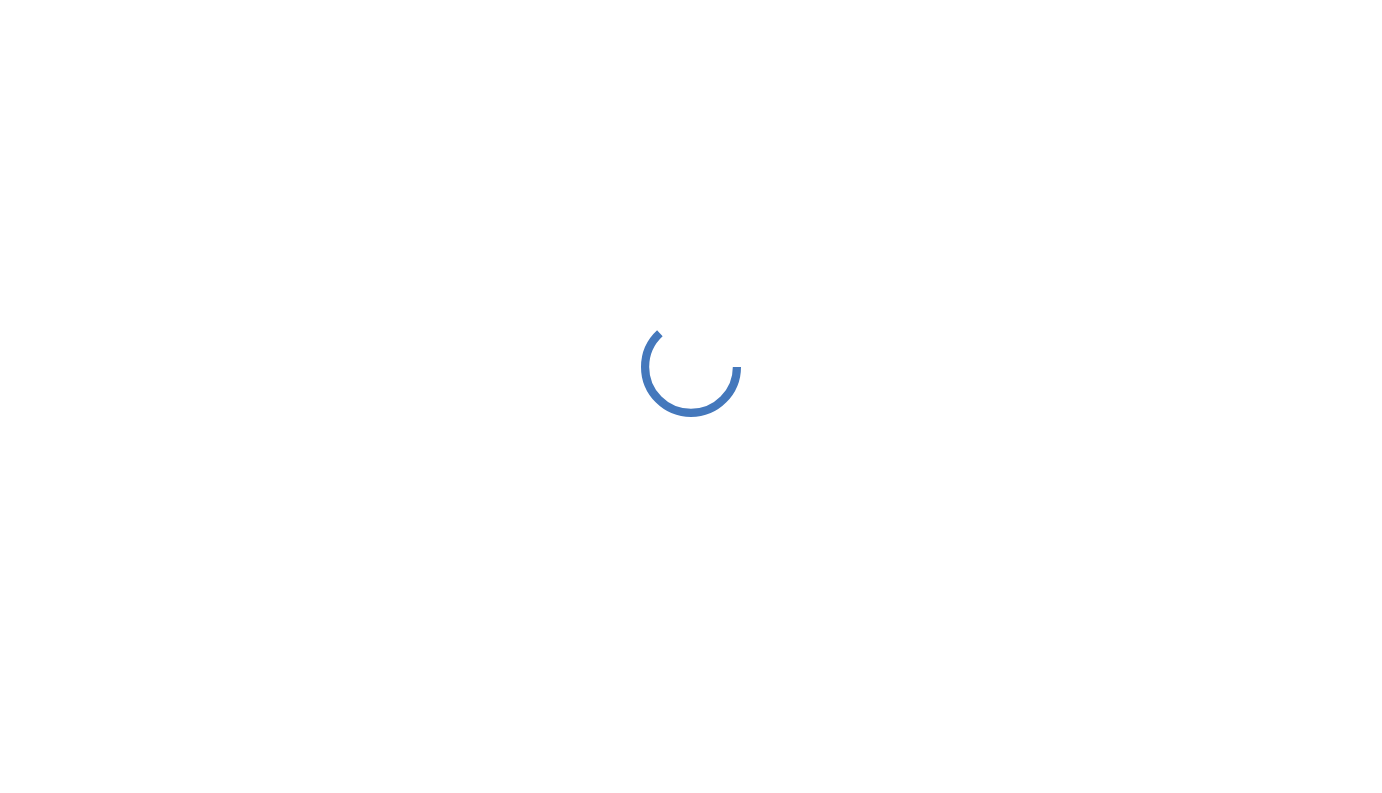 scroll, scrollTop: 0, scrollLeft: 0, axis: both 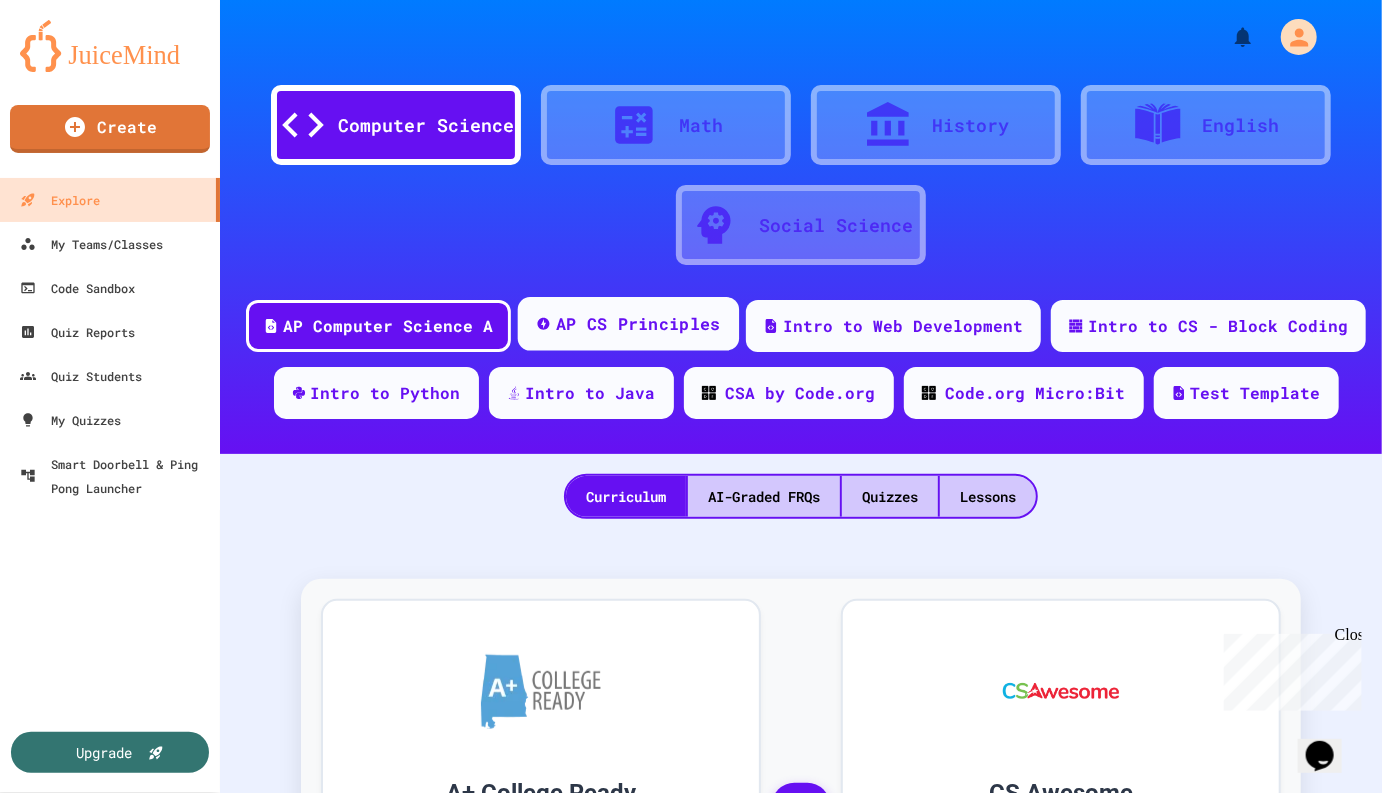 click on "AP CS Principles" at bounding box center (638, 324) 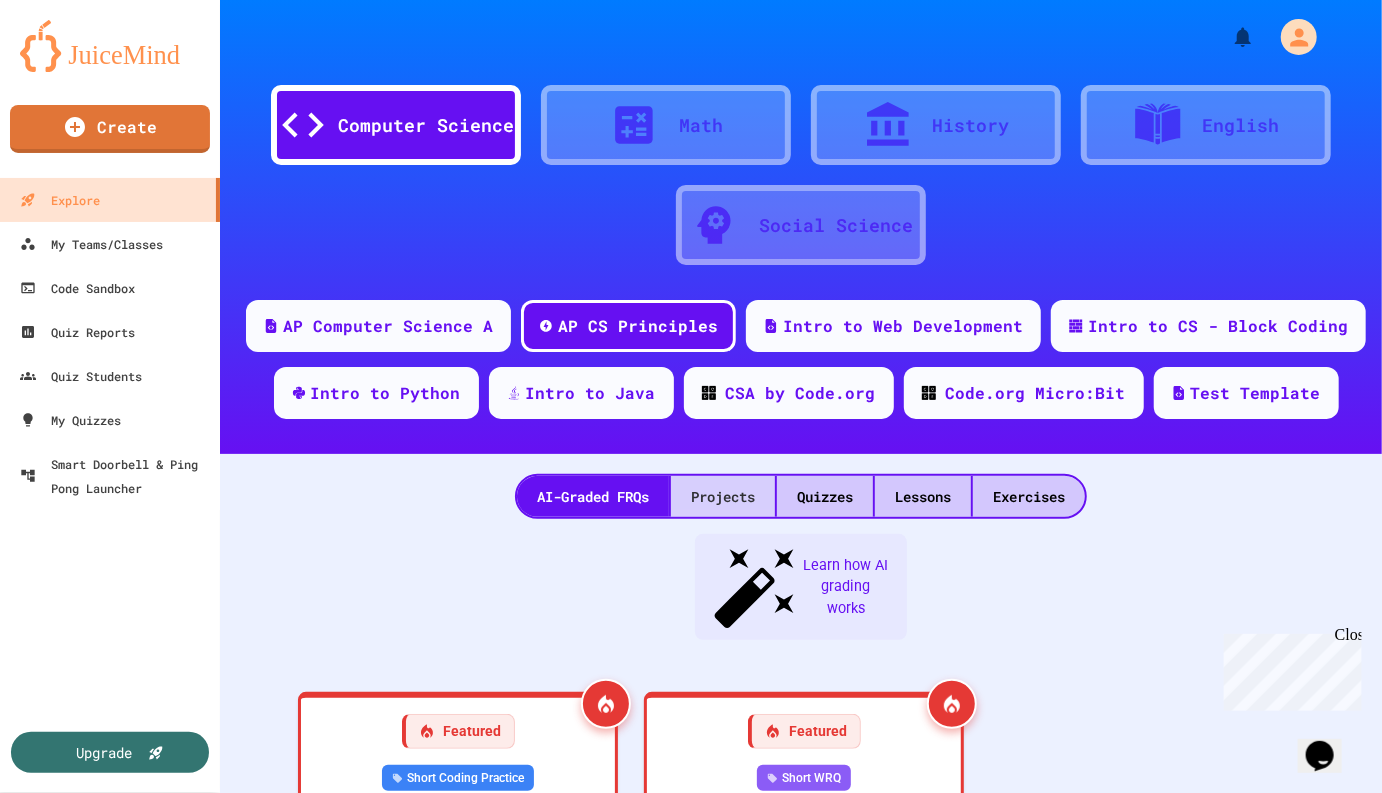 click on "Projects" at bounding box center (723, 496) 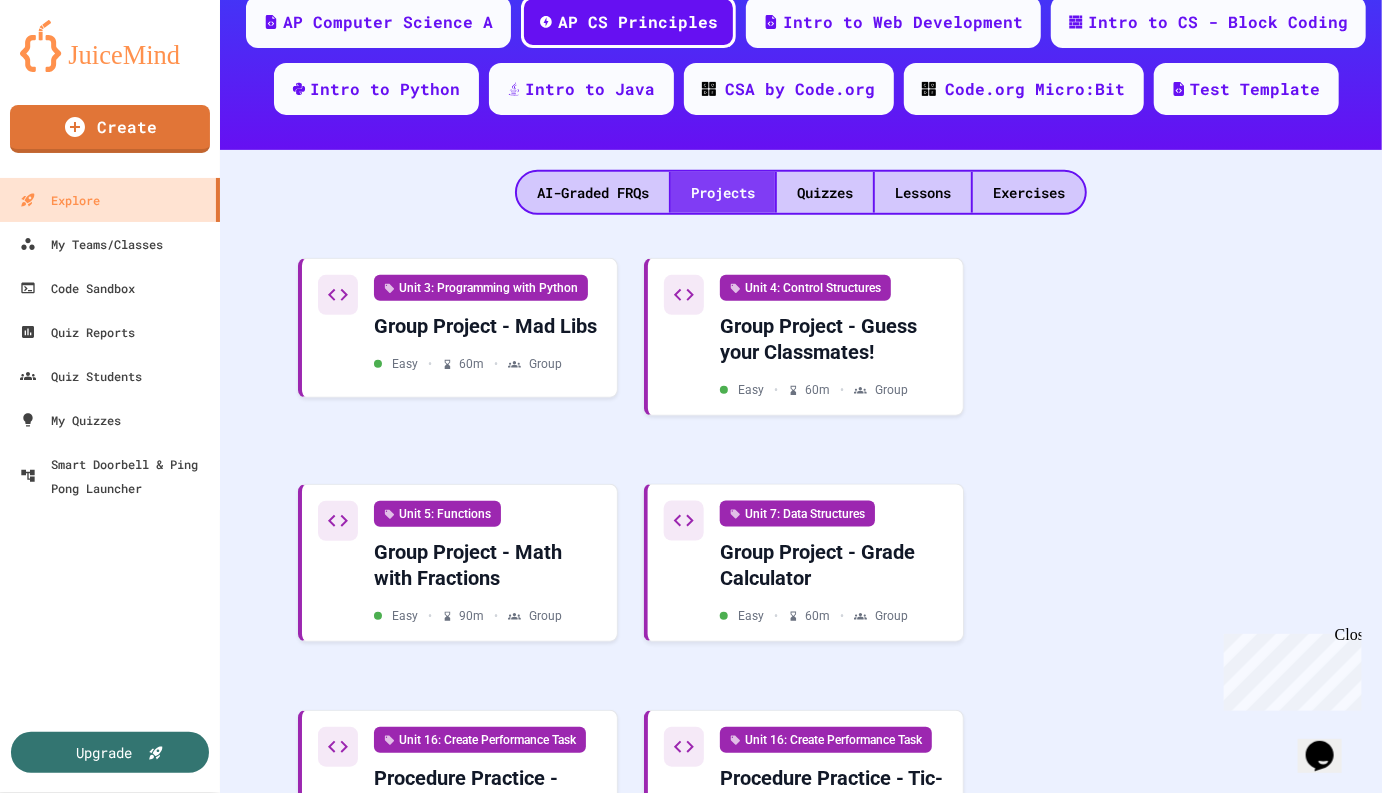 scroll, scrollTop: 304, scrollLeft: 0, axis: vertical 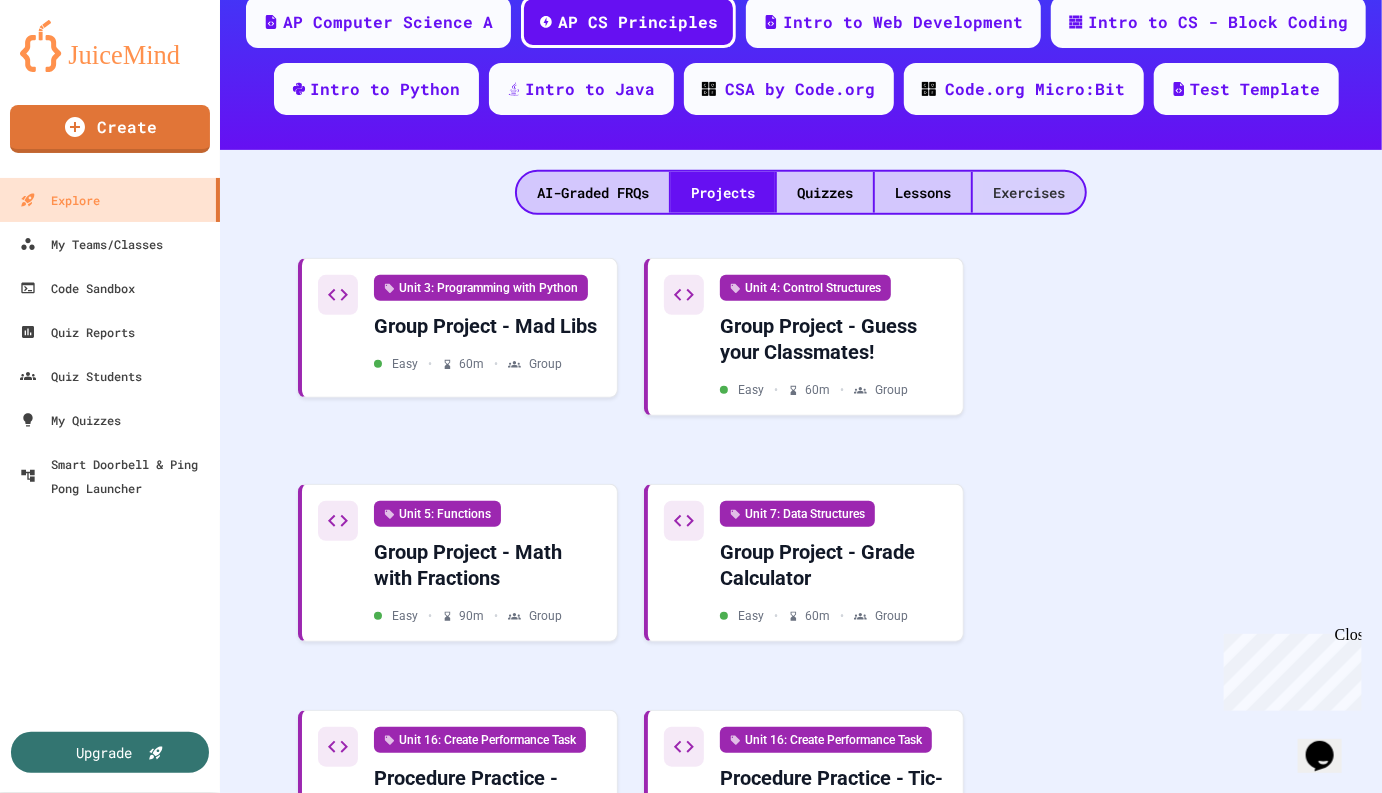 click on "Exercises" at bounding box center (1029, 192) 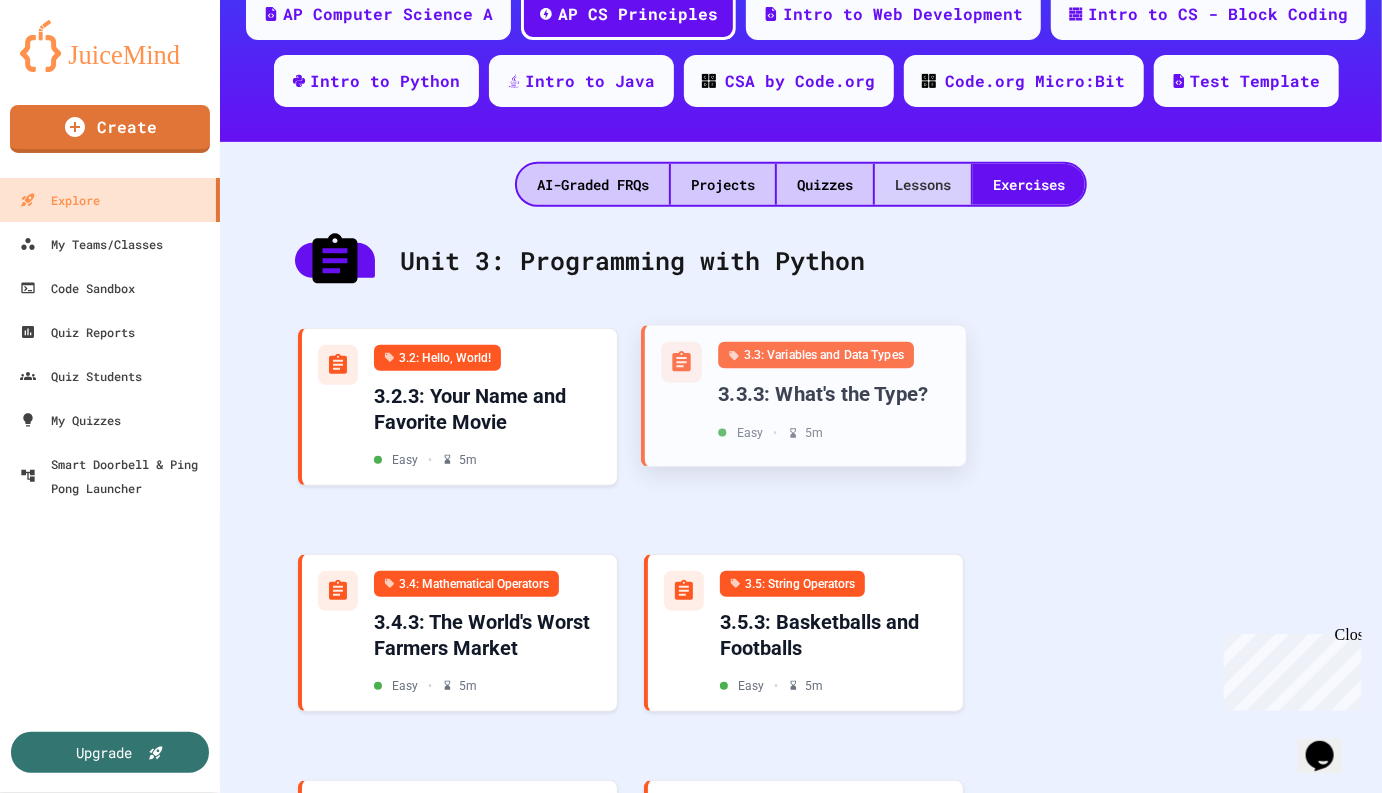 scroll, scrollTop: 324, scrollLeft: 0, axis: vertical 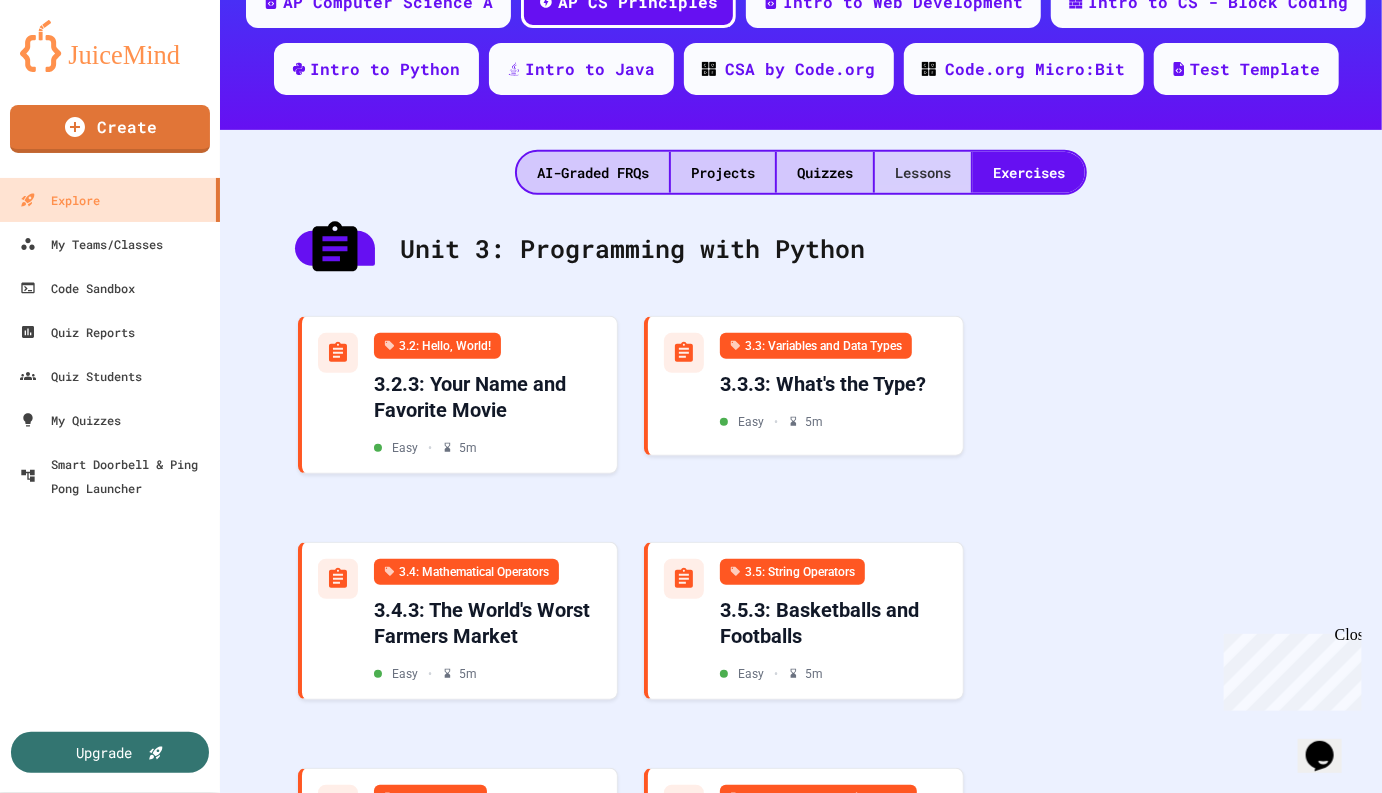 click on "Lessons" at bounding box center [923, 172] 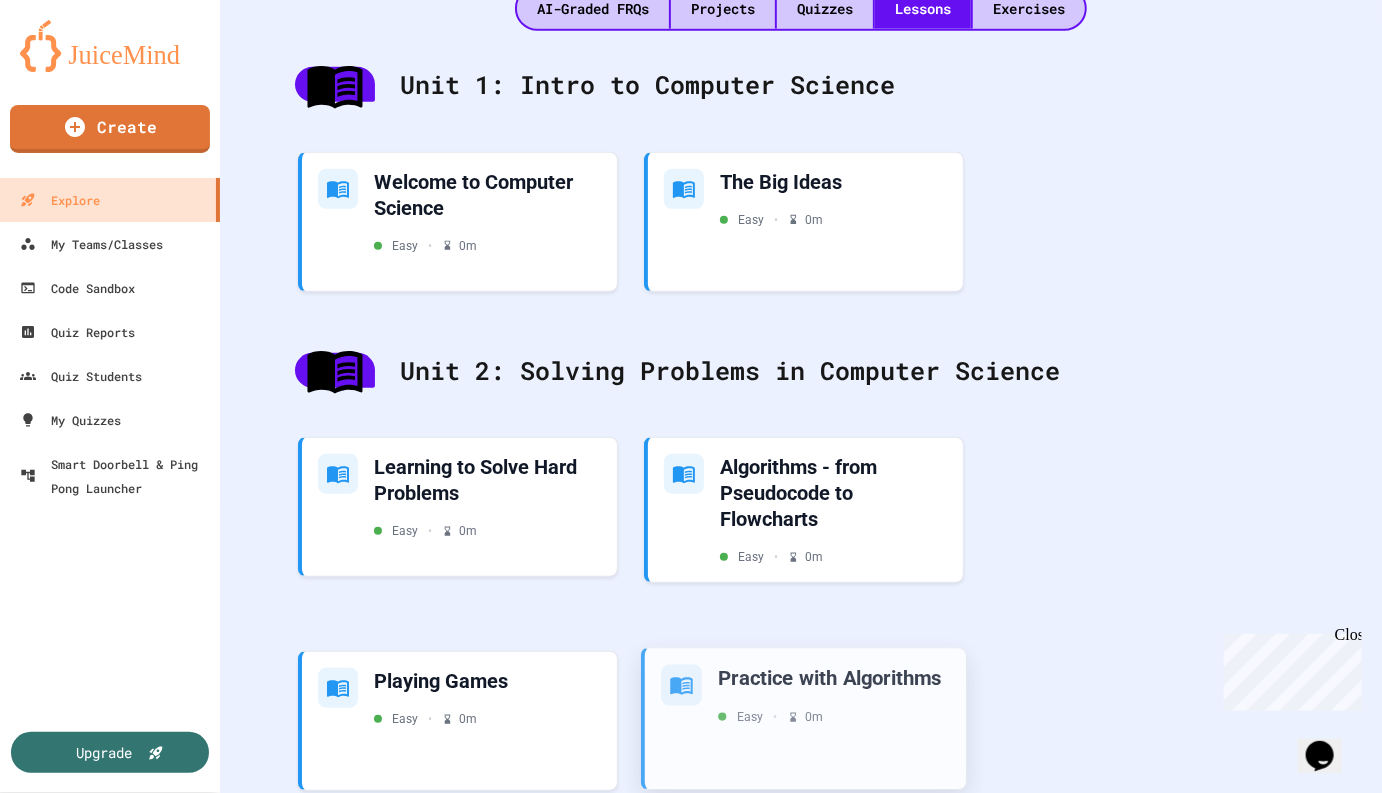 scroll, scrollTop: 481, scrollLeft: 0, axis: vertical 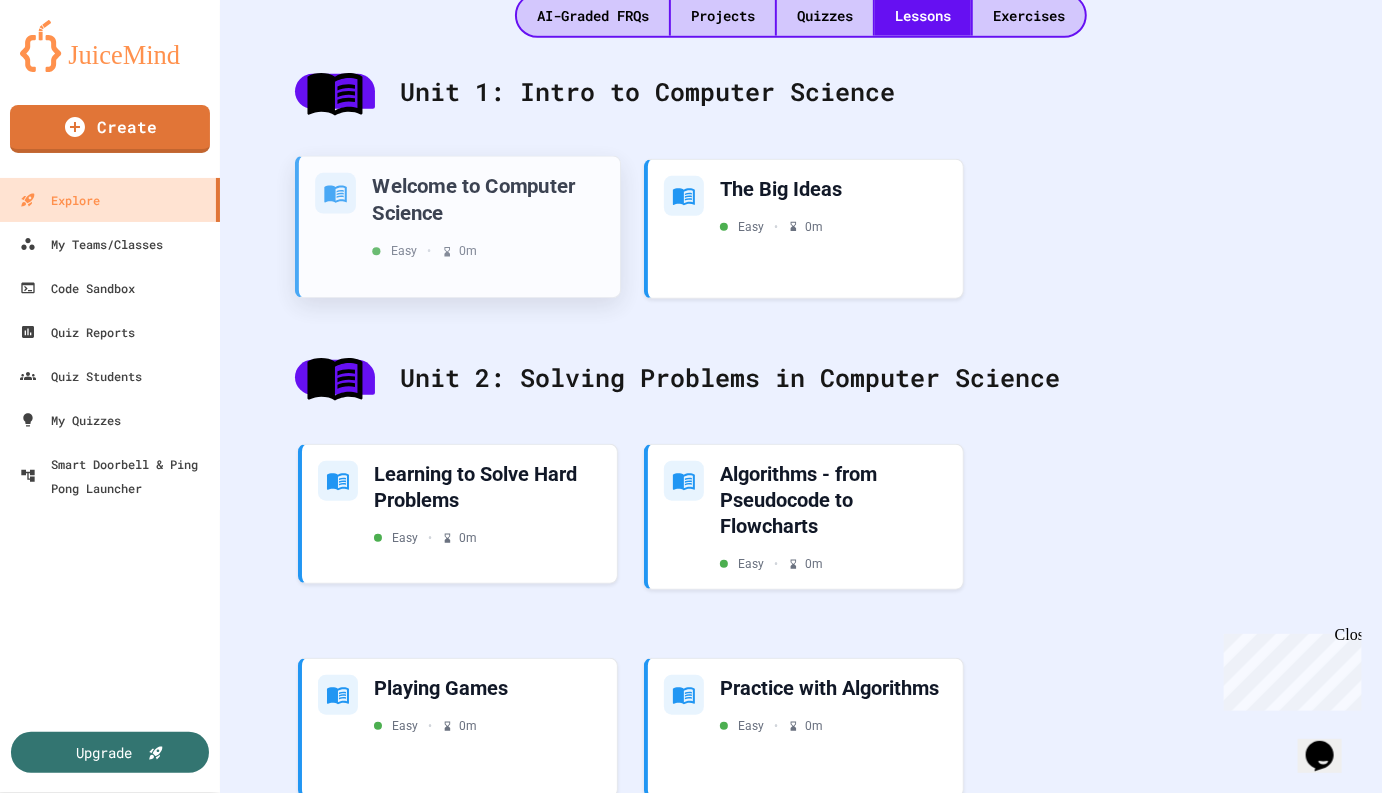 click on "Welcome to Computer Science" at bounding box center [488, 198] 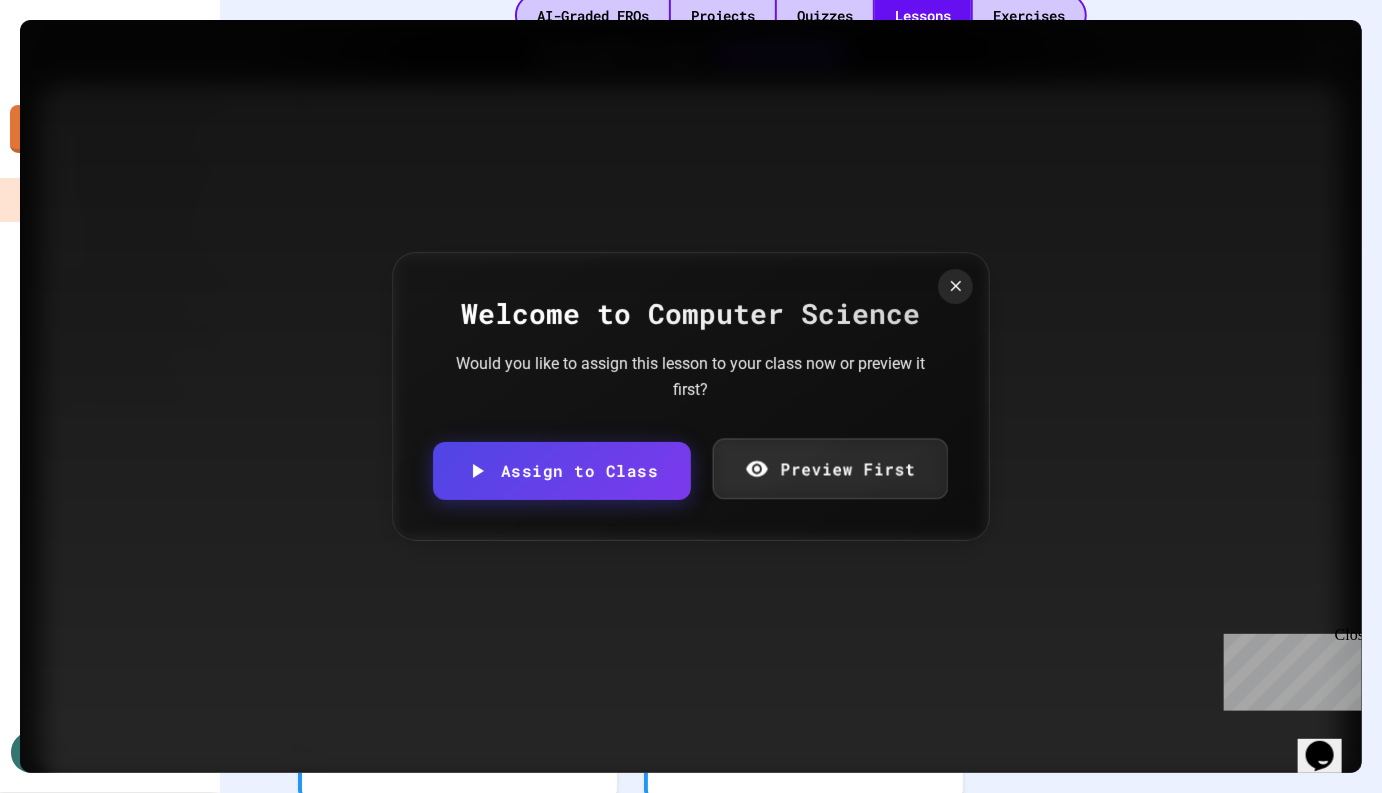 click on "Preview First" at bounding box center [829, 469] 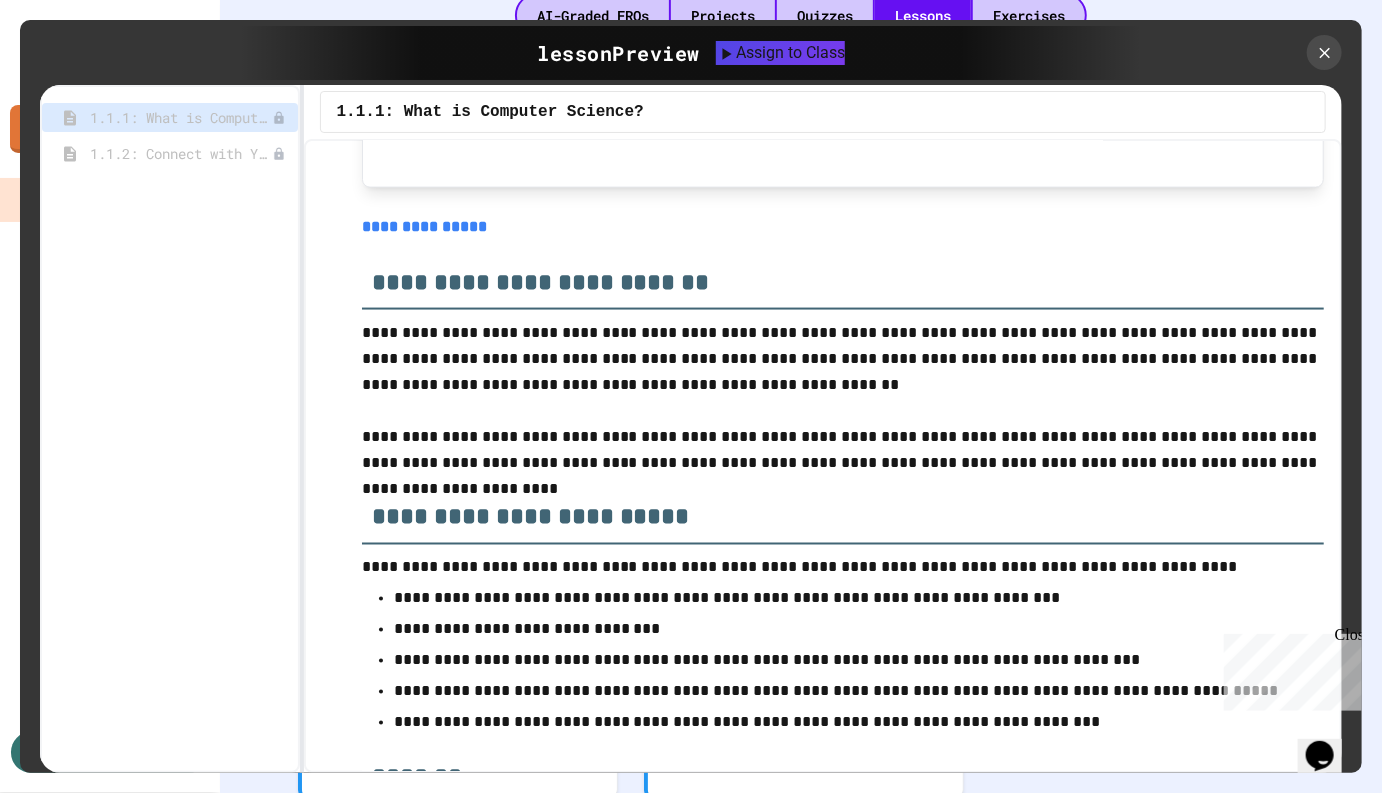 scroll, scrollTop: 8478, scrollLeft: 0, axis: vertical 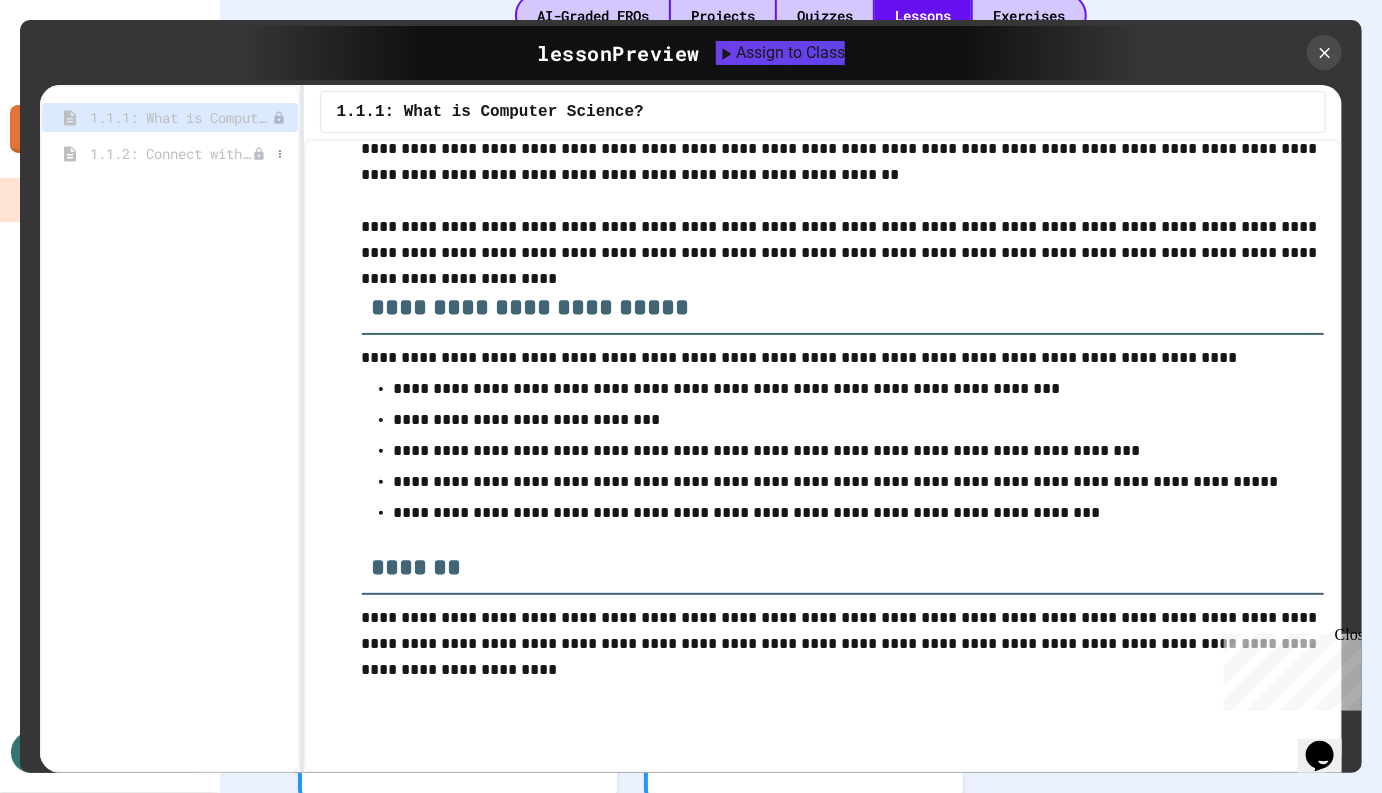 click on "1.1.2: Connect with Your World" at bounding box center (171, 153) 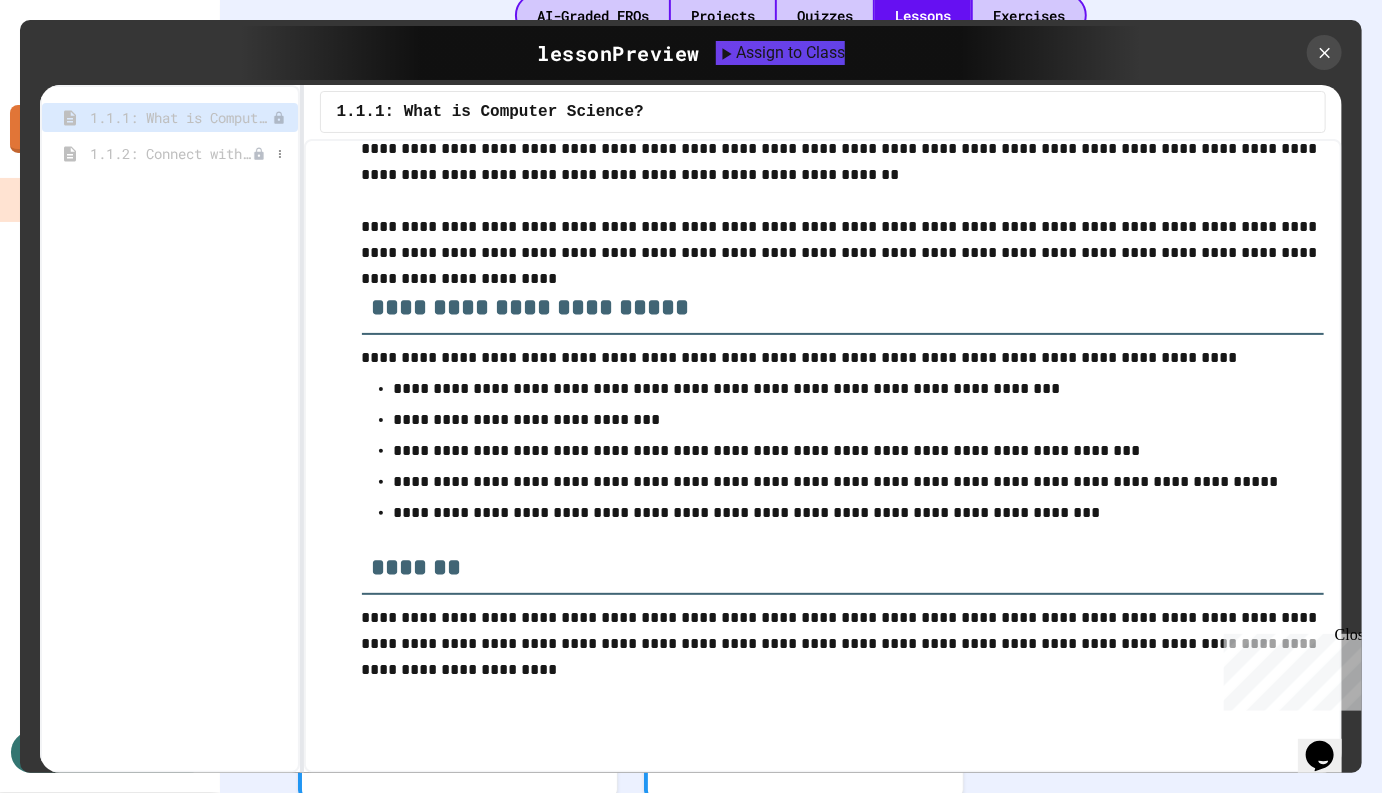 scroll, scrollTop: 0, scrollLeft: 0, axis: both 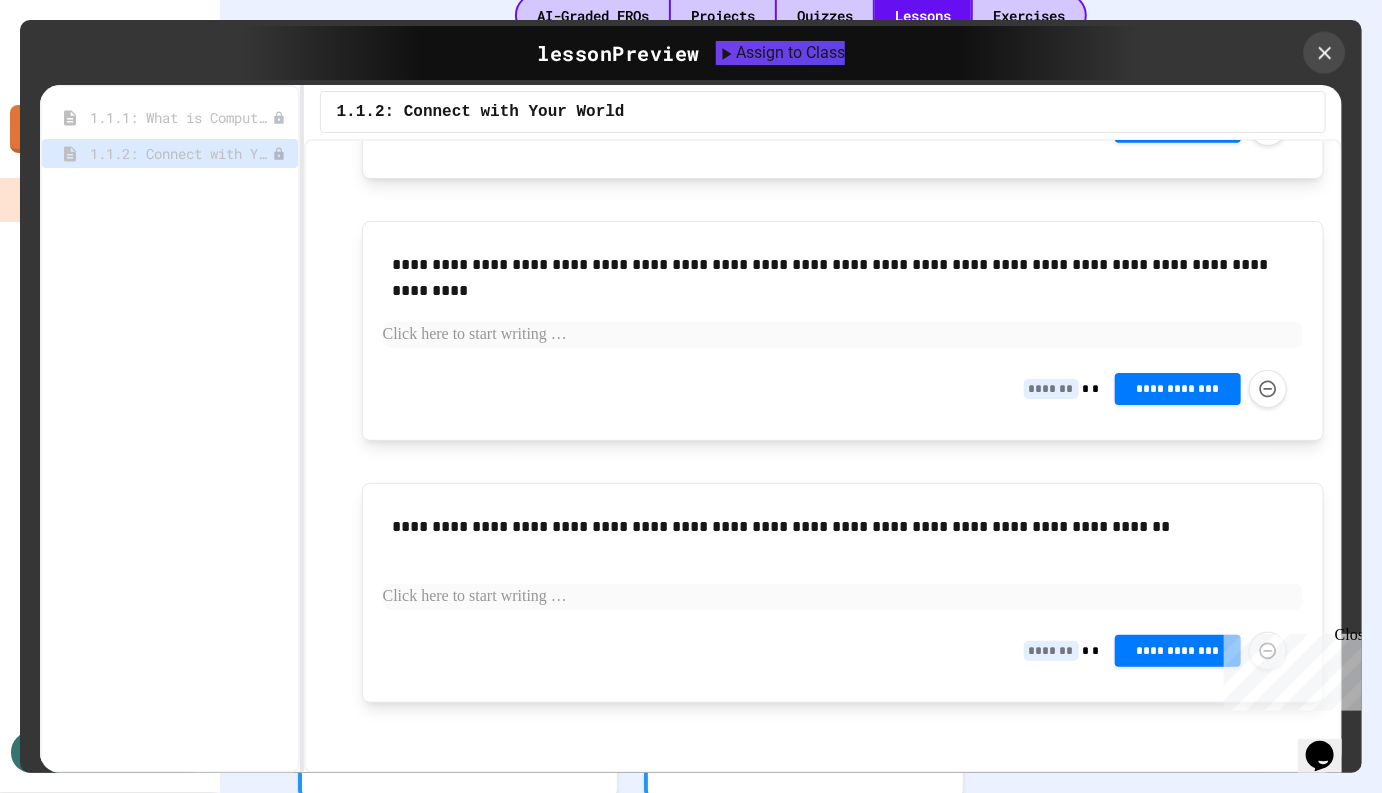 click 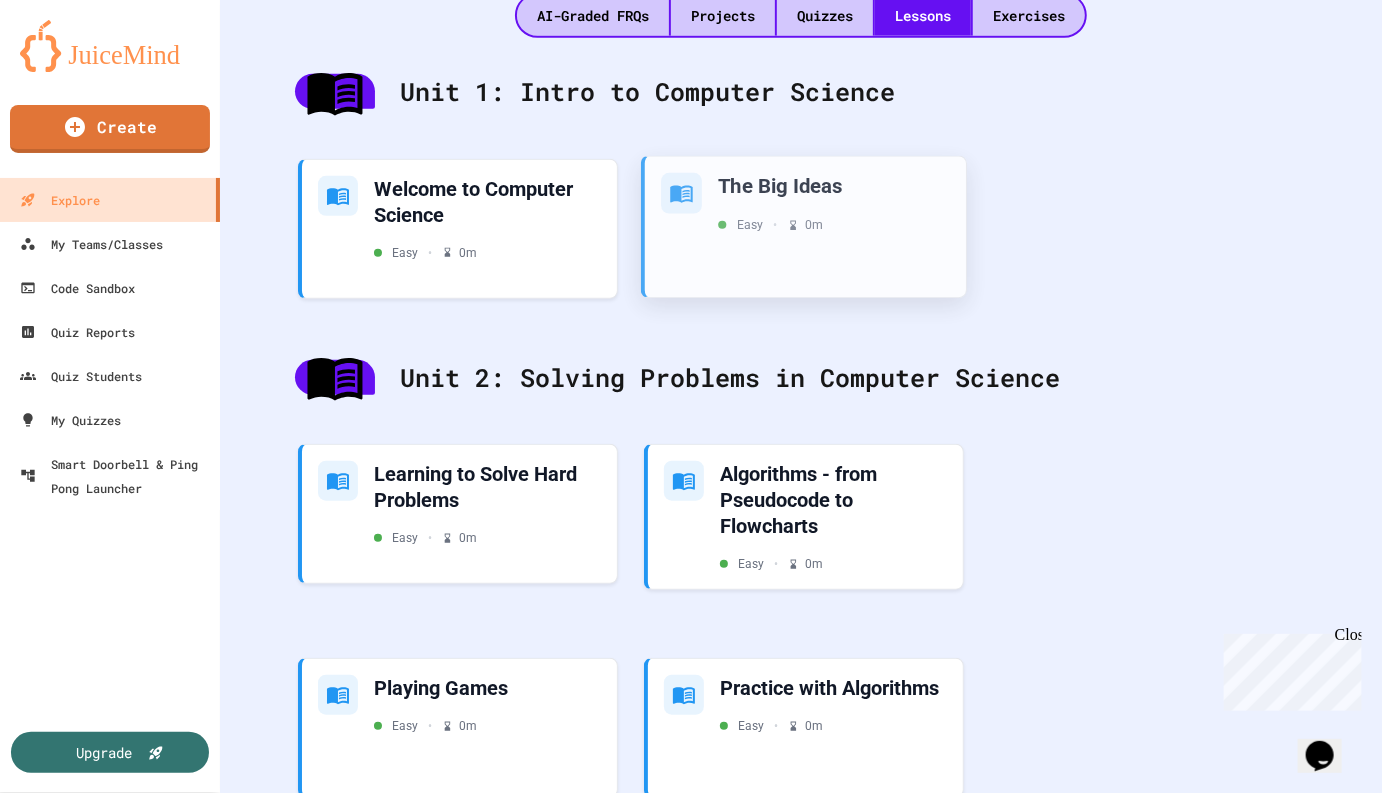 click on "The Big Ideas" at bounding box center (834, 185) 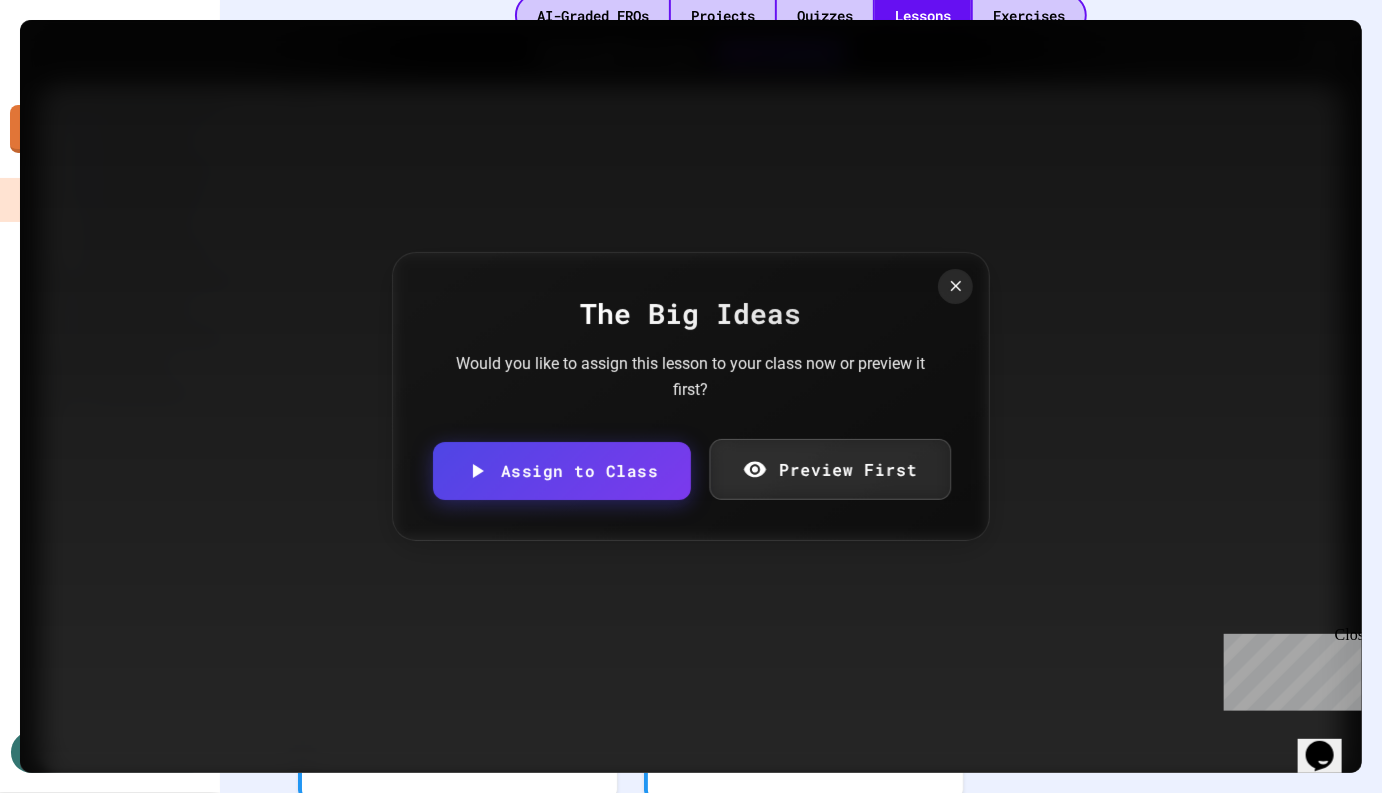 click on "Preview First" at bounding box center [829, 469] 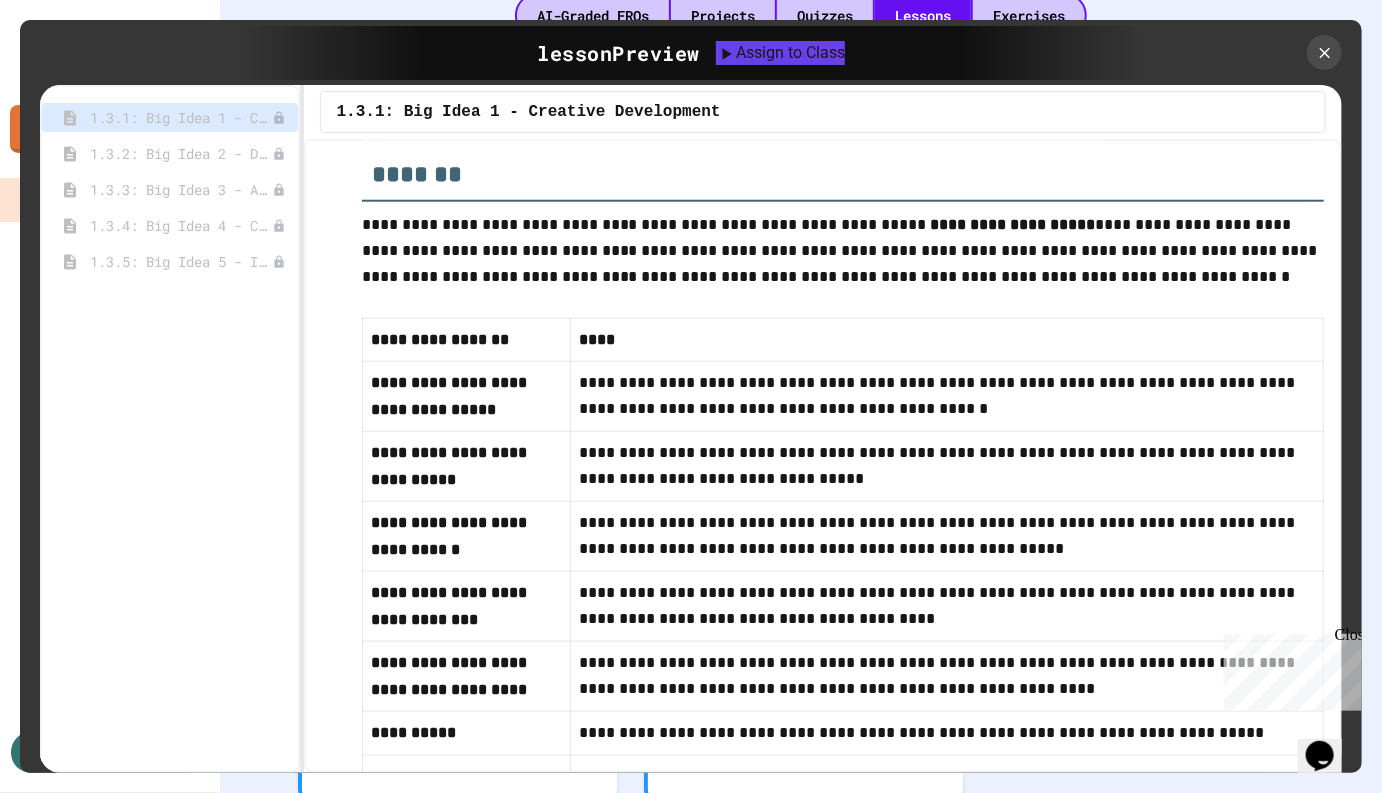 scroll, scrollTop: 1019, scrollLeft: 0, axis: vertical 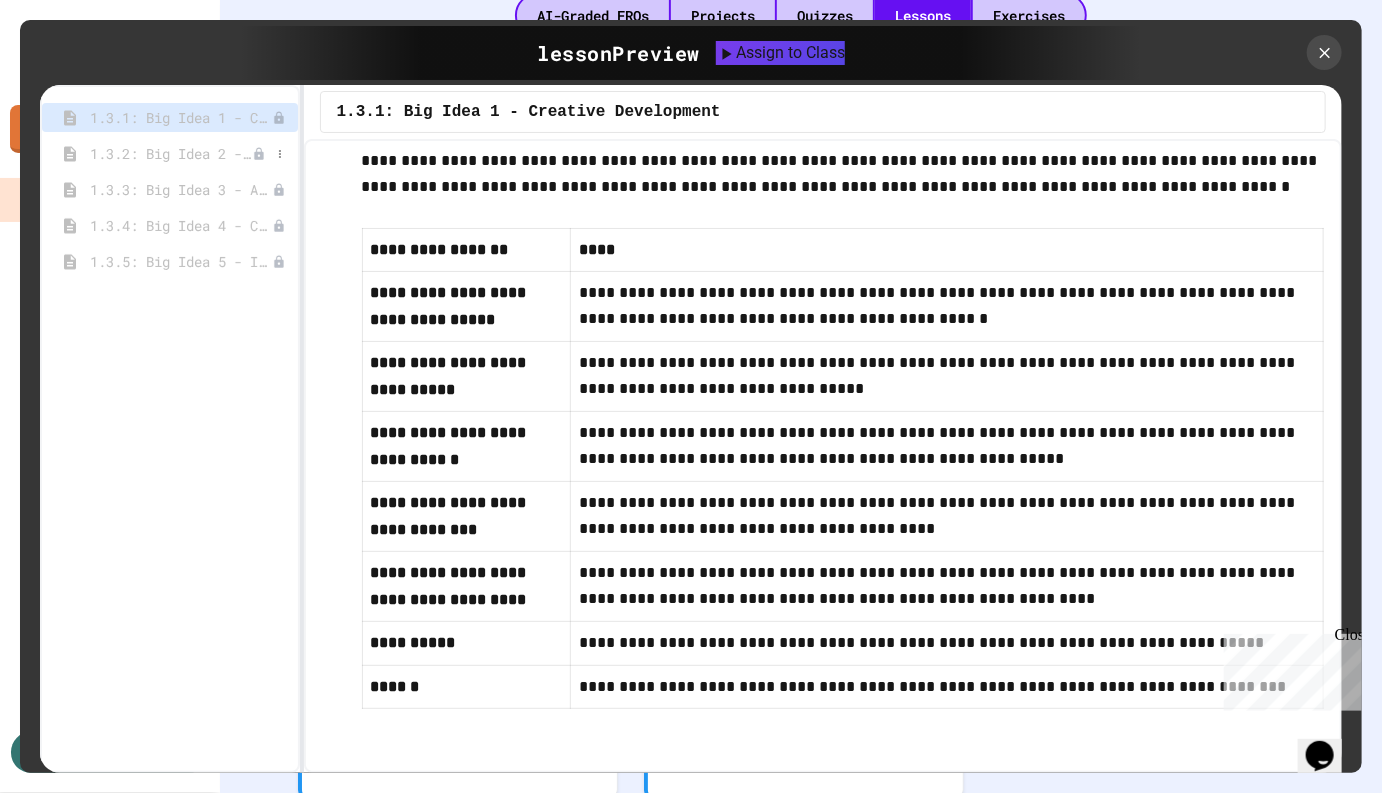 click on "1.3.2: Big Idea 2 - Data" at bounding box center [171, 153] 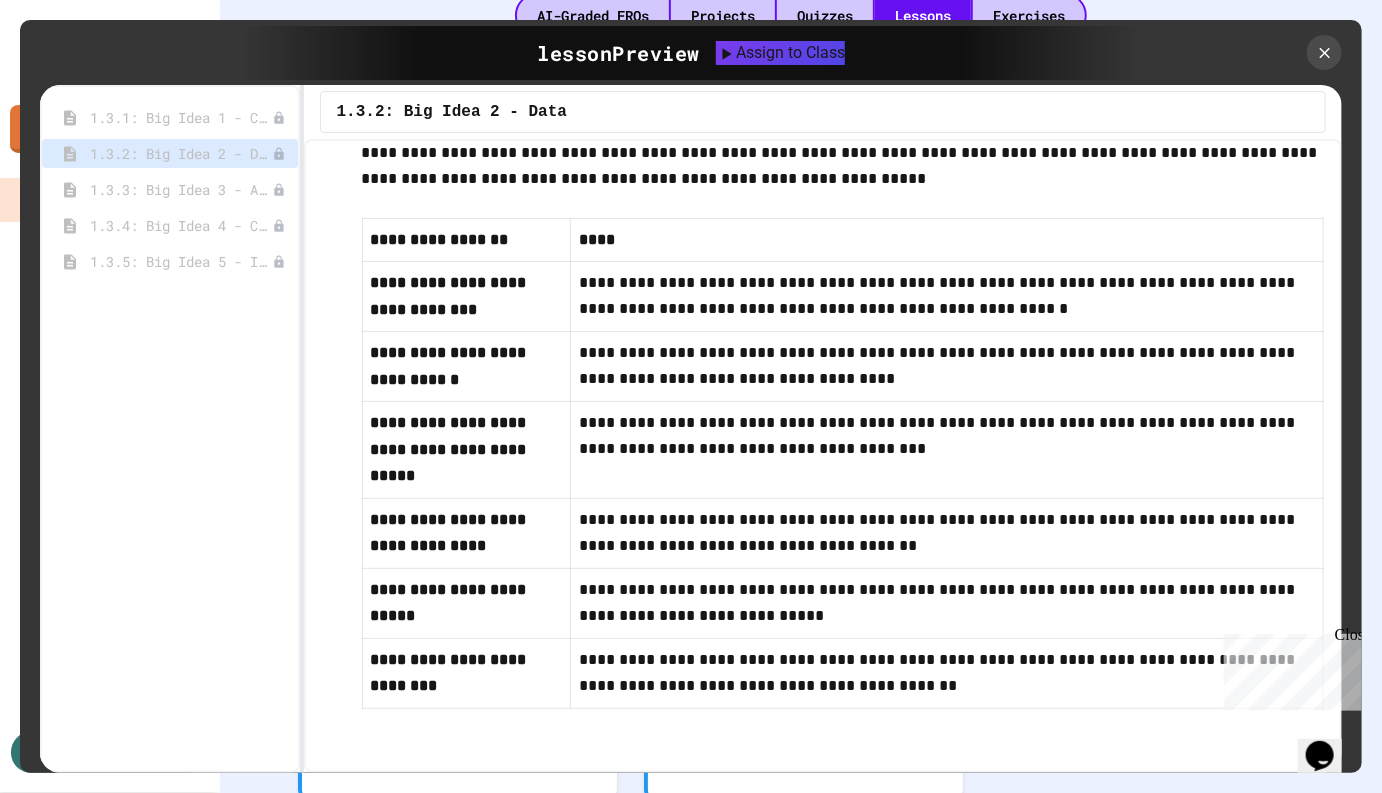 scroll, scrollTop: 974, scrollLeft: 0, axis: vertical 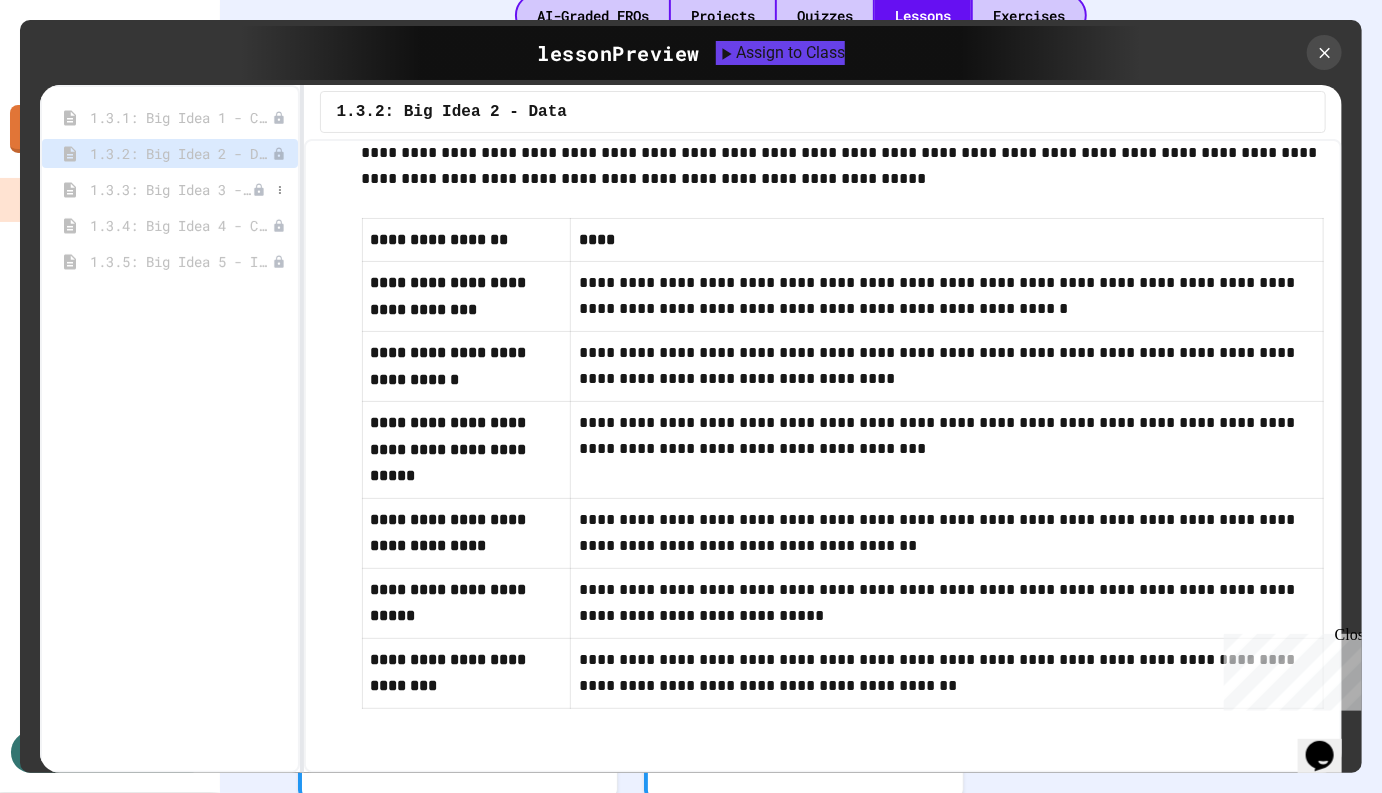 click on "1.3.3: Big Idea 3 - Algorithms and Programming" at bounding box center [171, 189] 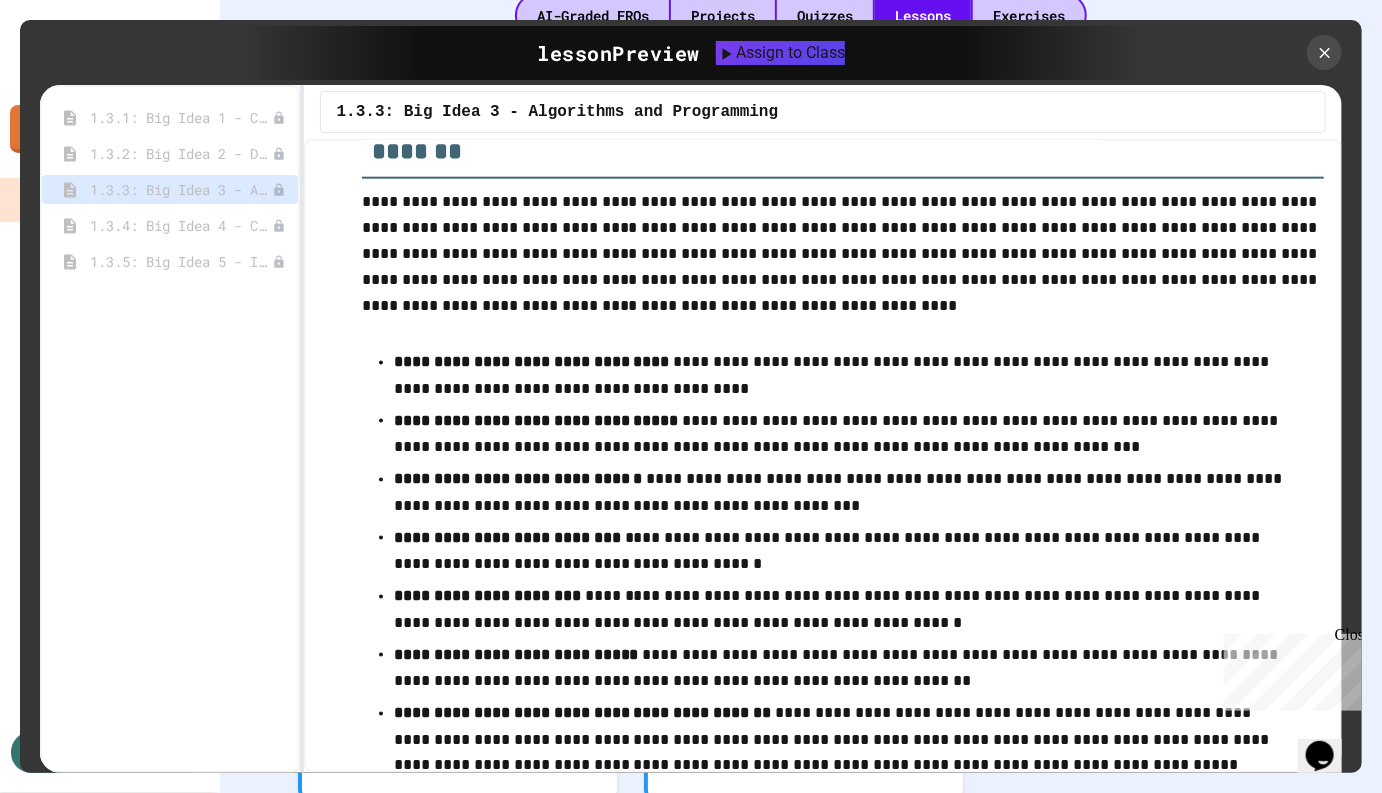 scroll, scrollTop: 1175, scrollLeft: 0, axis: vertical 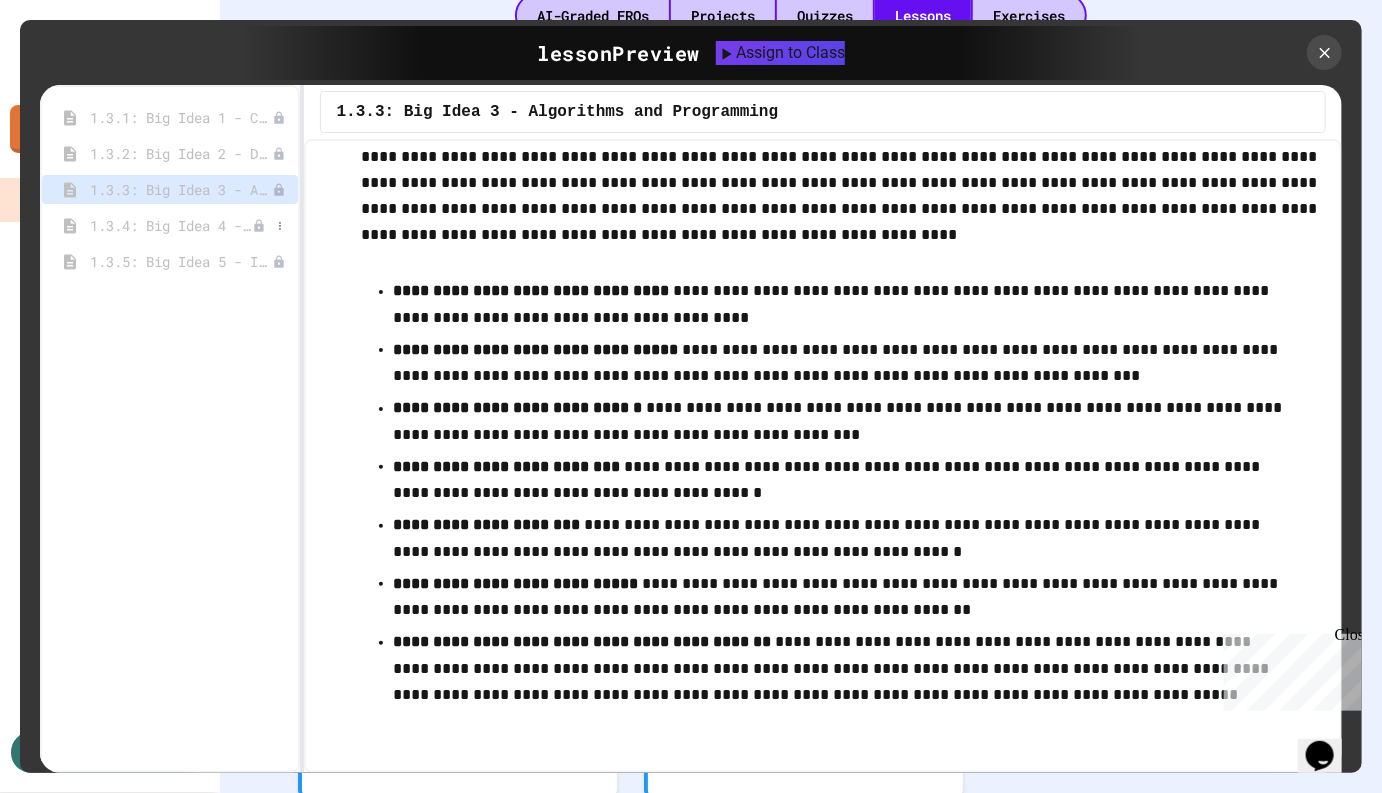 click on "1.3.4: Big Idea 4 - Computing Systems and Networks" at bounding box center (171, 225) 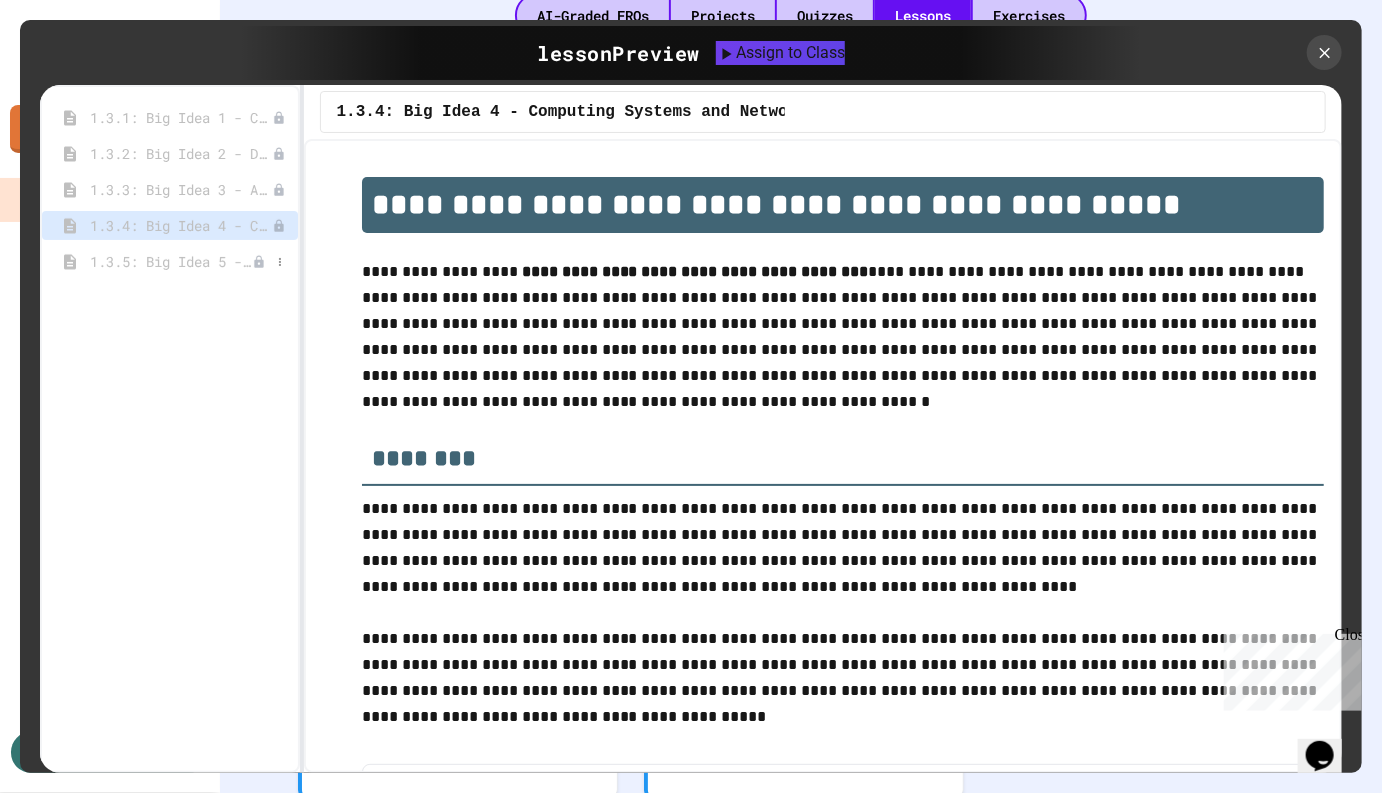 click on "1.3.5: Big Idea 5 - Impact of Computing" at bounding box center [171, 261] 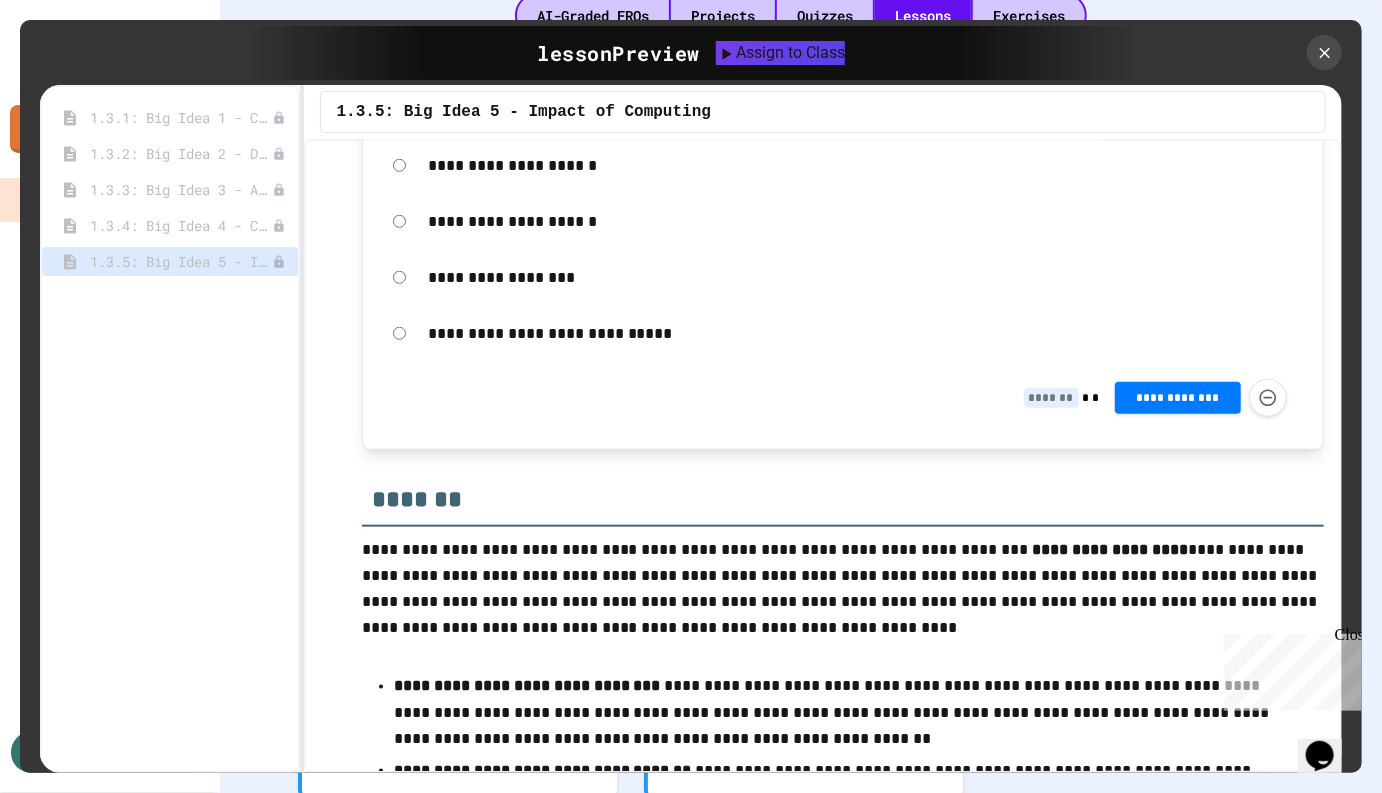 scroll, scrollTop: 1085, scrollLeft: 0, axis: vertical 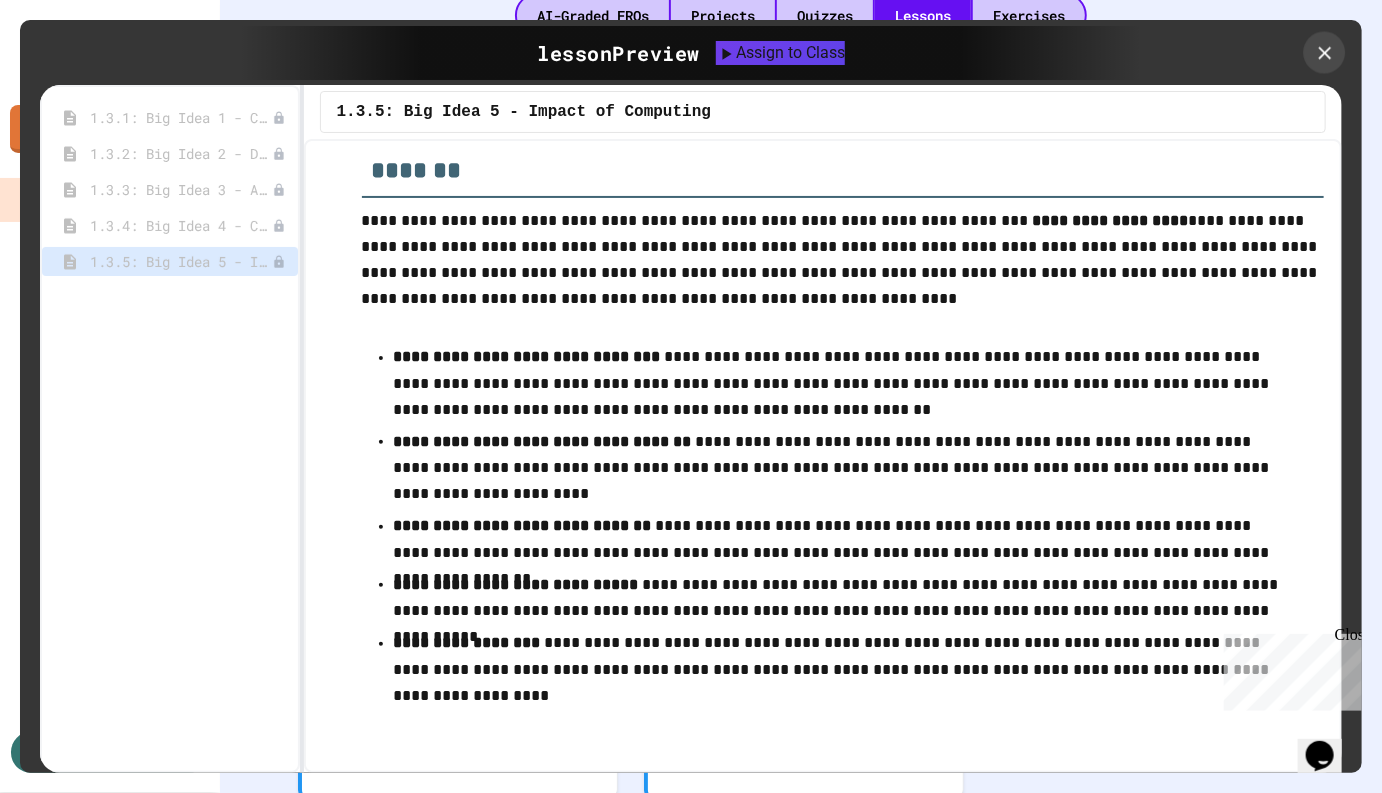 click 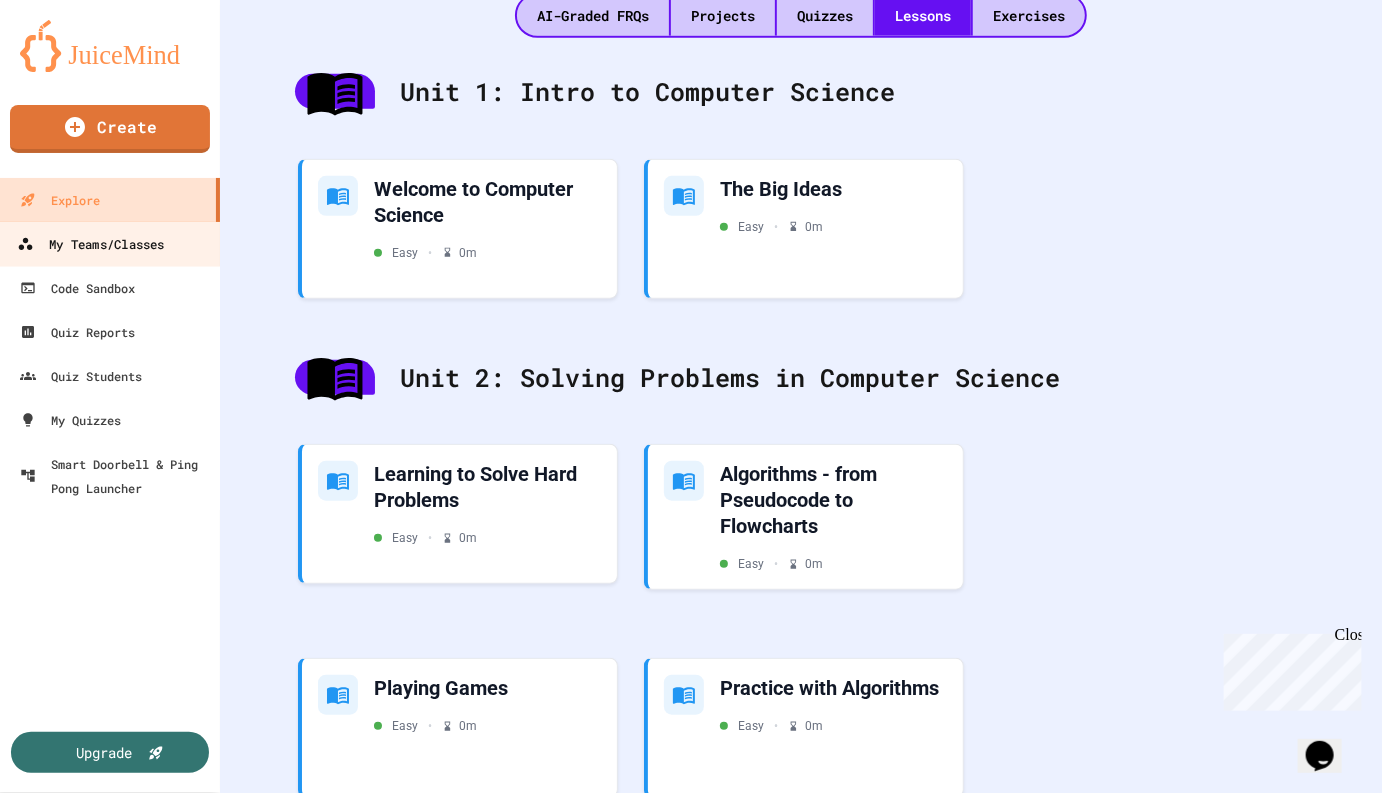 click on "My Teams/Classes" at bounding box center (90, 244) 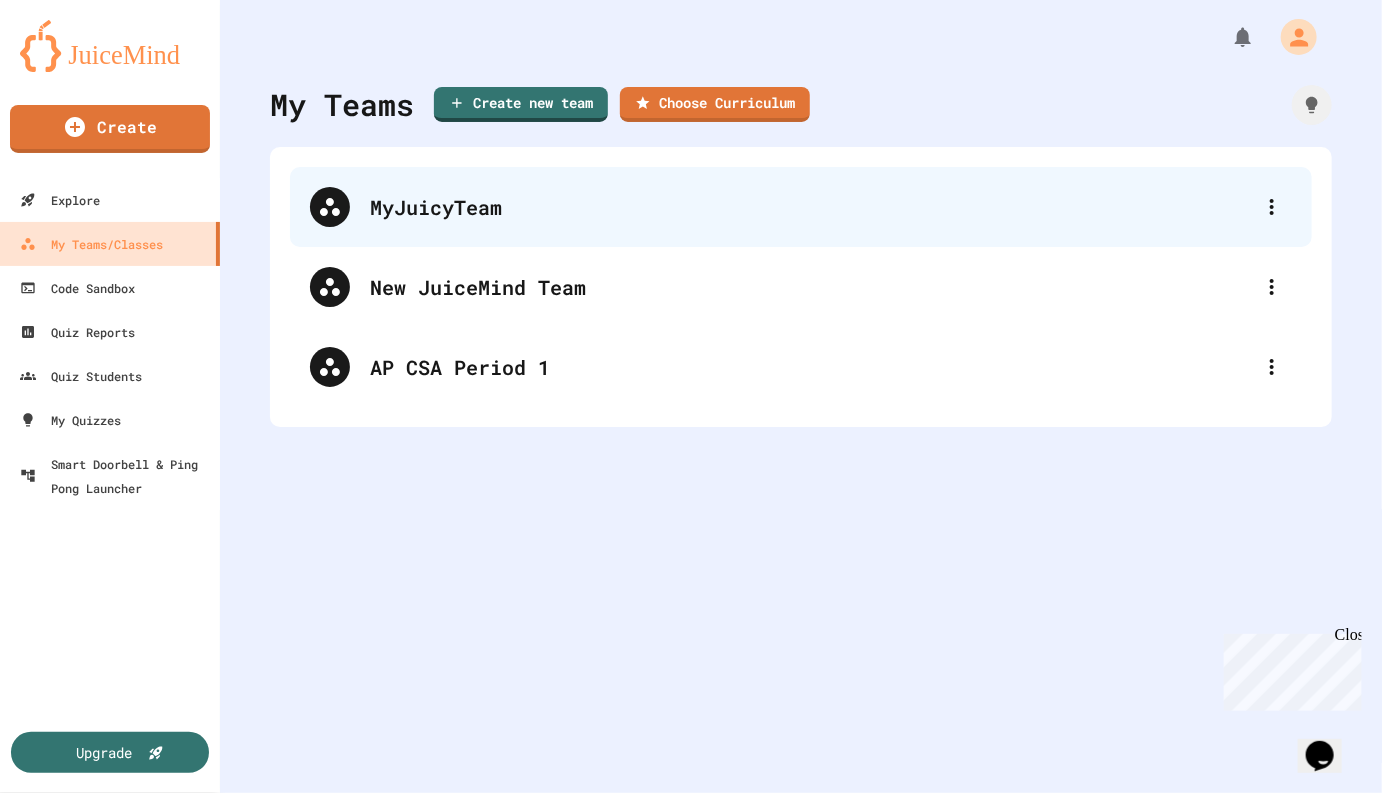 click on "MyJuicyTeam" at bounding box center (811, 207) 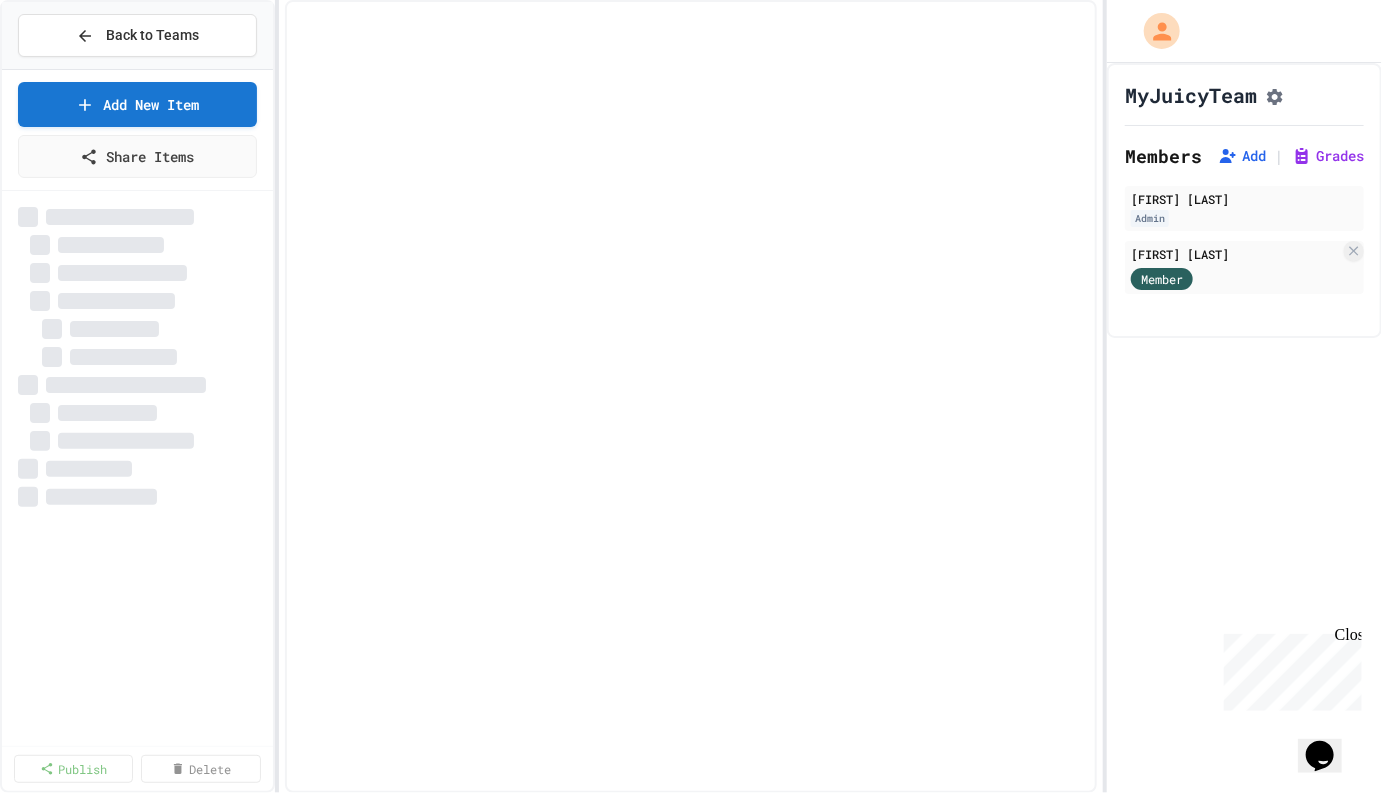 select on "***" 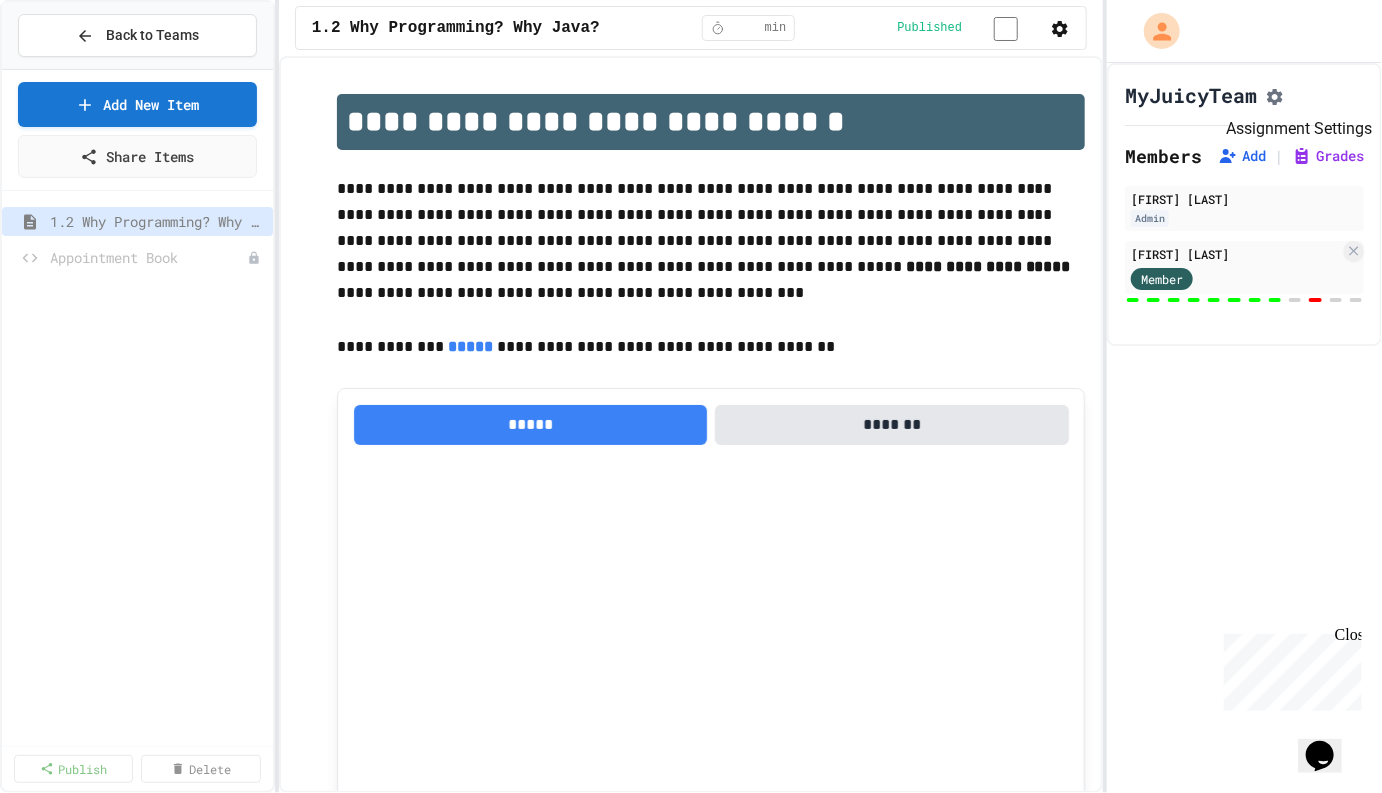 click 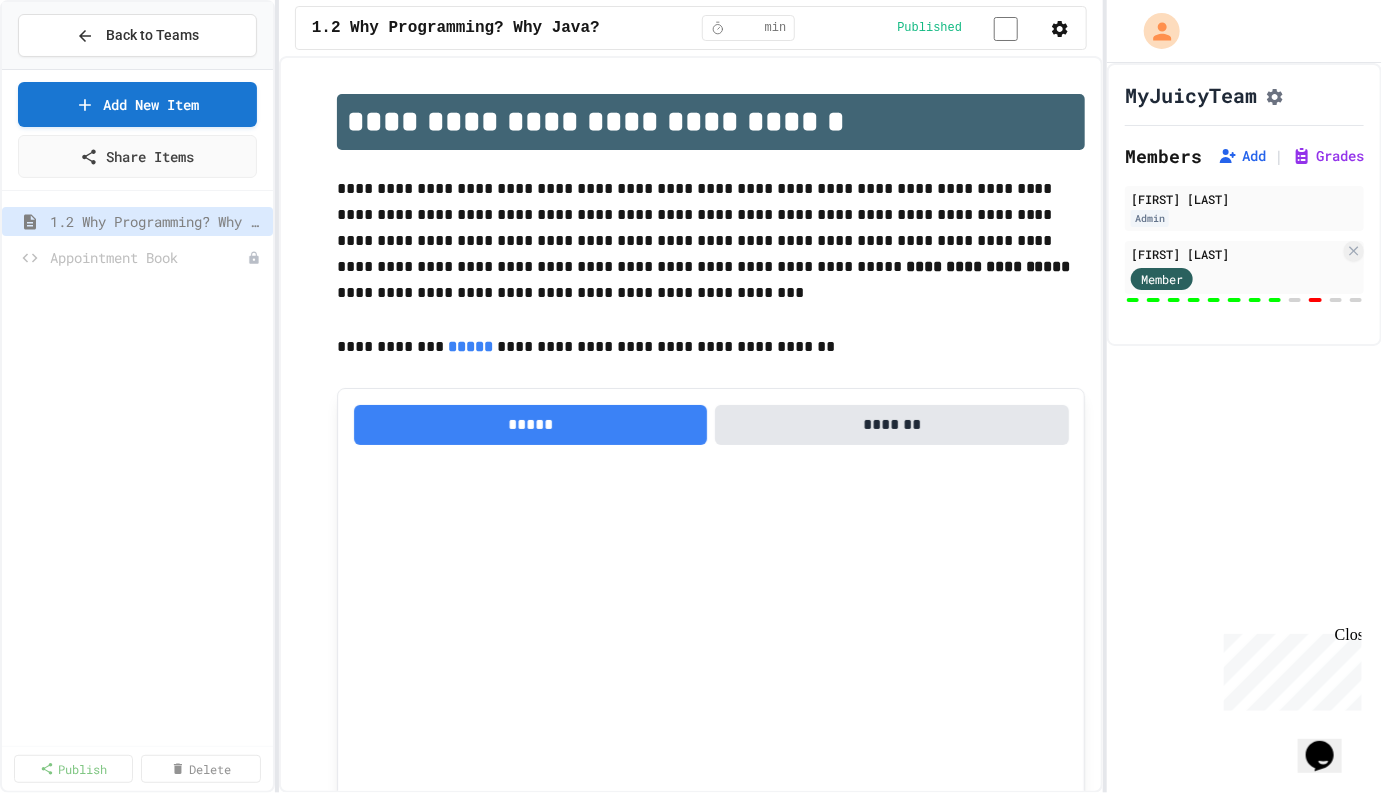 click 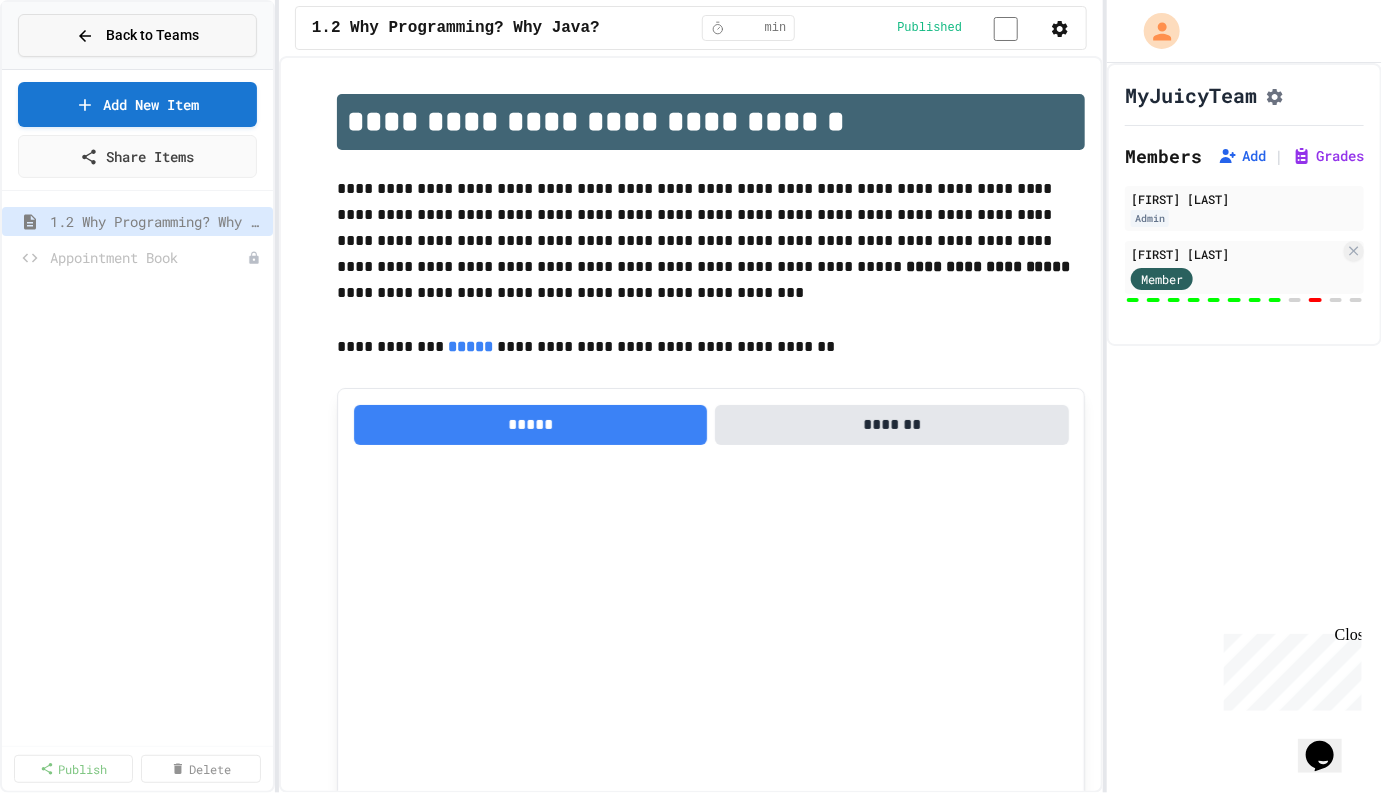 click on "Back to Teams" at bounding box center [137, 35] 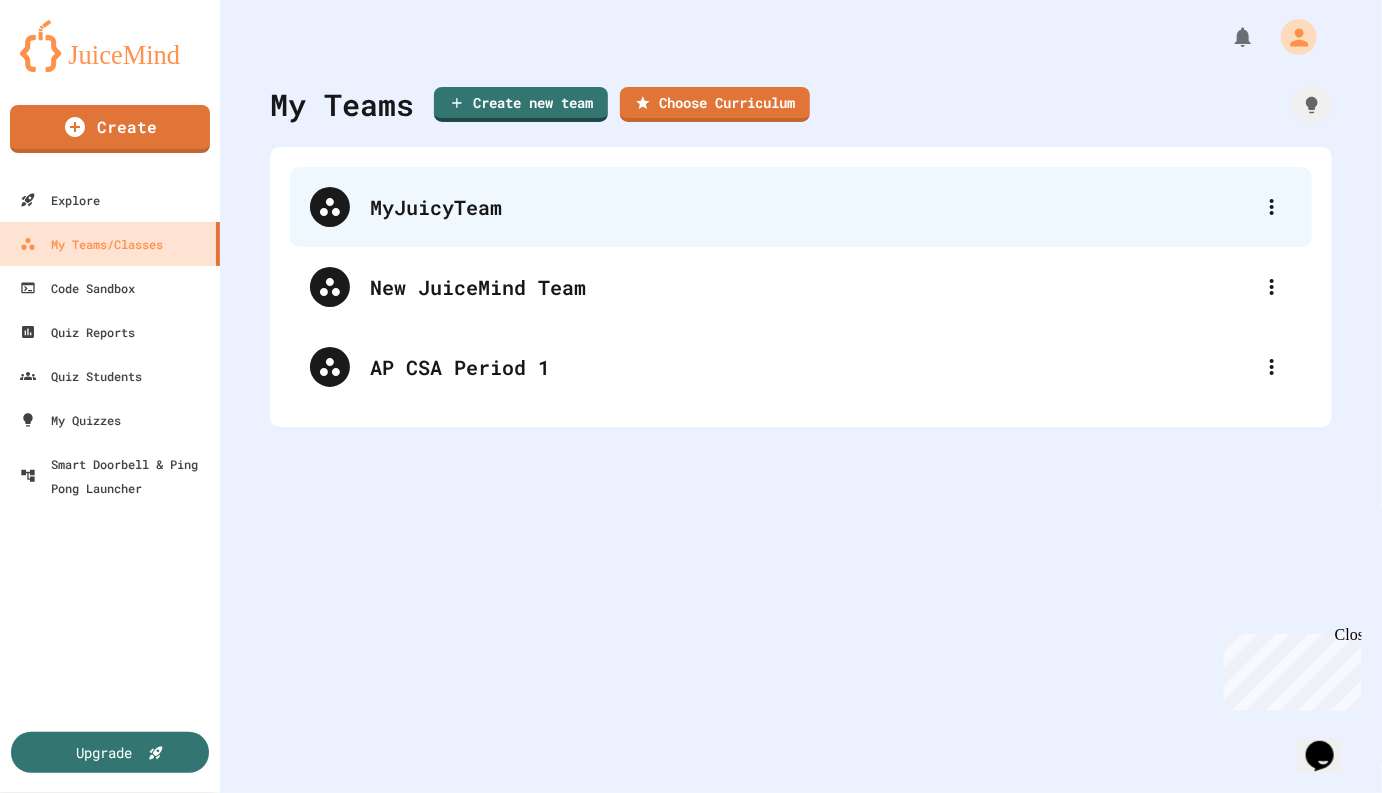 click on "MyJuicyTeam" at bounding box center (811, 207) 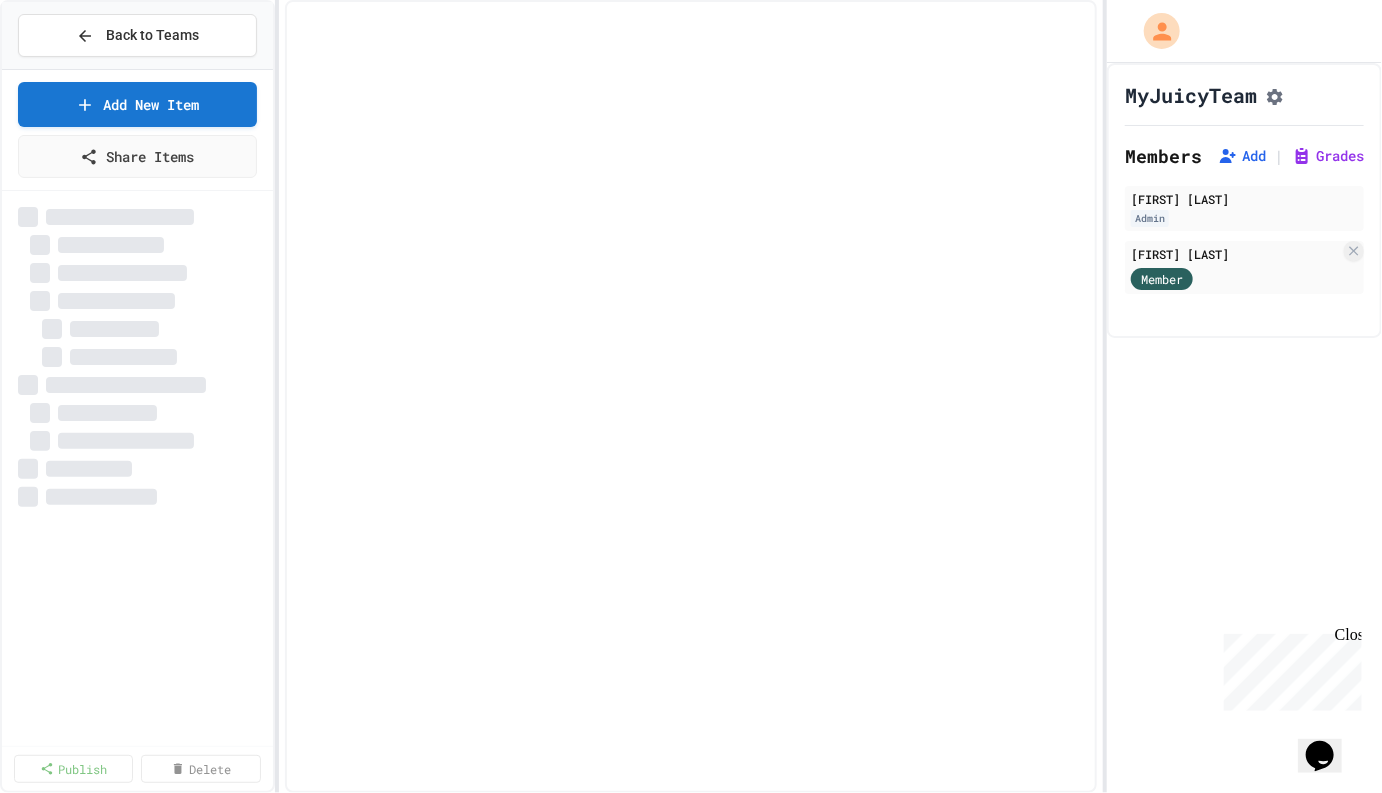 select on "***" 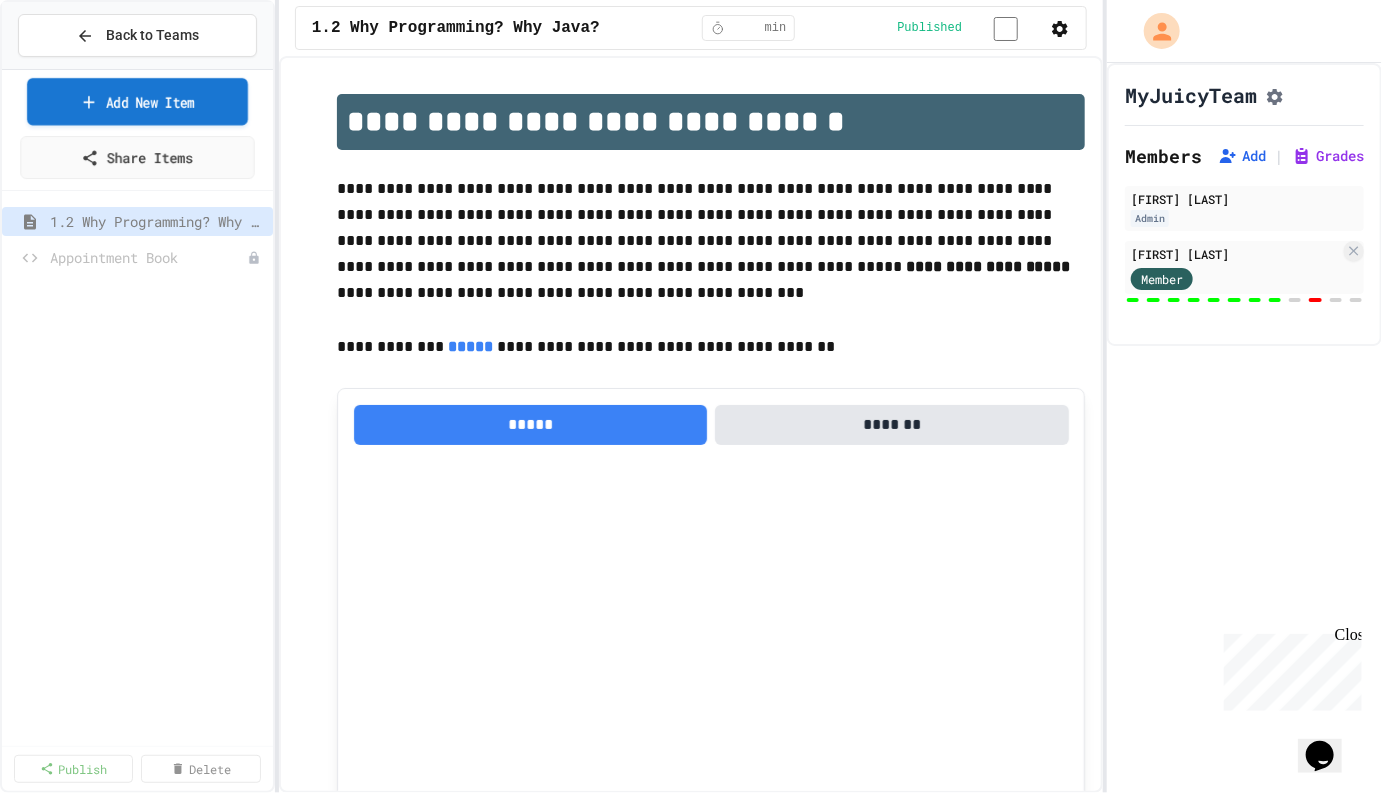 click on "Add New Item" at bounding box center [137, 101] 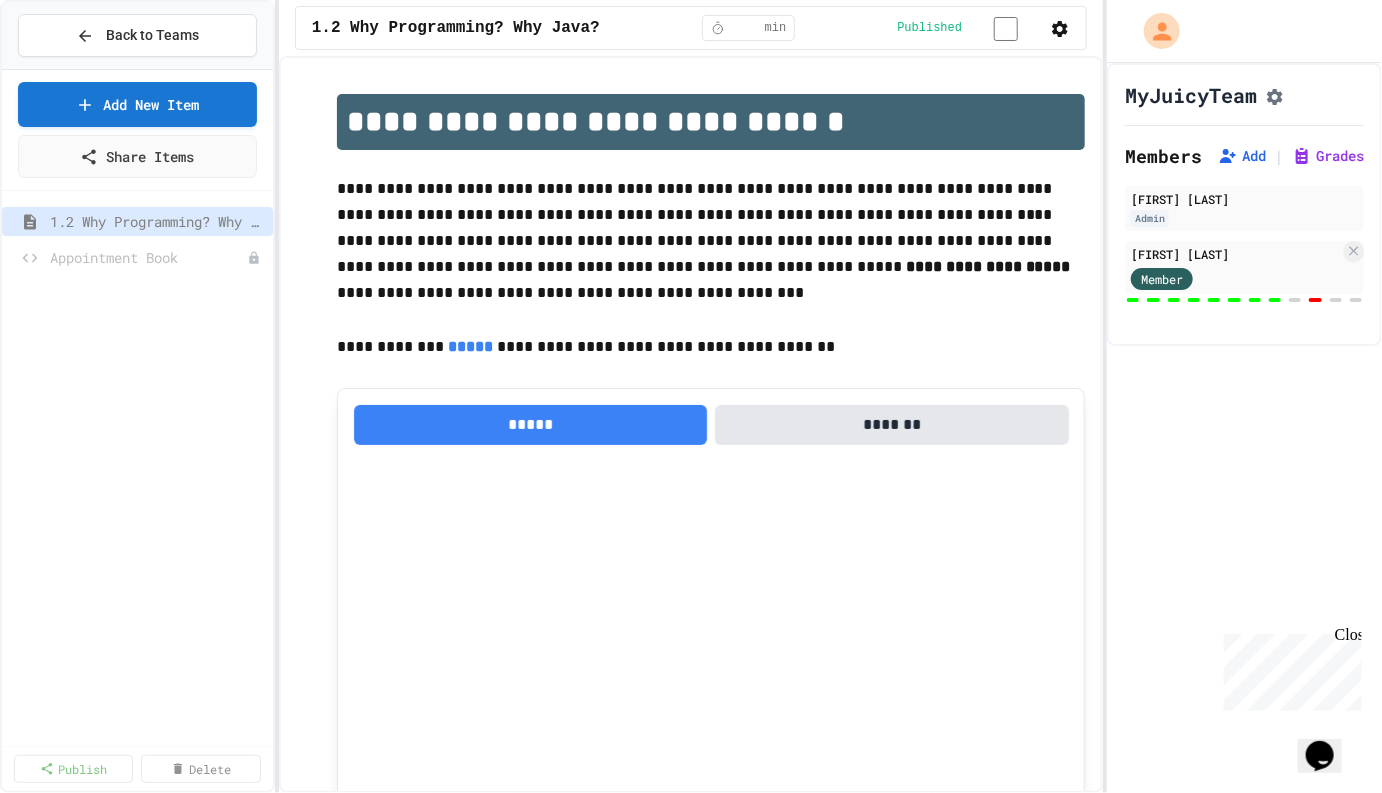 click on "Browse Premade Content" at bounding box center [691, 1102] 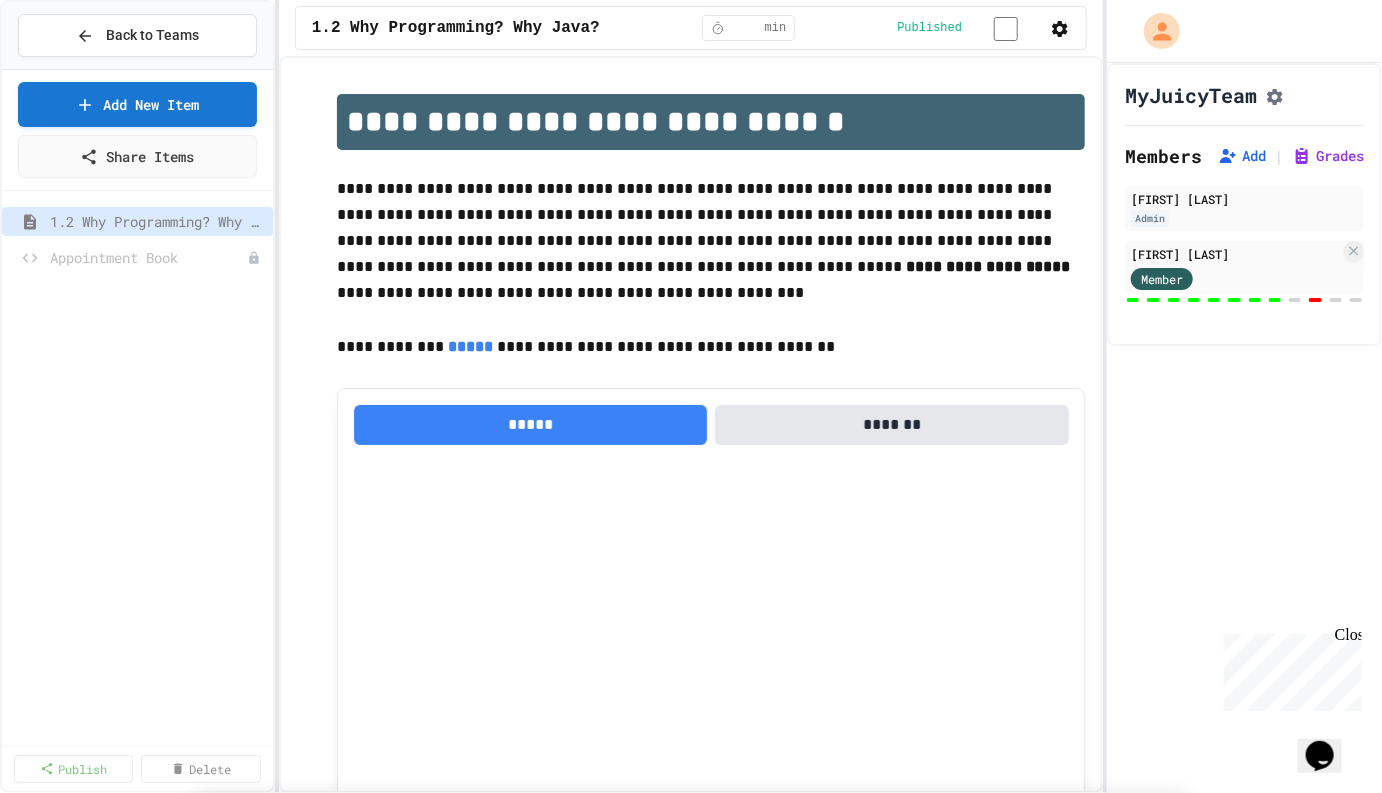 click on "**********" at bounding box center [709, 1086] 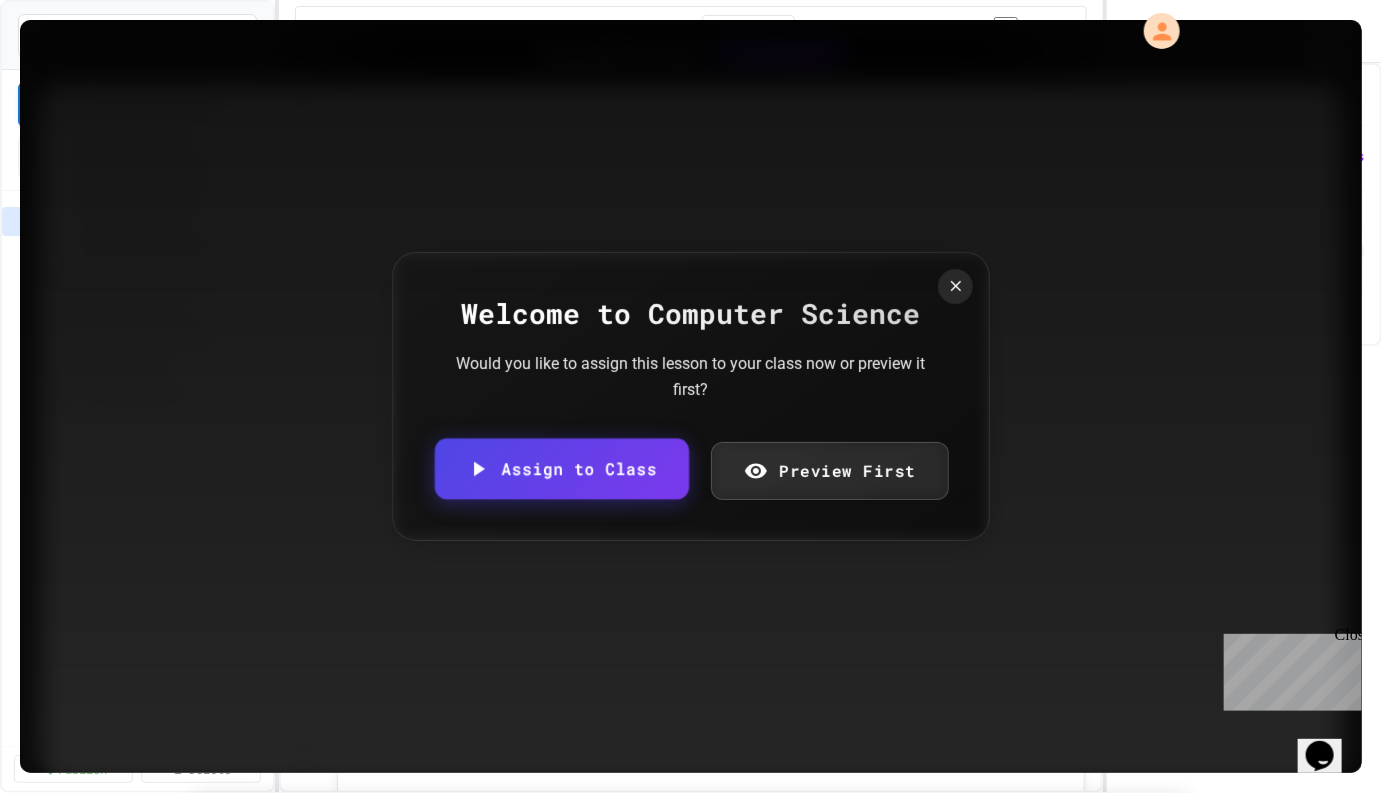 click on "Assign to Class" at bounding box center [562, 469] 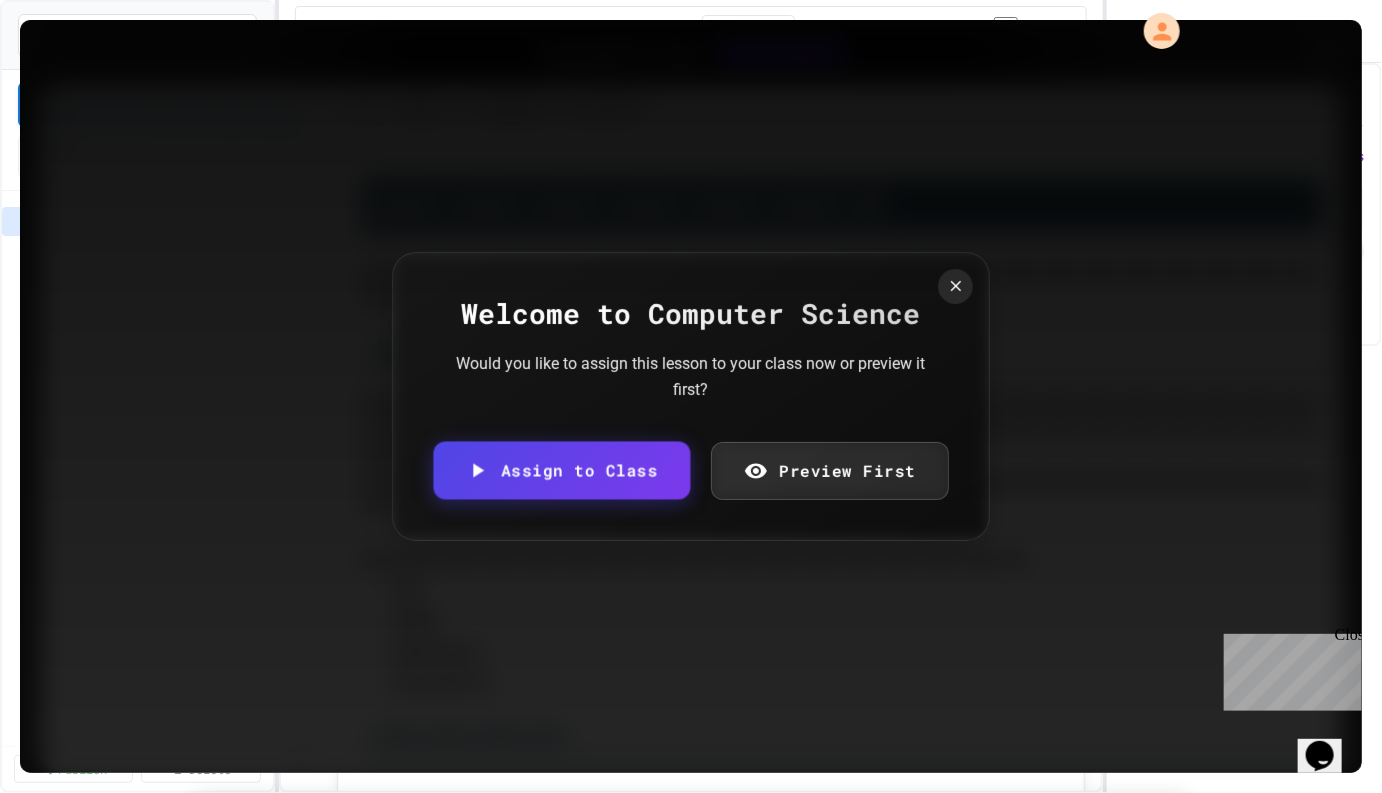 scroll, scrollTop: 3171, scrollLeft: 0, axis: vertical 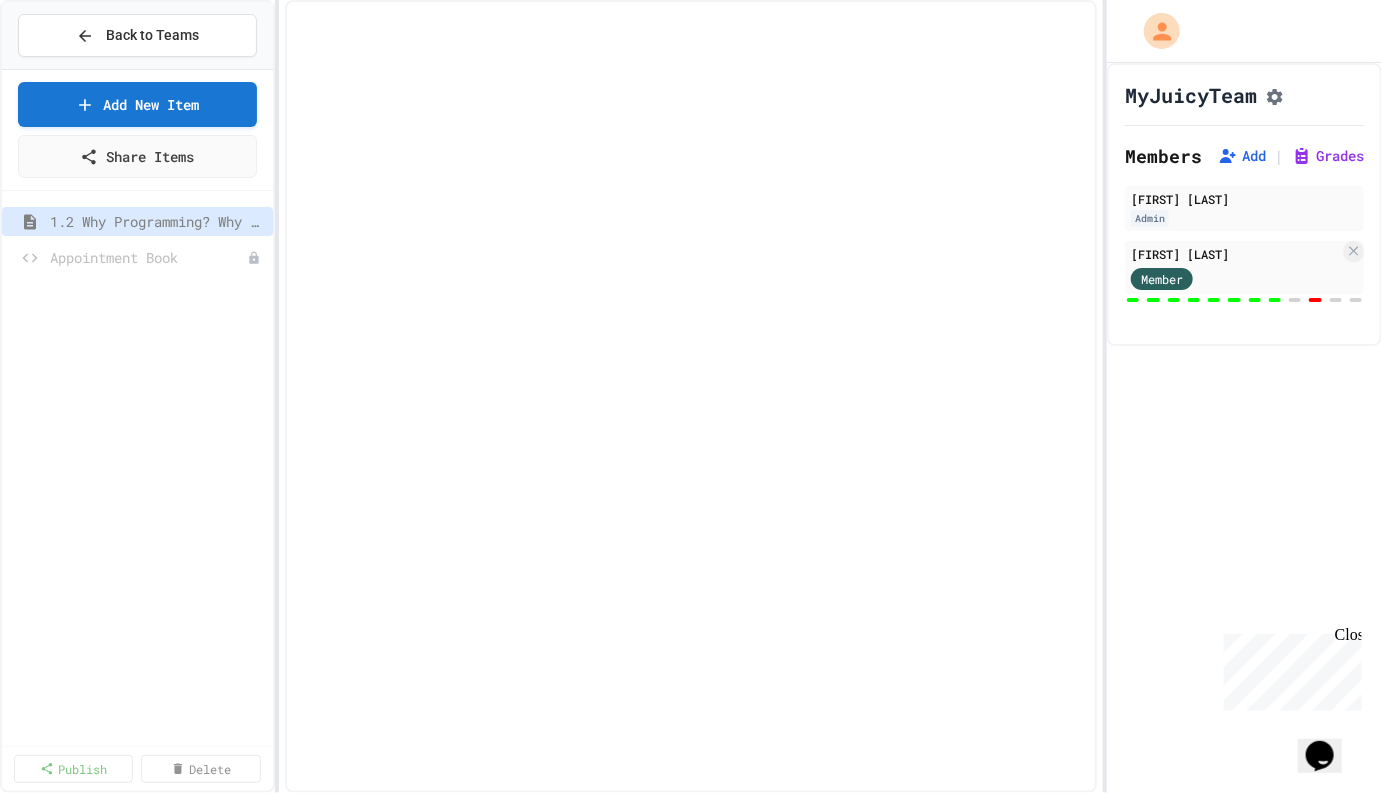 select on "***" 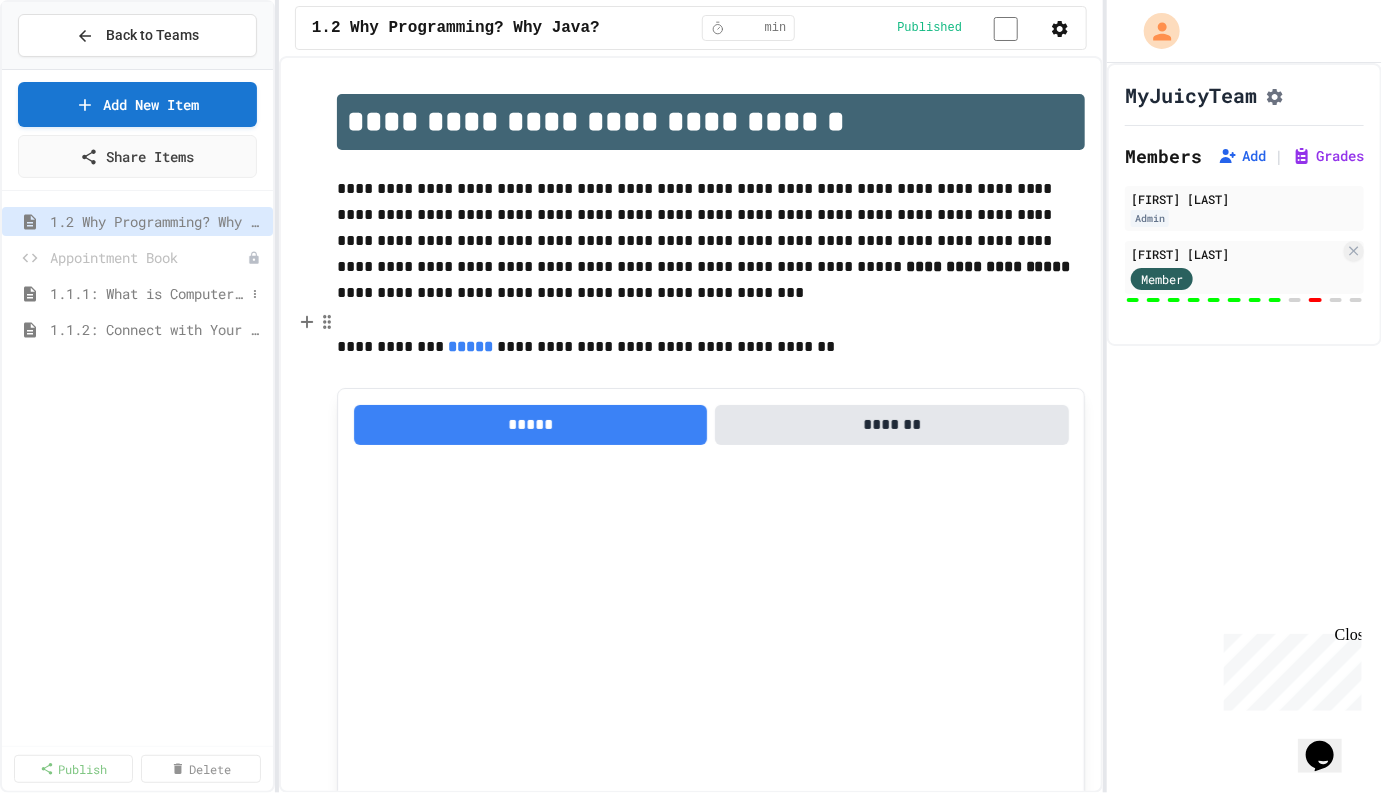 click on "1.1.1: What is Computer Science?" at bounding box center [147, 293] 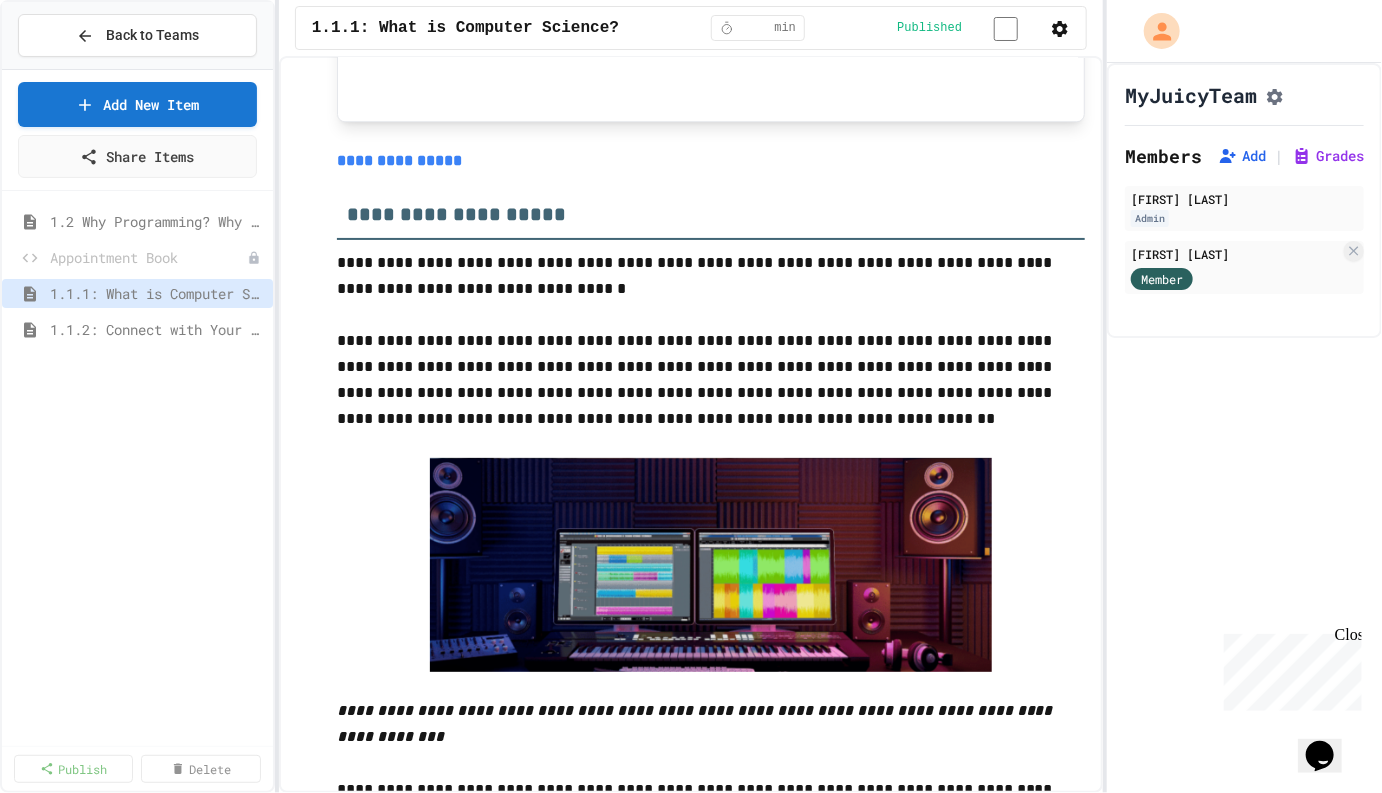 scroll, scrollTop: 2806, scrollLeft: 0, axis: vertical 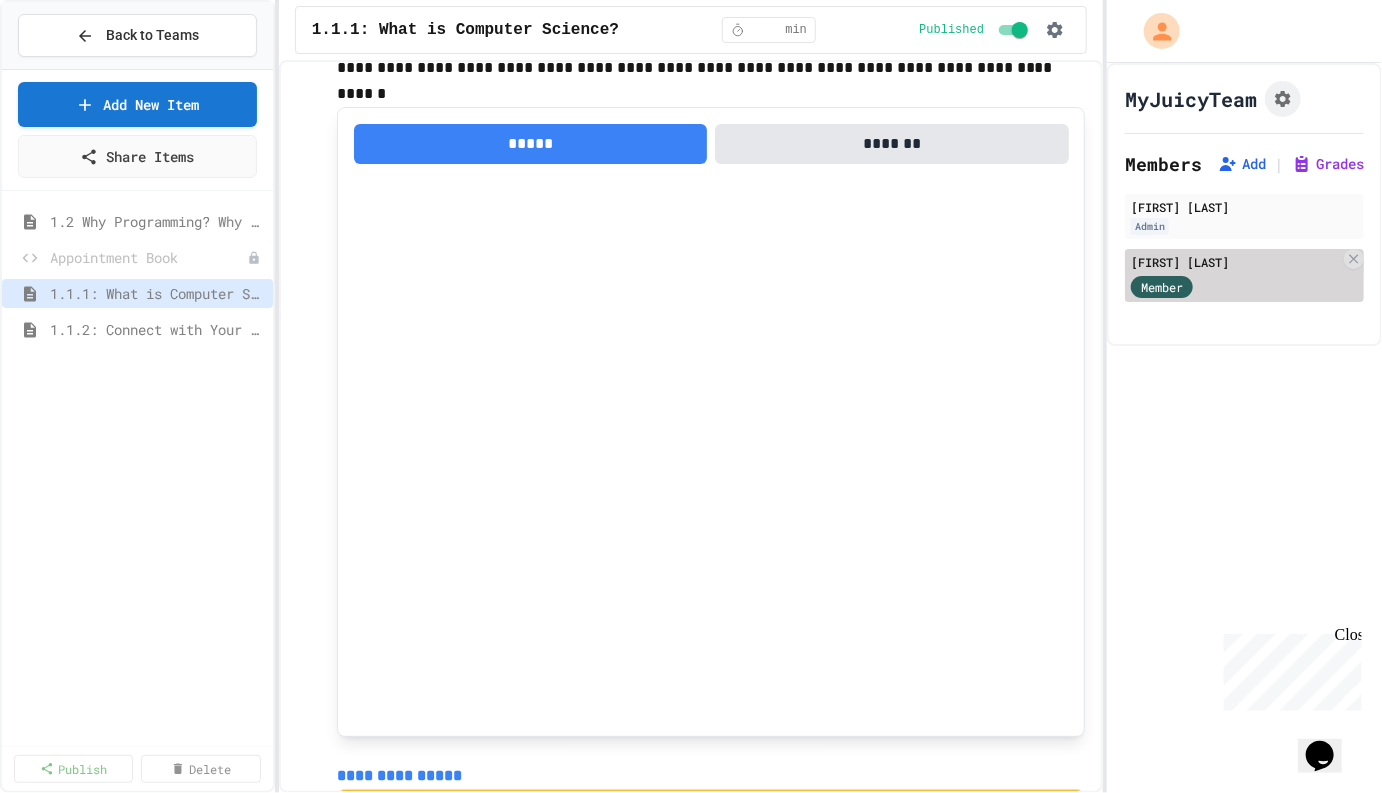 click on "[FIRST].[LAST] [LAST]" at bounding box center [1235, 262] 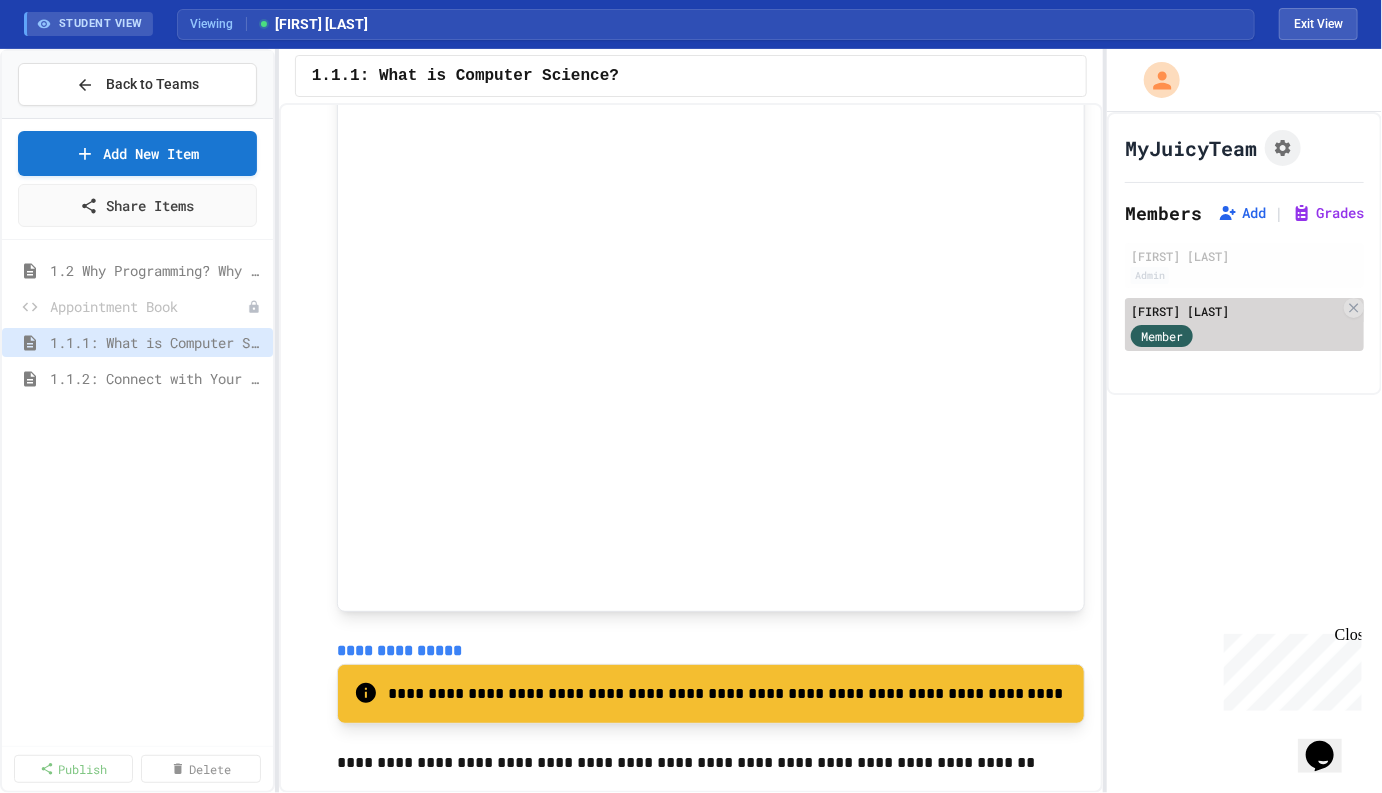 scroll, scrollTop: 3177, scrollLeft: 0, axis: vertical 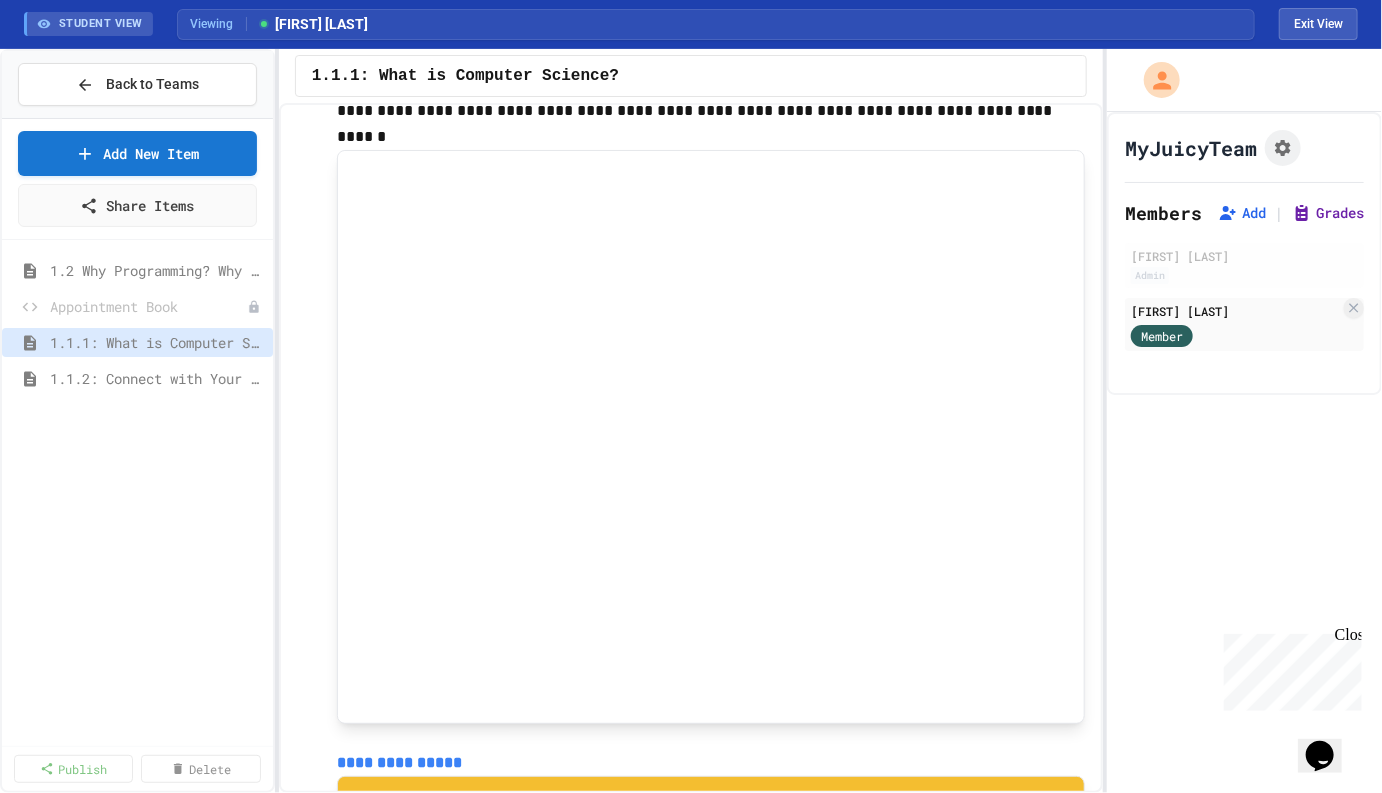 click on "Grades" at bounding box center (1328, 213) 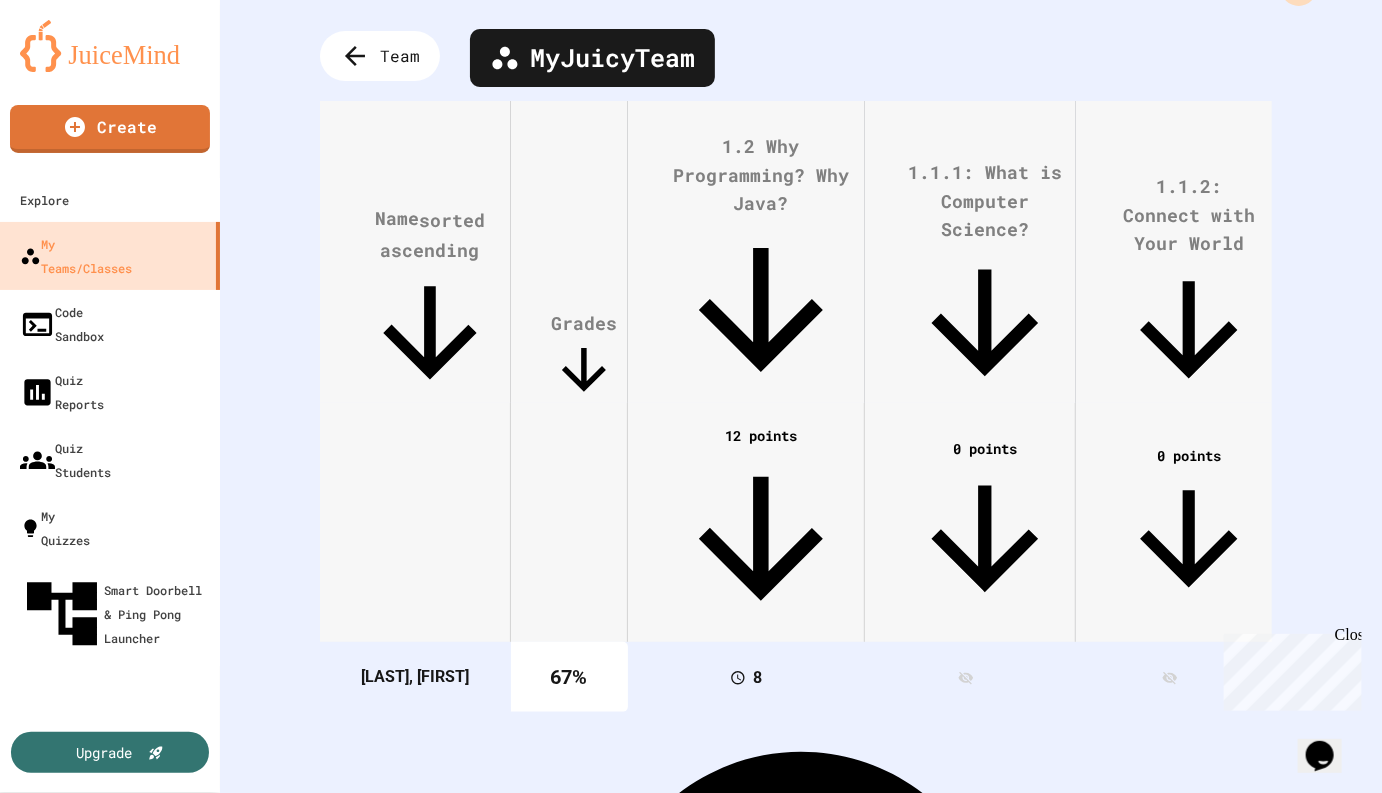 scroll, scrollTop: 46, scrollLeft: 0, axis: vertical 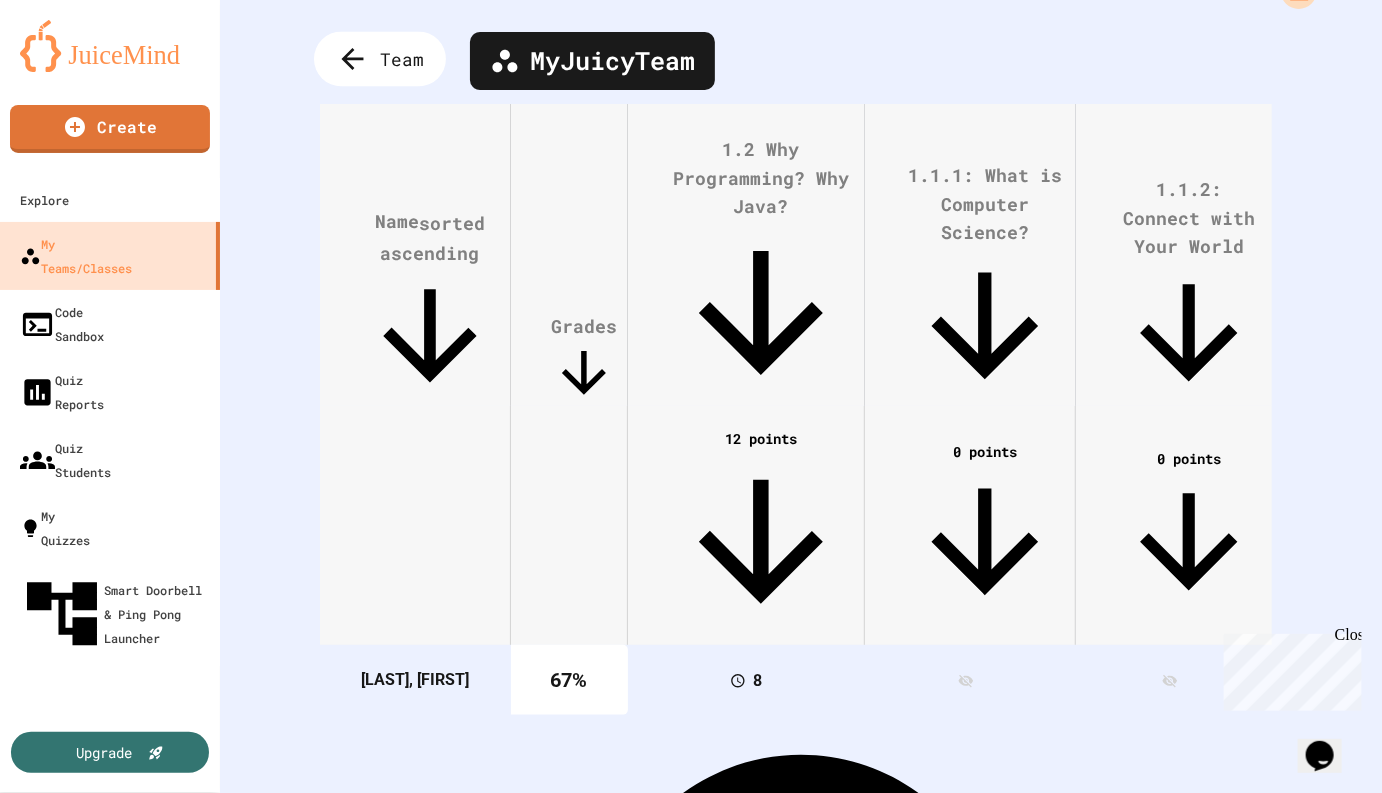 click on "Team" at bounding box center [380, 59] 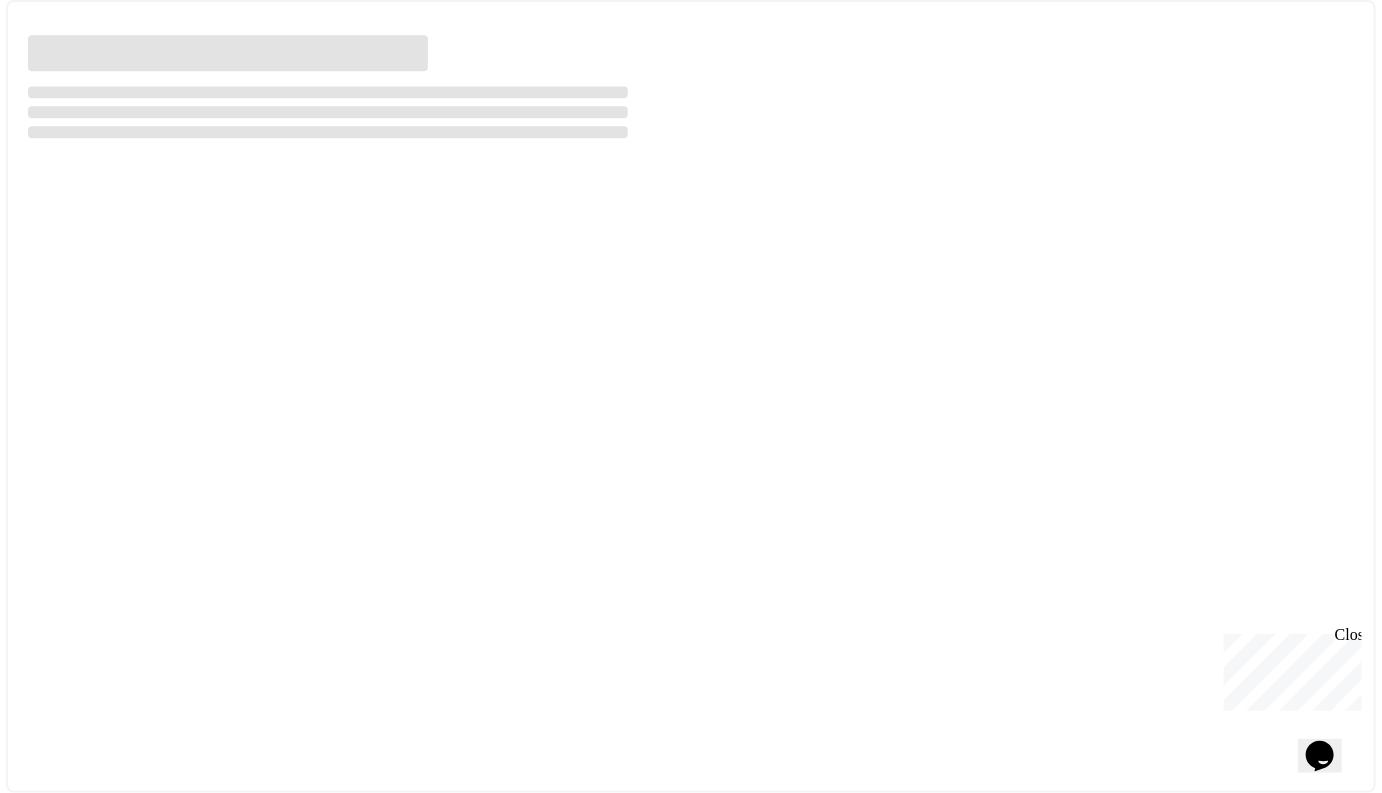 select on "***" 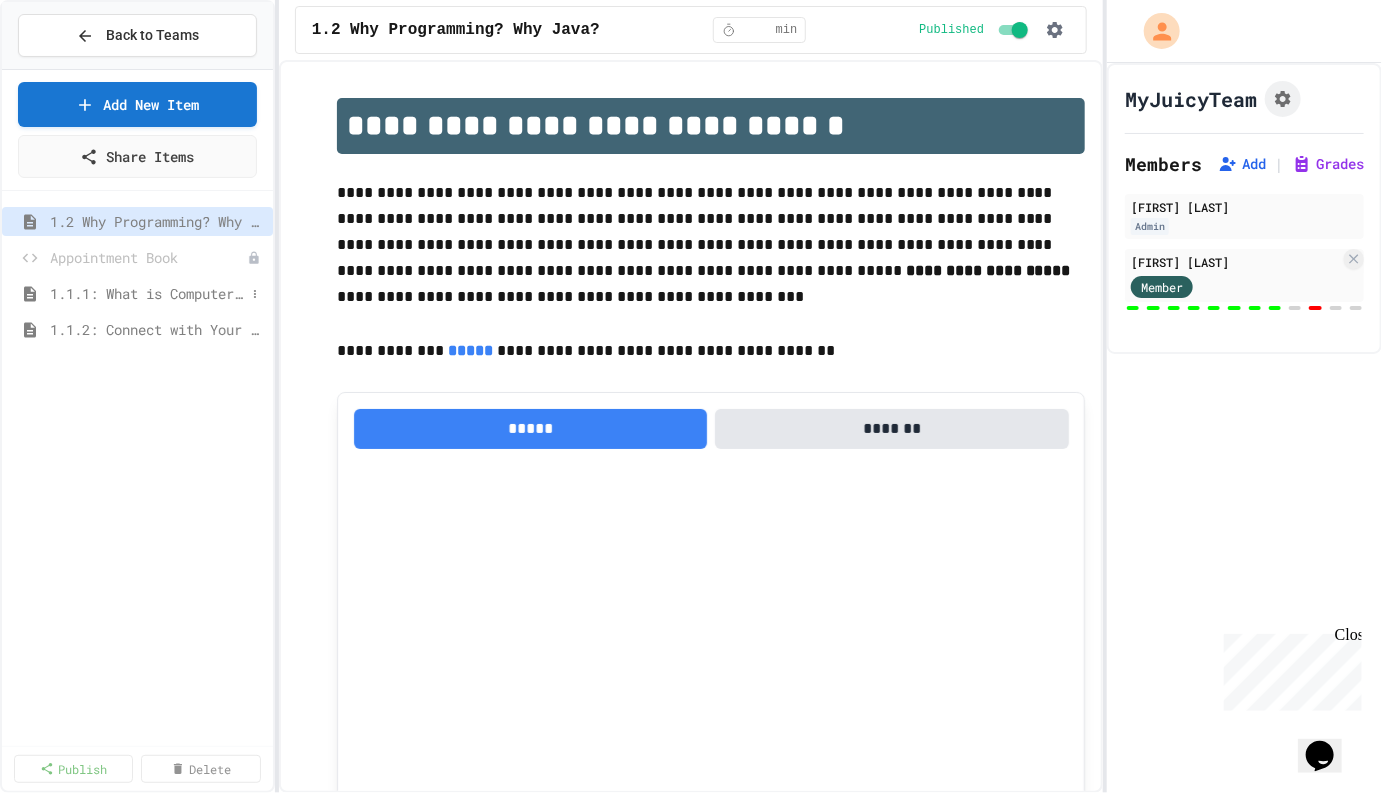 click on "1.1.1: What is Computer Science?" at bounding box center [147, 293] 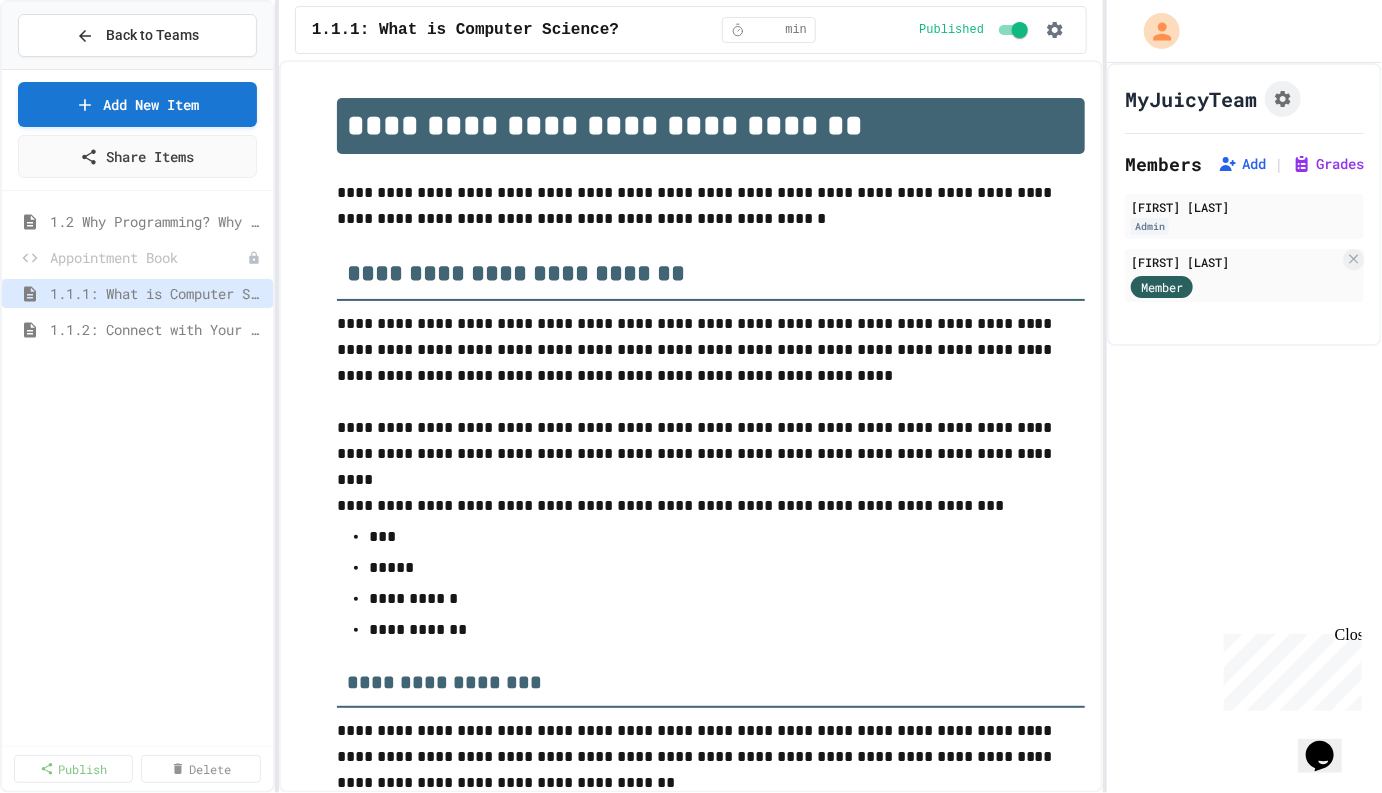 scroll, scrollTop: 3289, scrollLeft: 0, axis: vertical 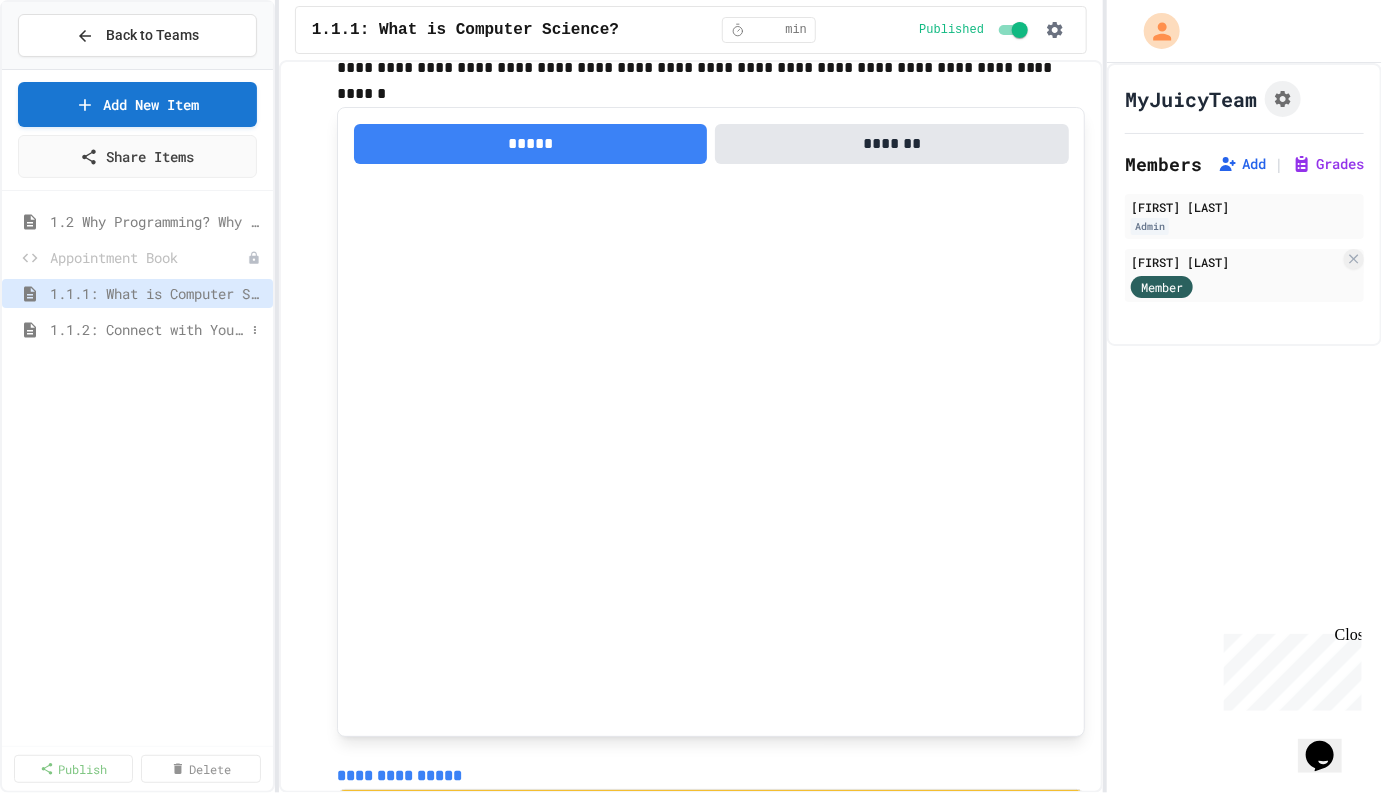 click on "1.1.2: Connect with Your World" at bounding box center (147, 329) 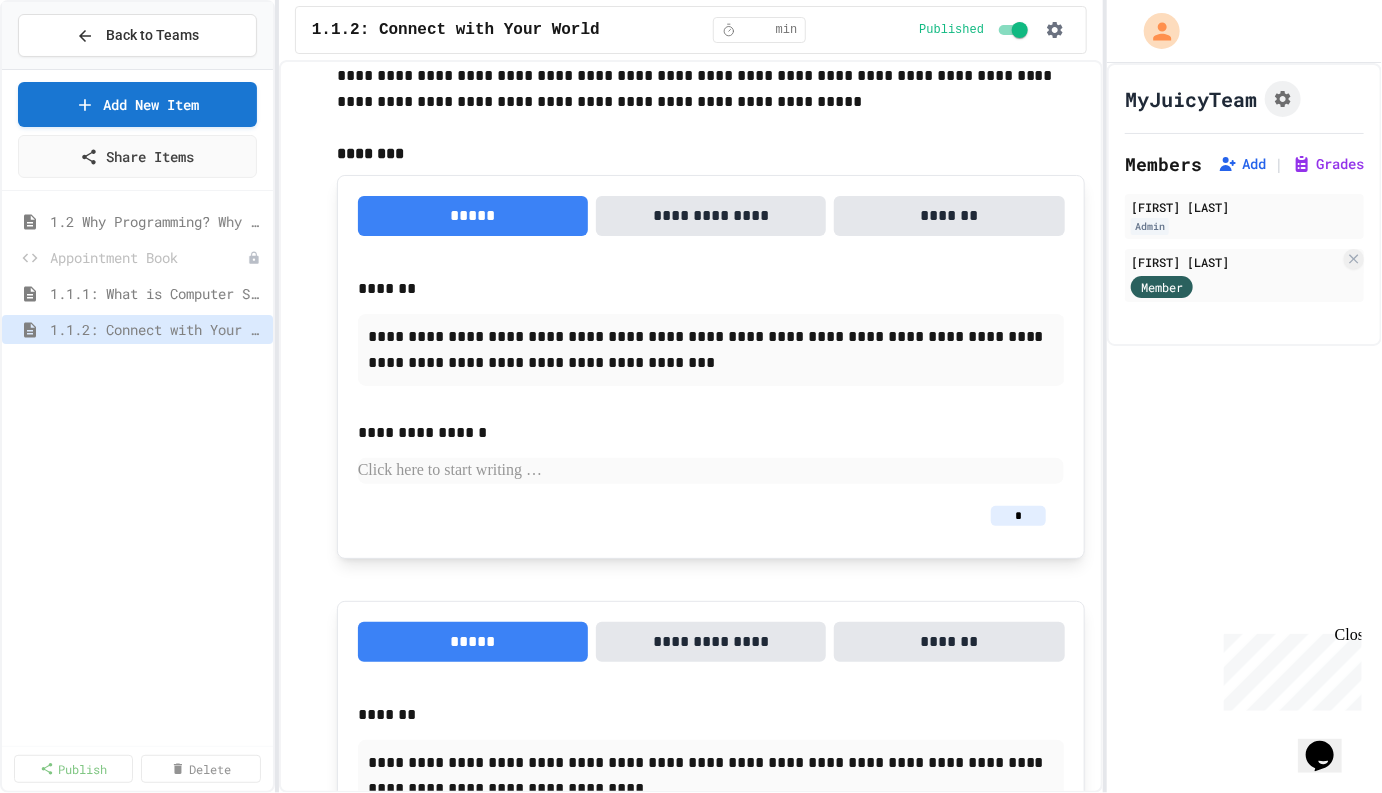 scroll, scrollTop: 0, scrollLeft: 0, axis: both 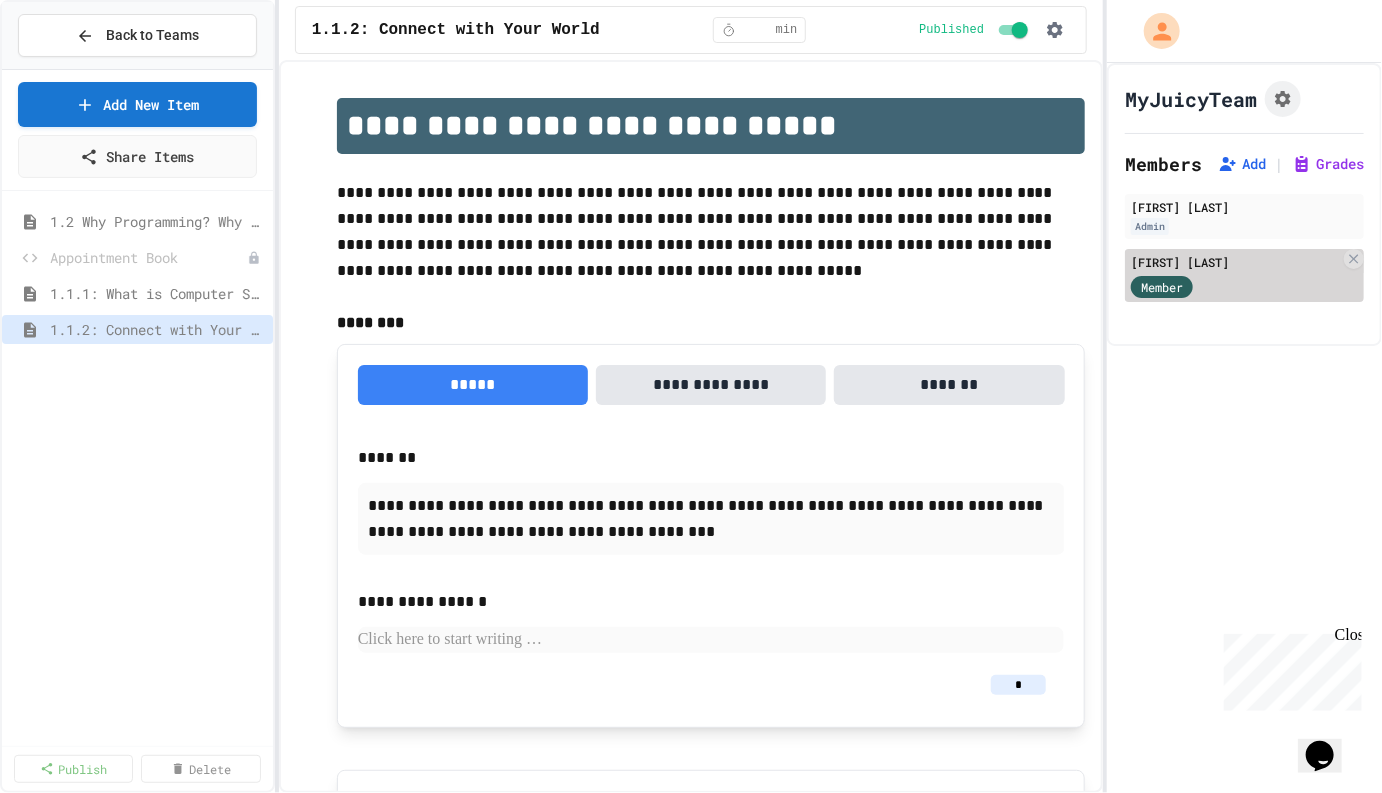 click on "Member" at bounding box center (1162, 287) 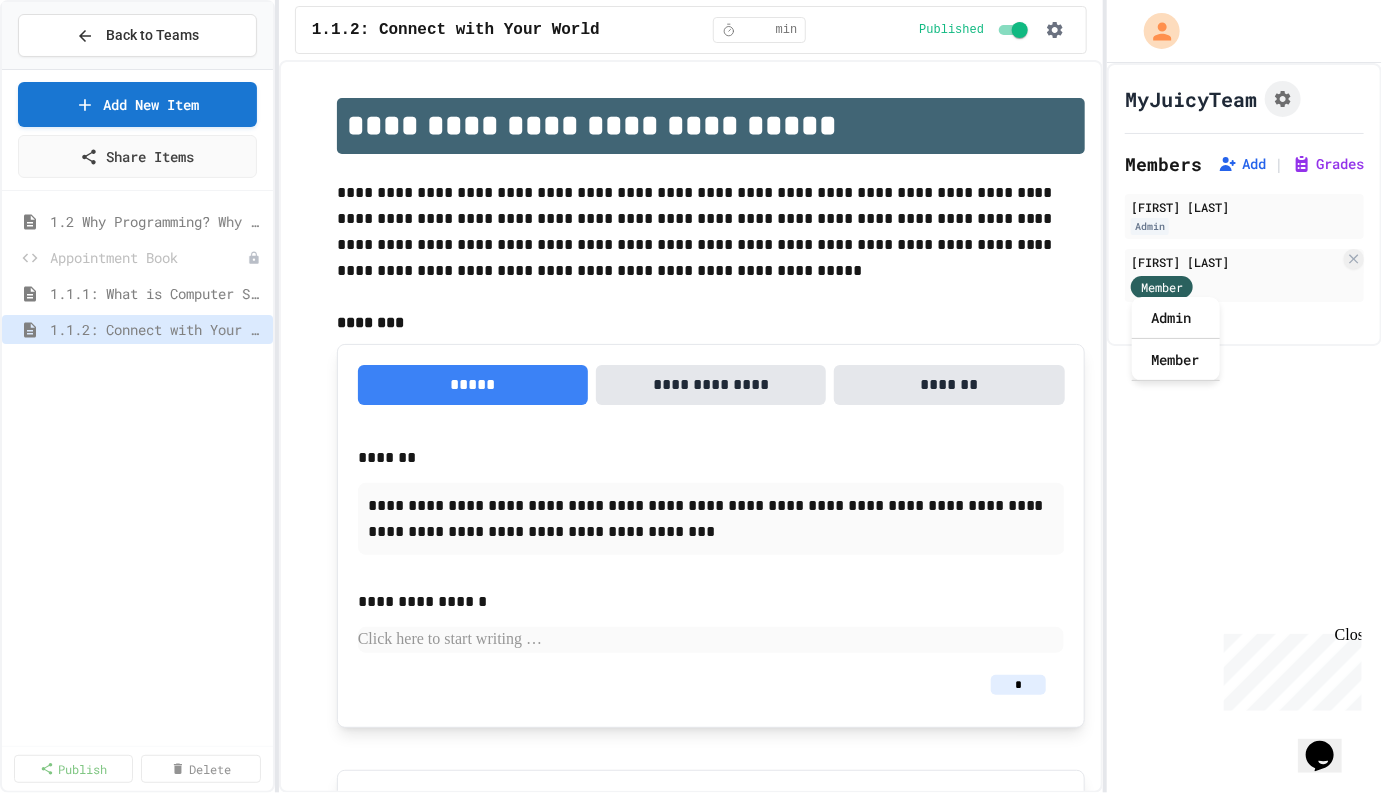 click on "MyJuicyTeam Members Add | Grades Babajide Odejide Admin B.Johnson Odejide Member" at bounding box center (1244, 428) 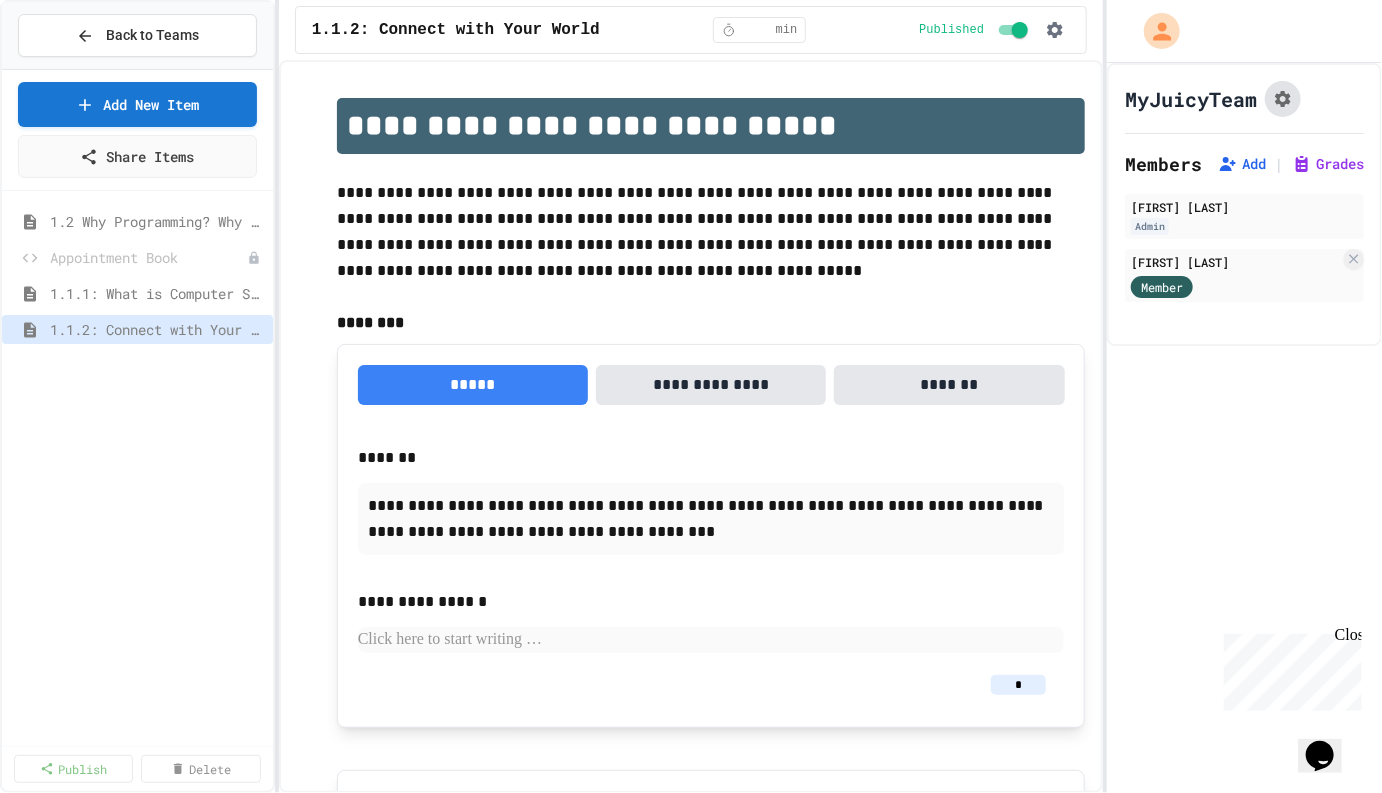 click 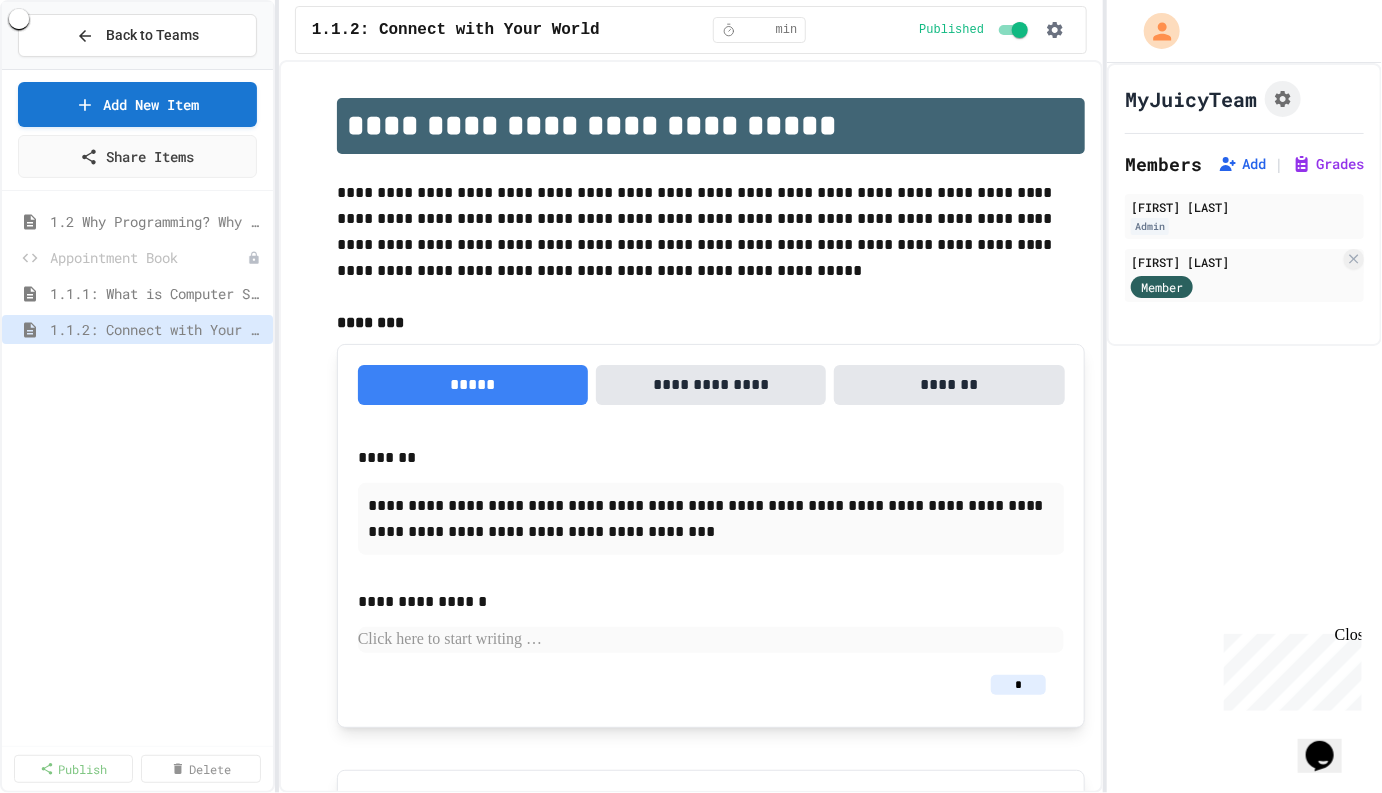 scroll, scrollTop: 128, scrollLeft: 0, axis: vertical 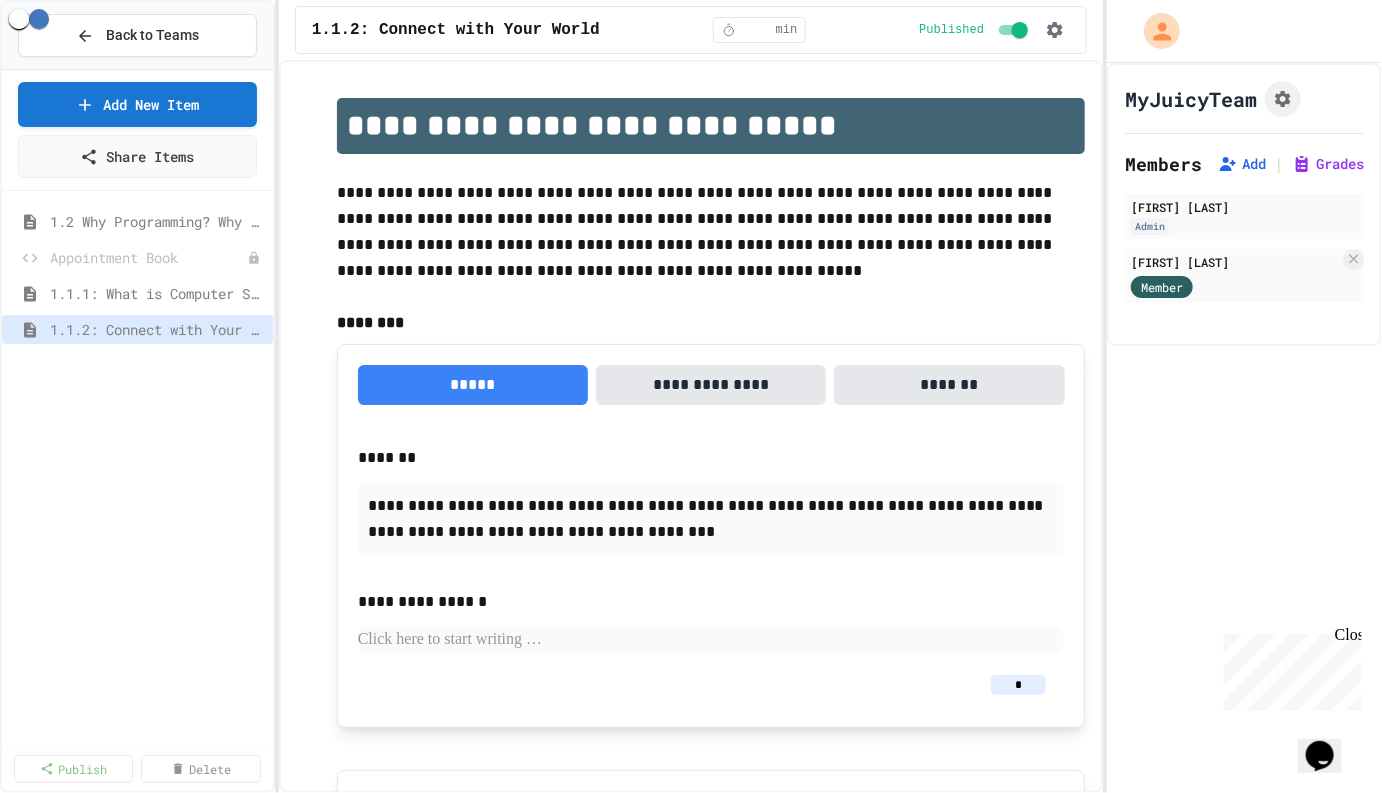 click on "*" at bounding box center [894, 1128] 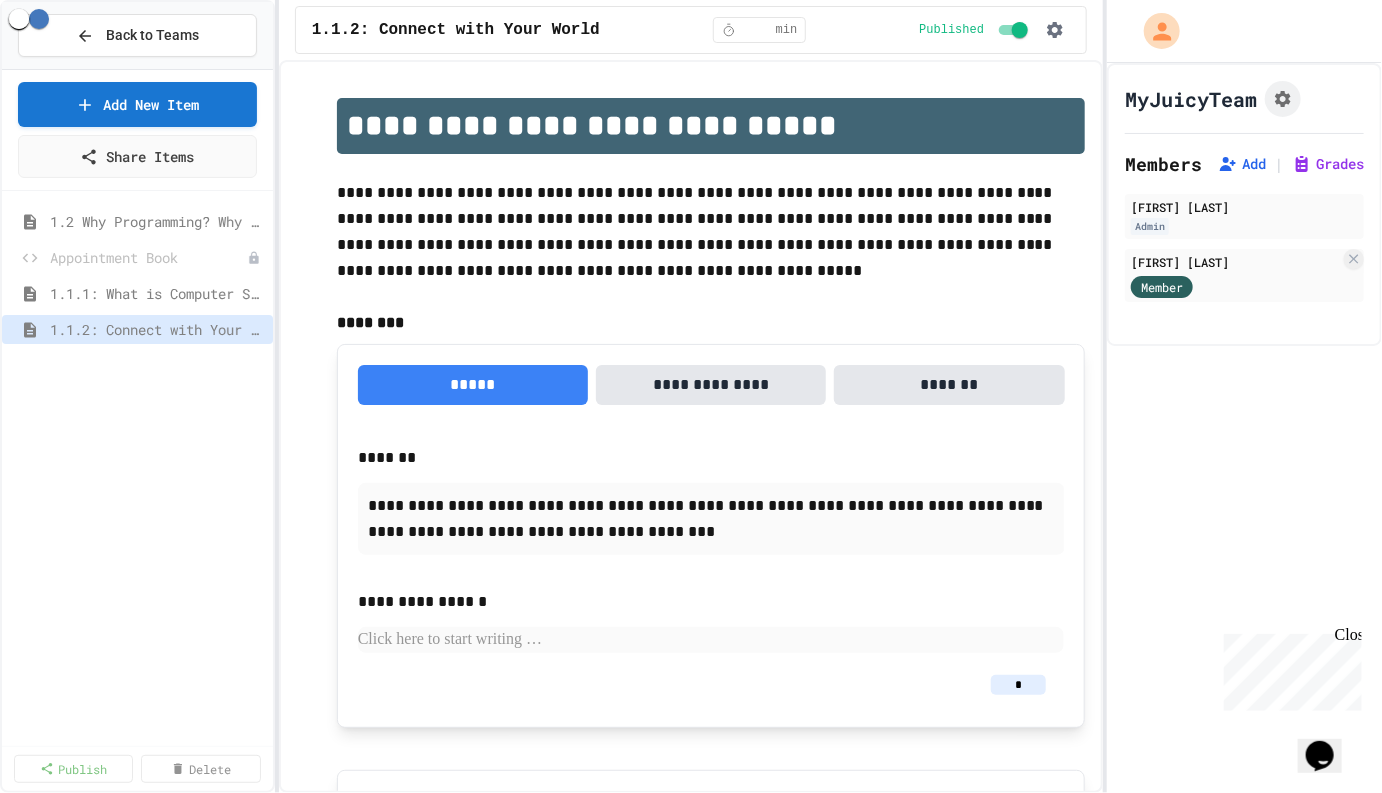 scroll, scrollTop: 960, scrollLeft: 0, axis: vertical 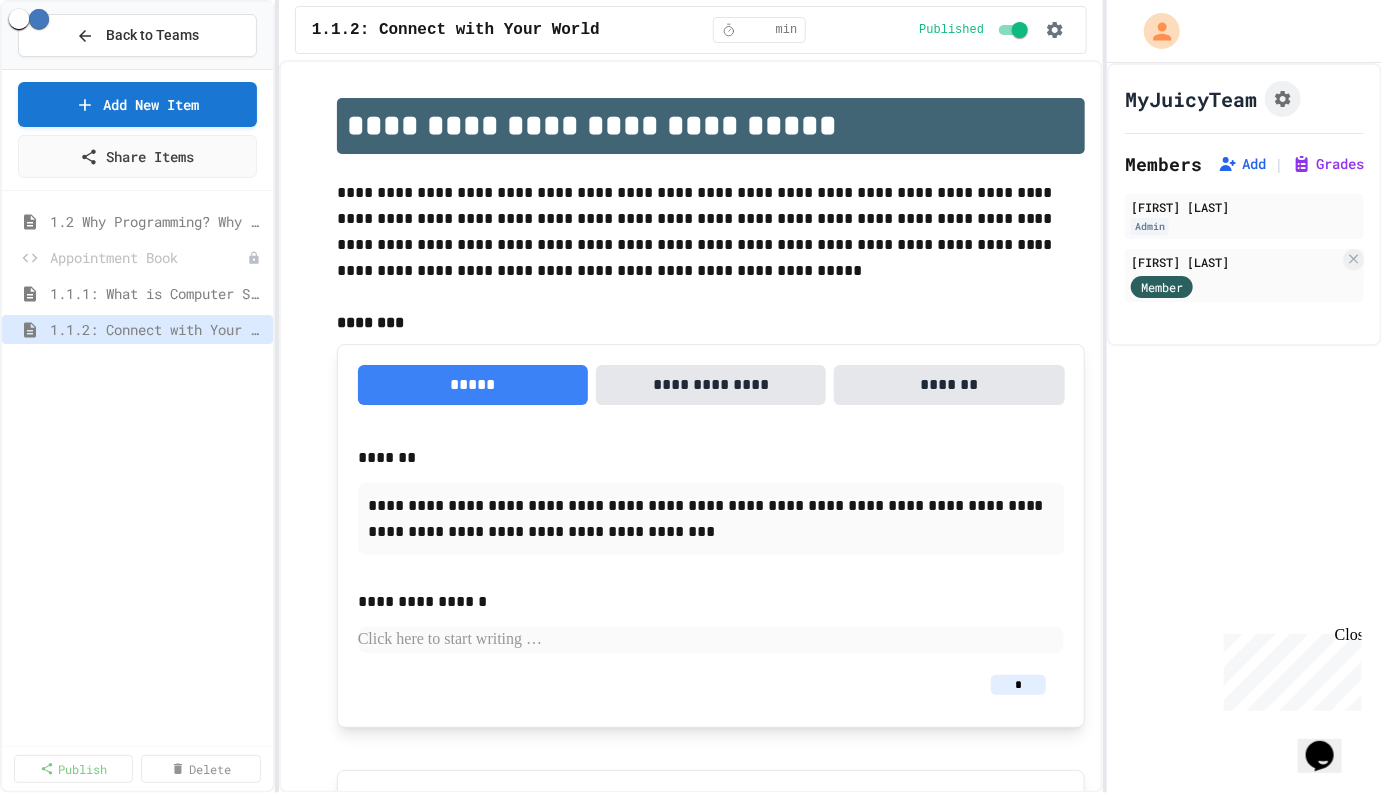 click at bounding box center [951, 825] 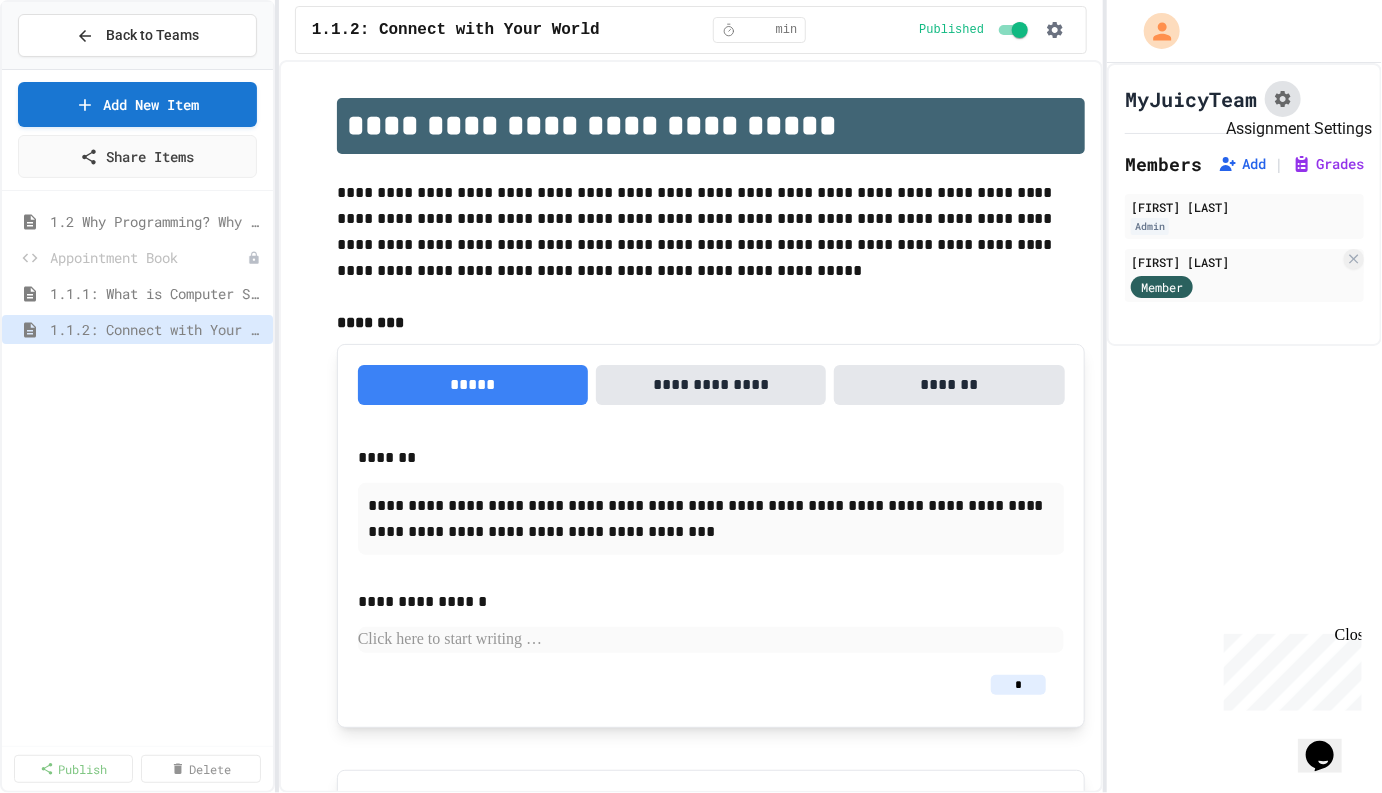 click 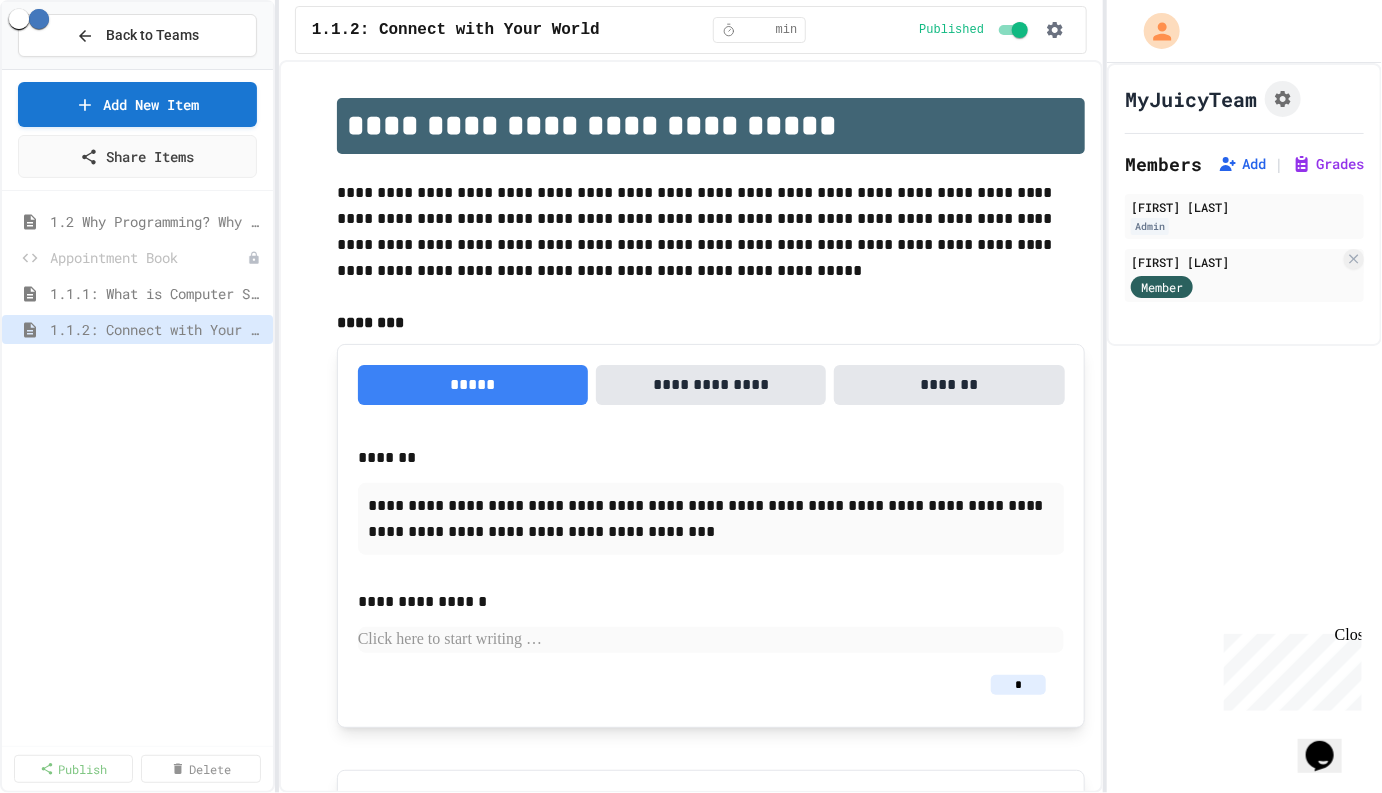click 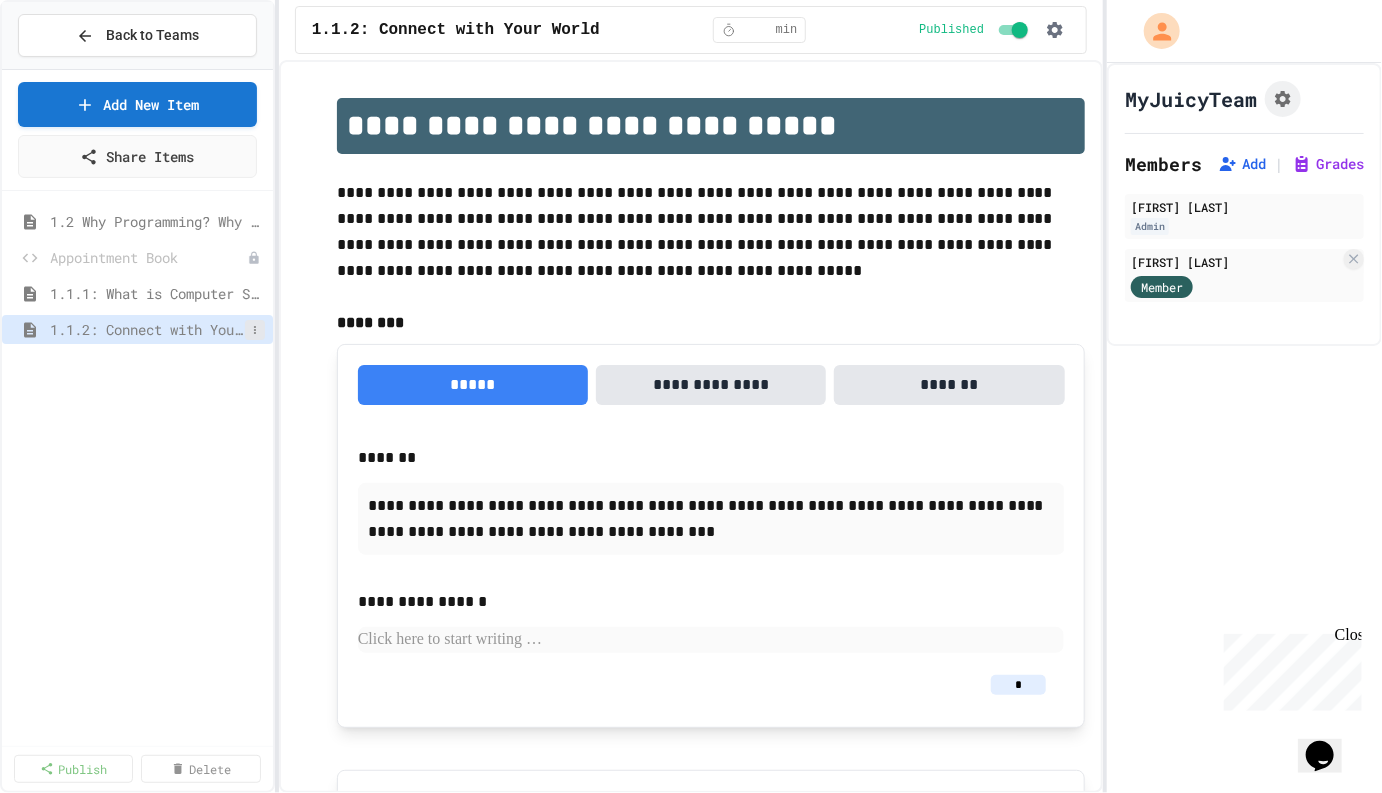 click 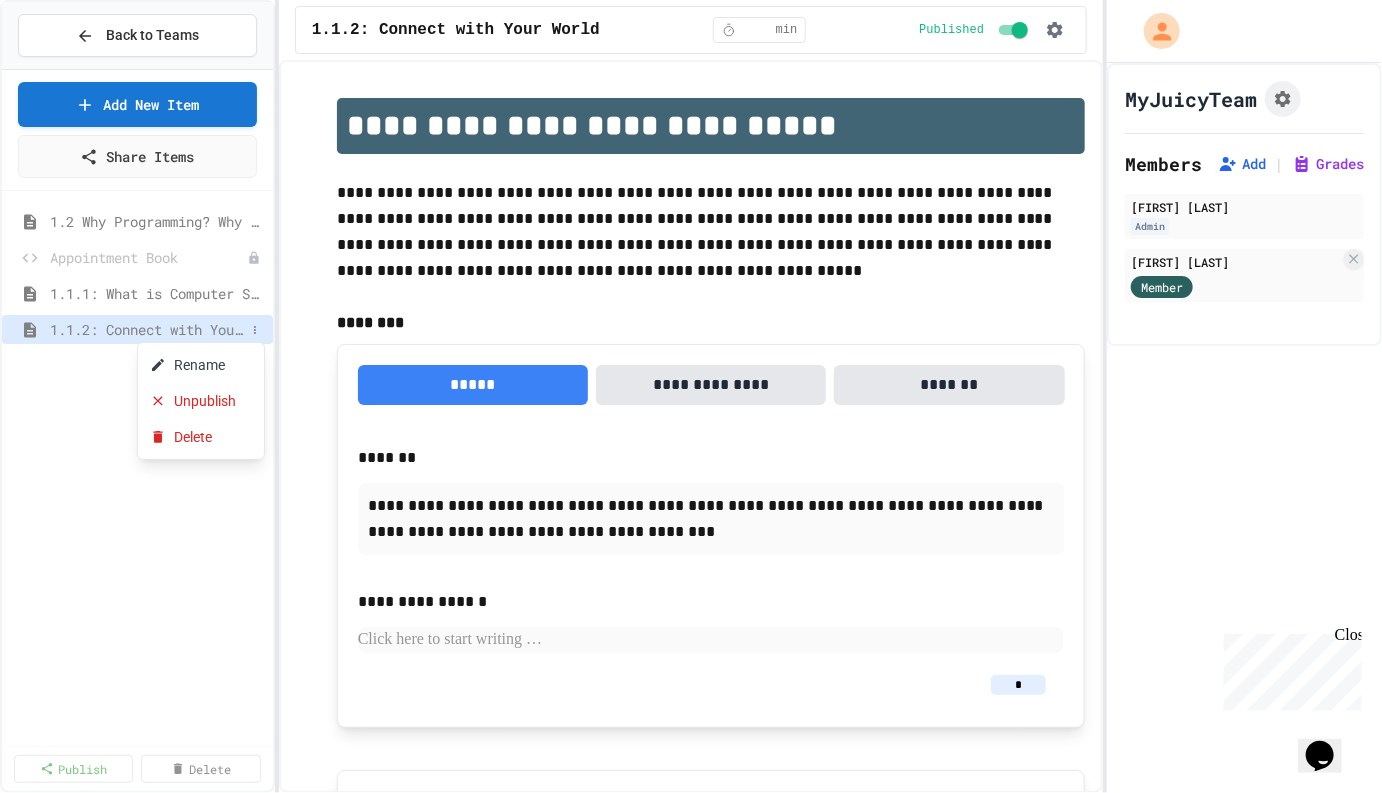 click at bounding box center [691, 396] 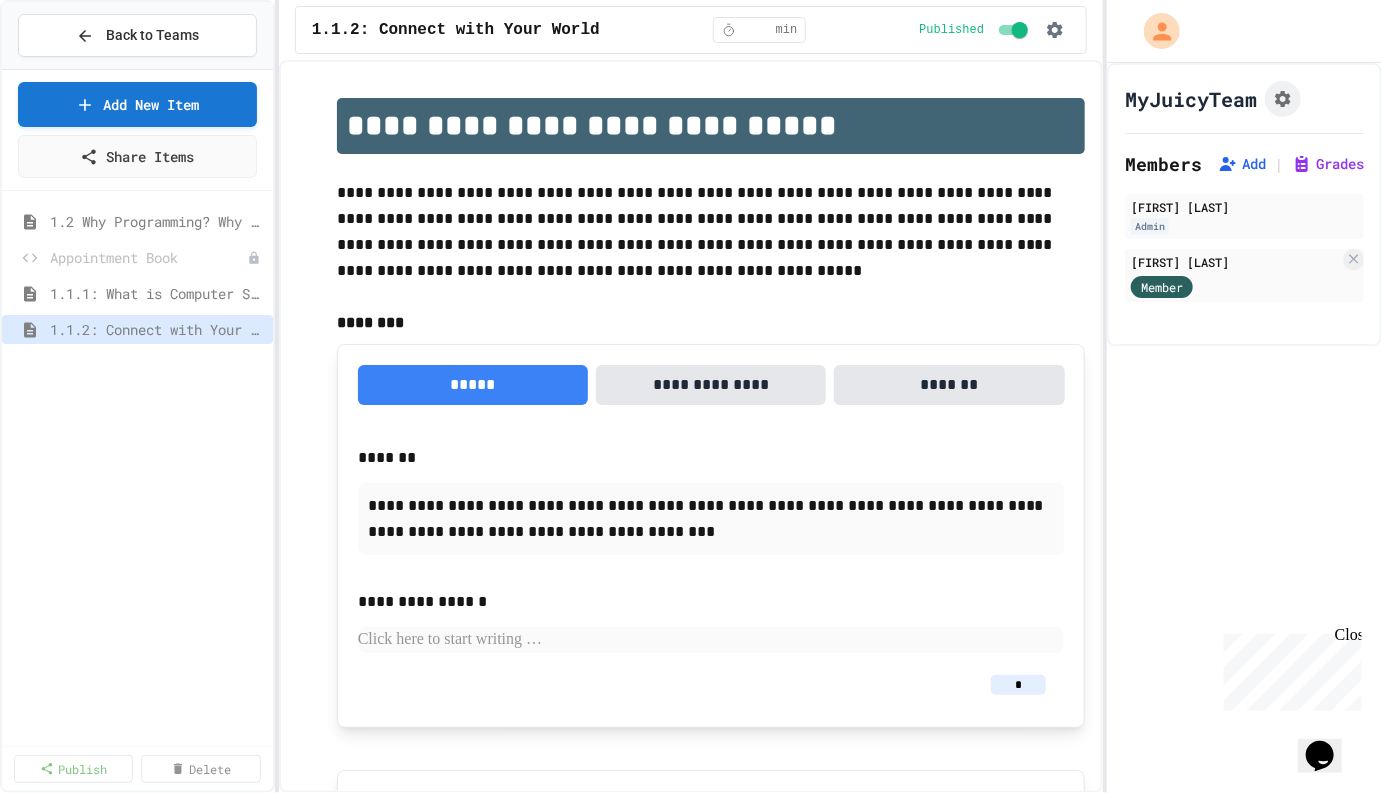 click 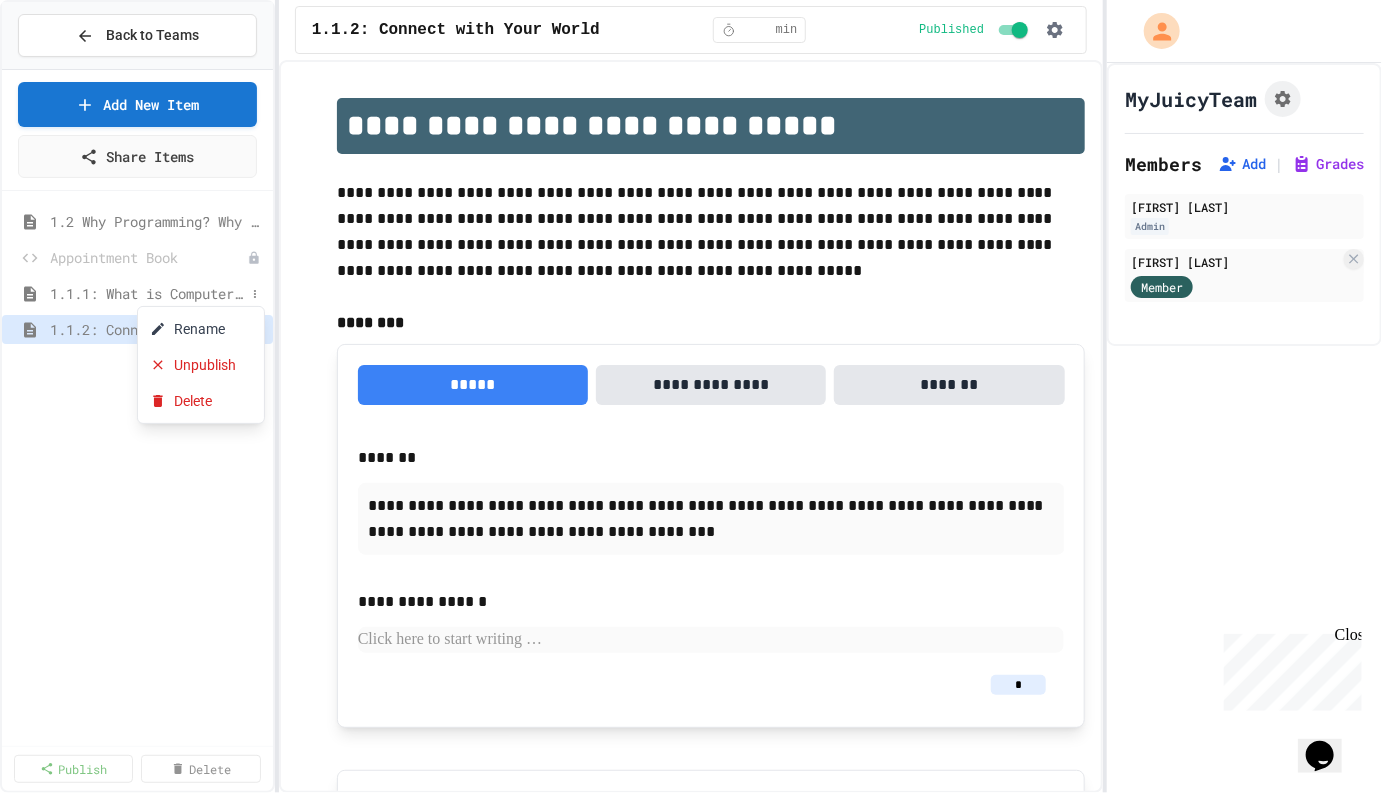 click at bounding box center (691, 396) 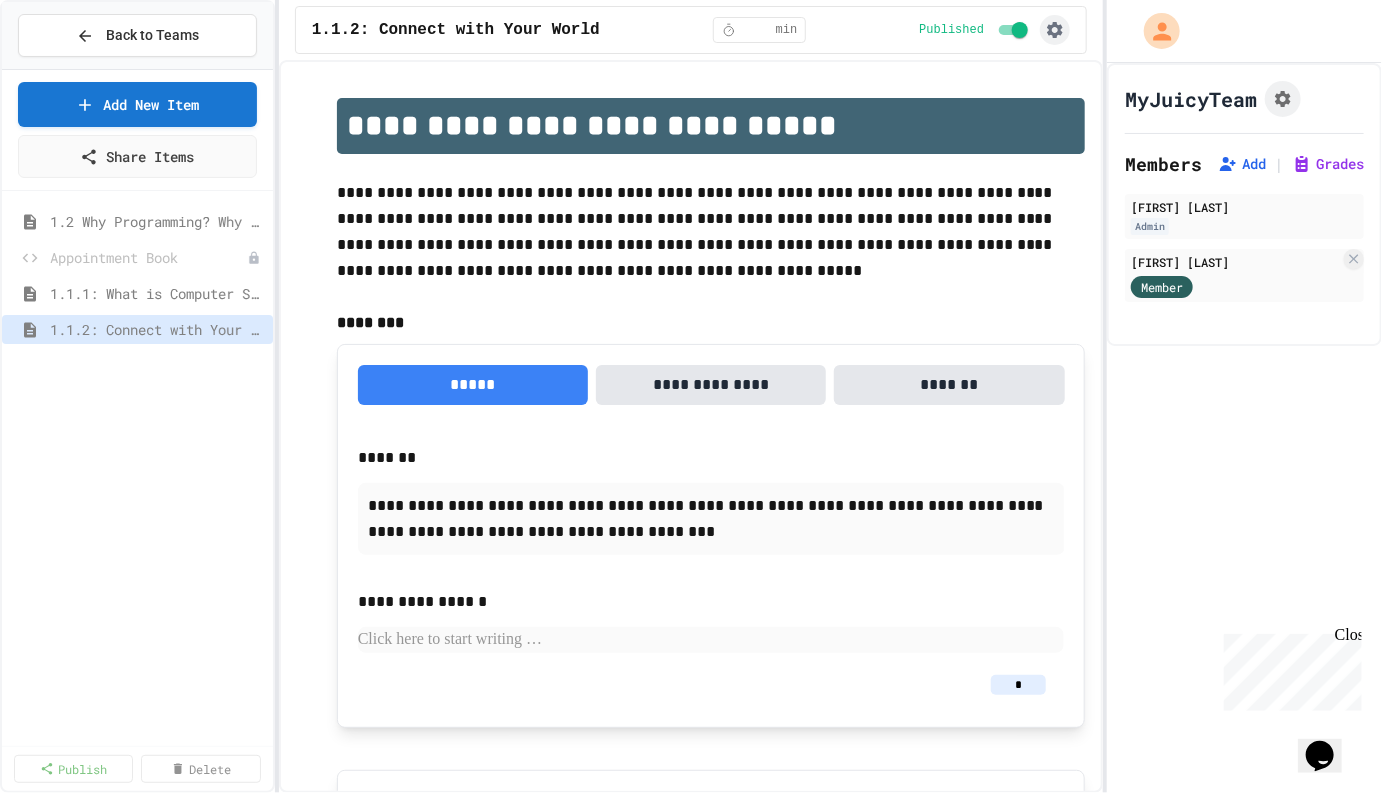 click 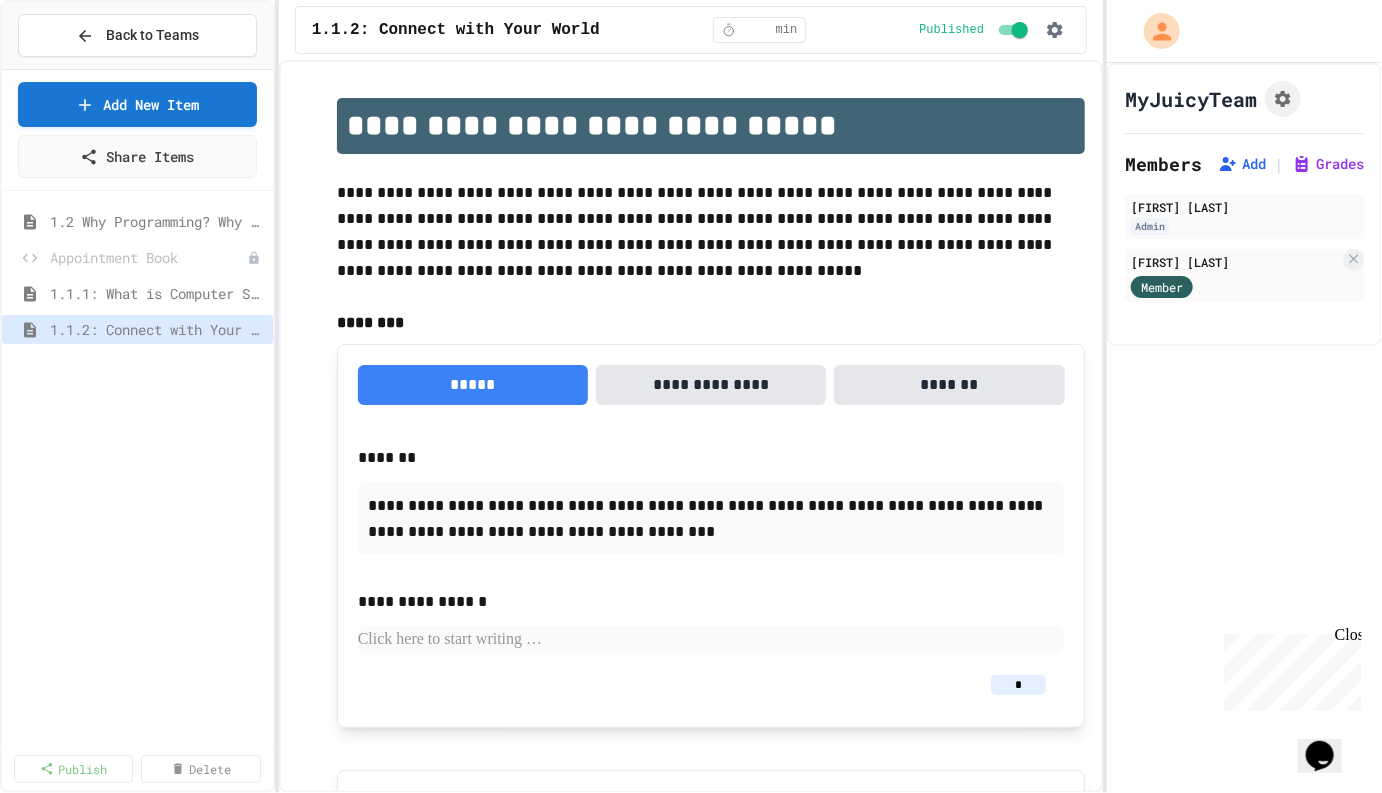 click at bounding box center [691, 795] 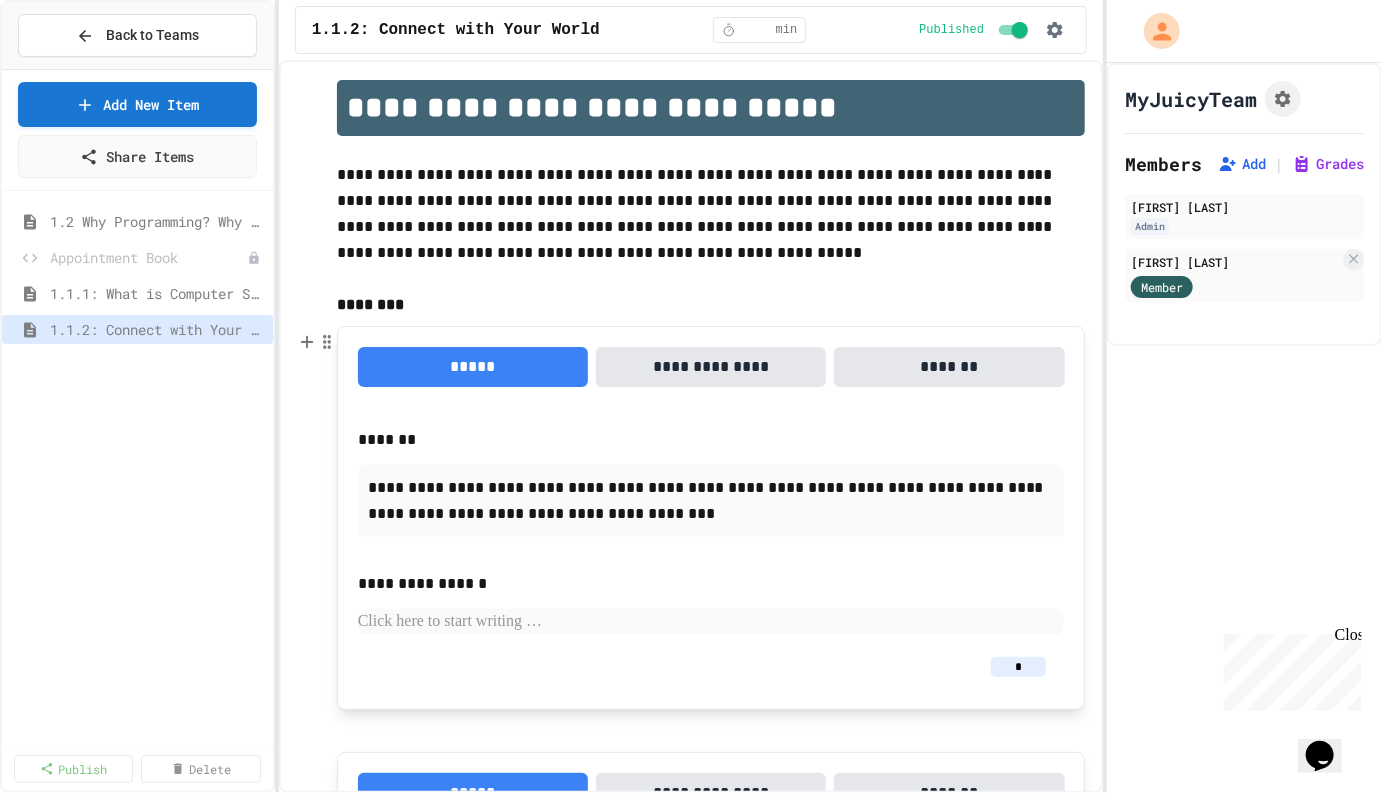 scroll, scrollTop: 25, scrollLeft: 0, axis: vertical 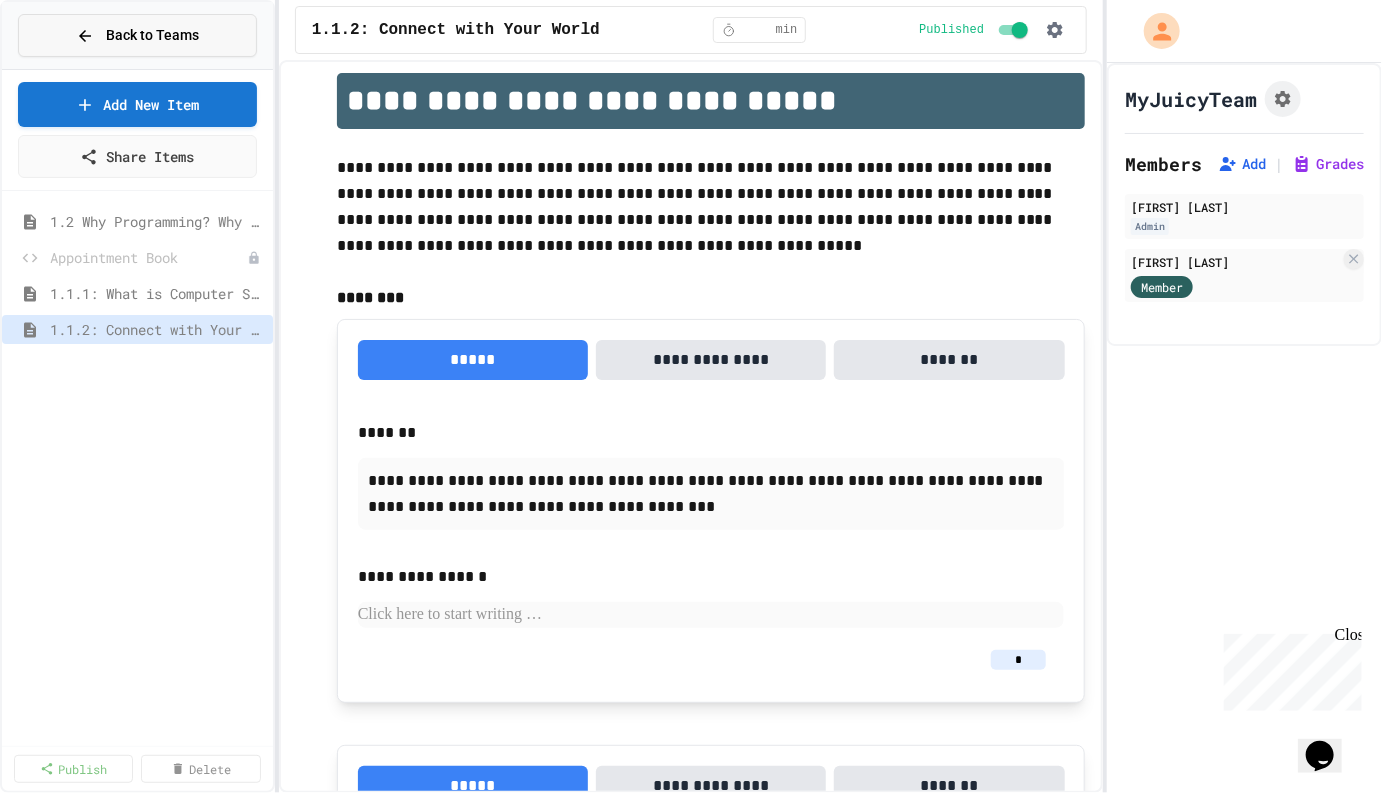 click on "Back to Teams" at bounding box center (137, 35) 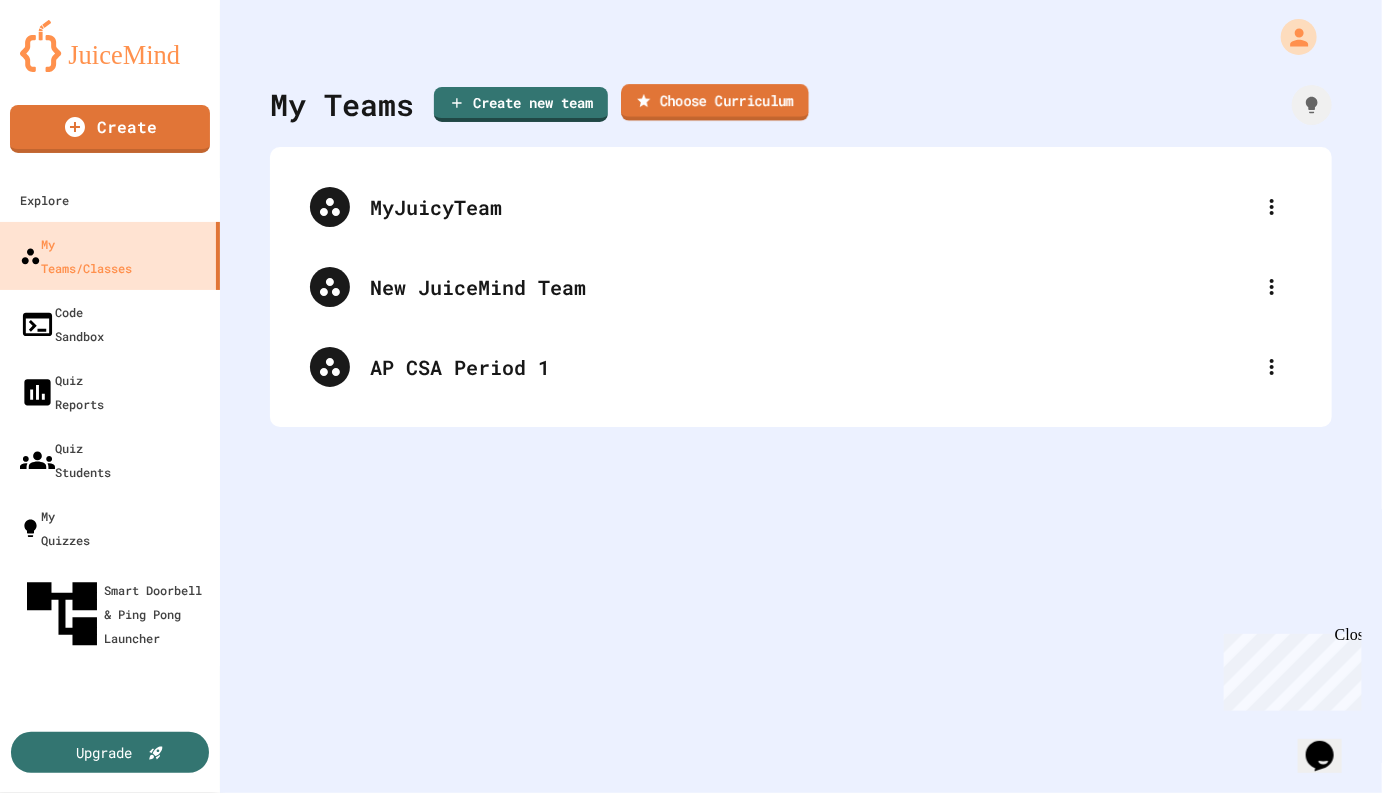 click on "Choose Curriculum" at bounding box center (715, 102) 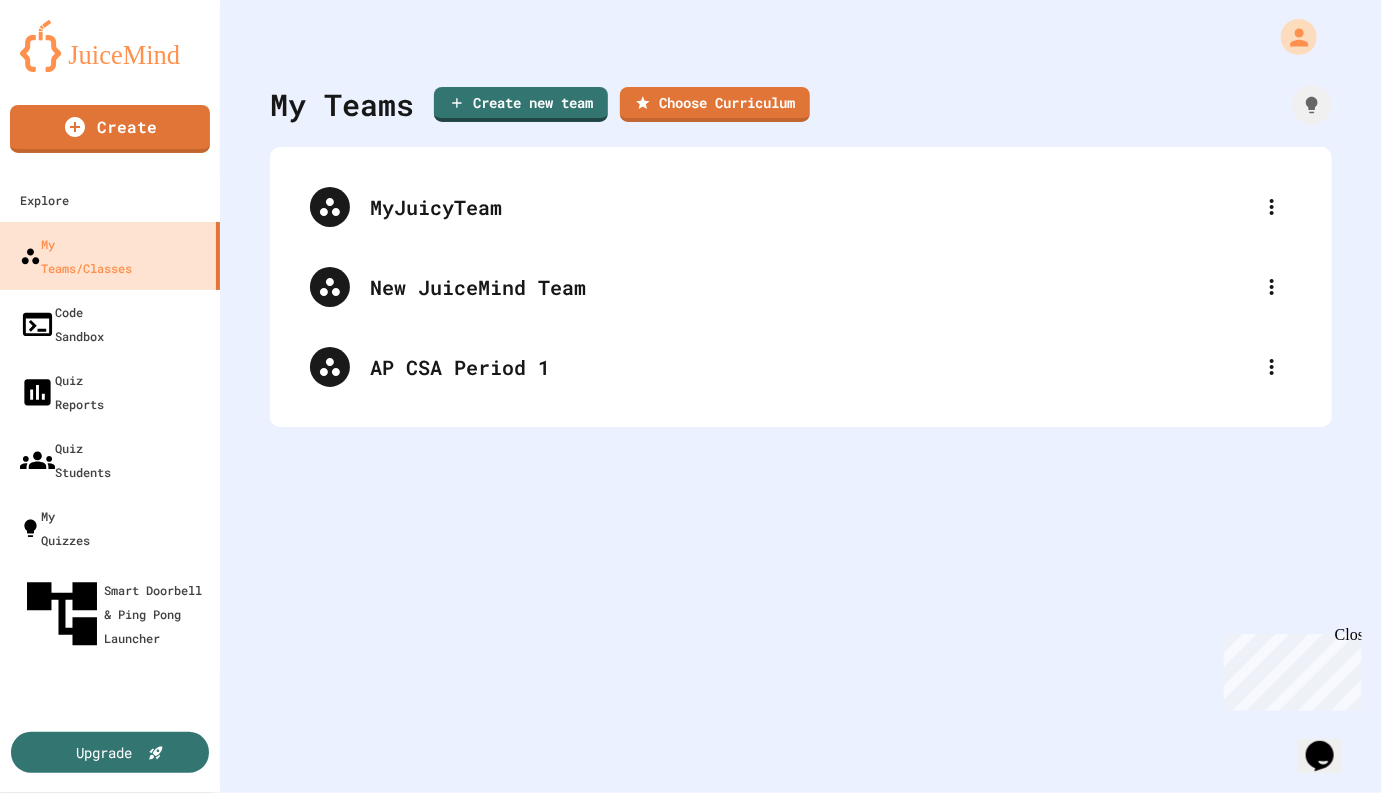 scroll, scrollTop: 78, scrollLeft: 0, axis: vertical 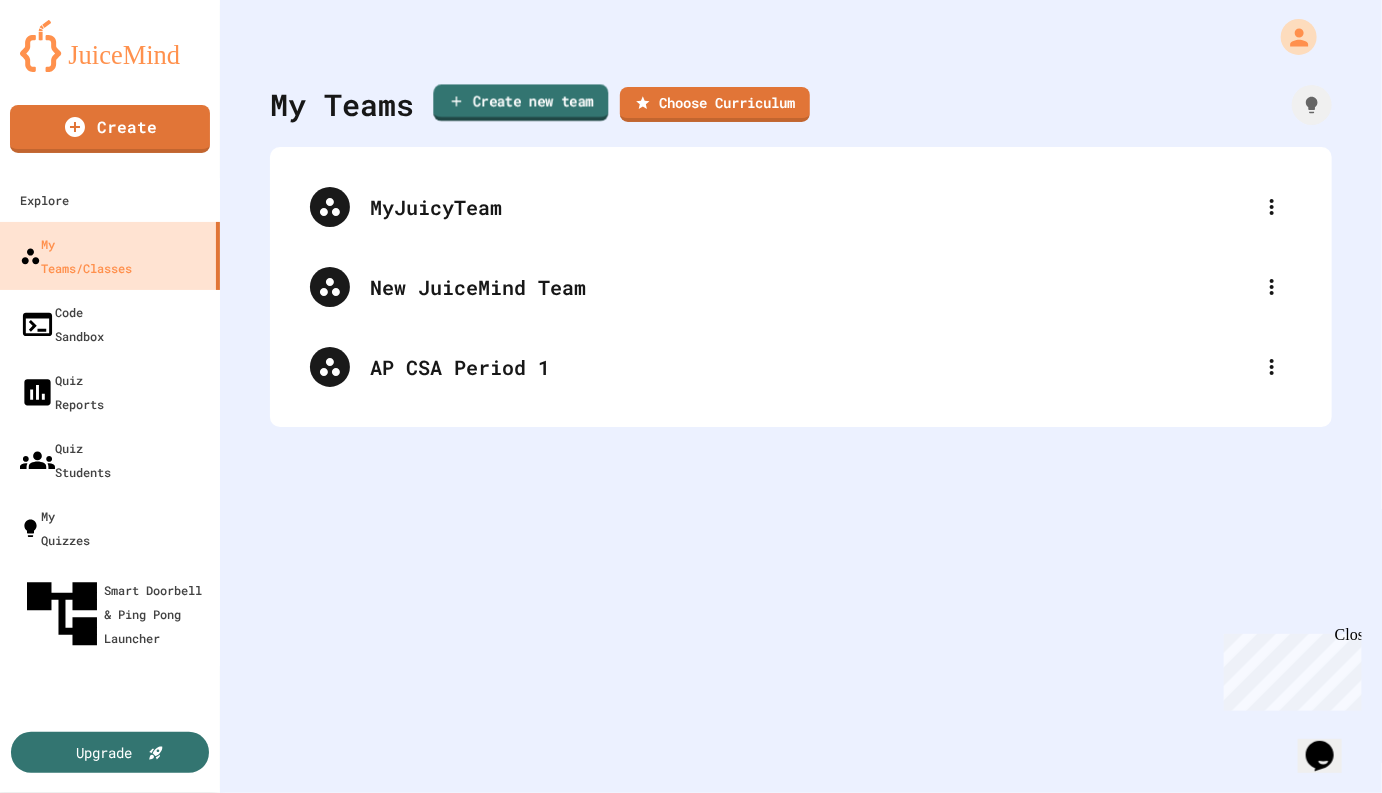 click on "Create new team" at bounding box center (520, 102) 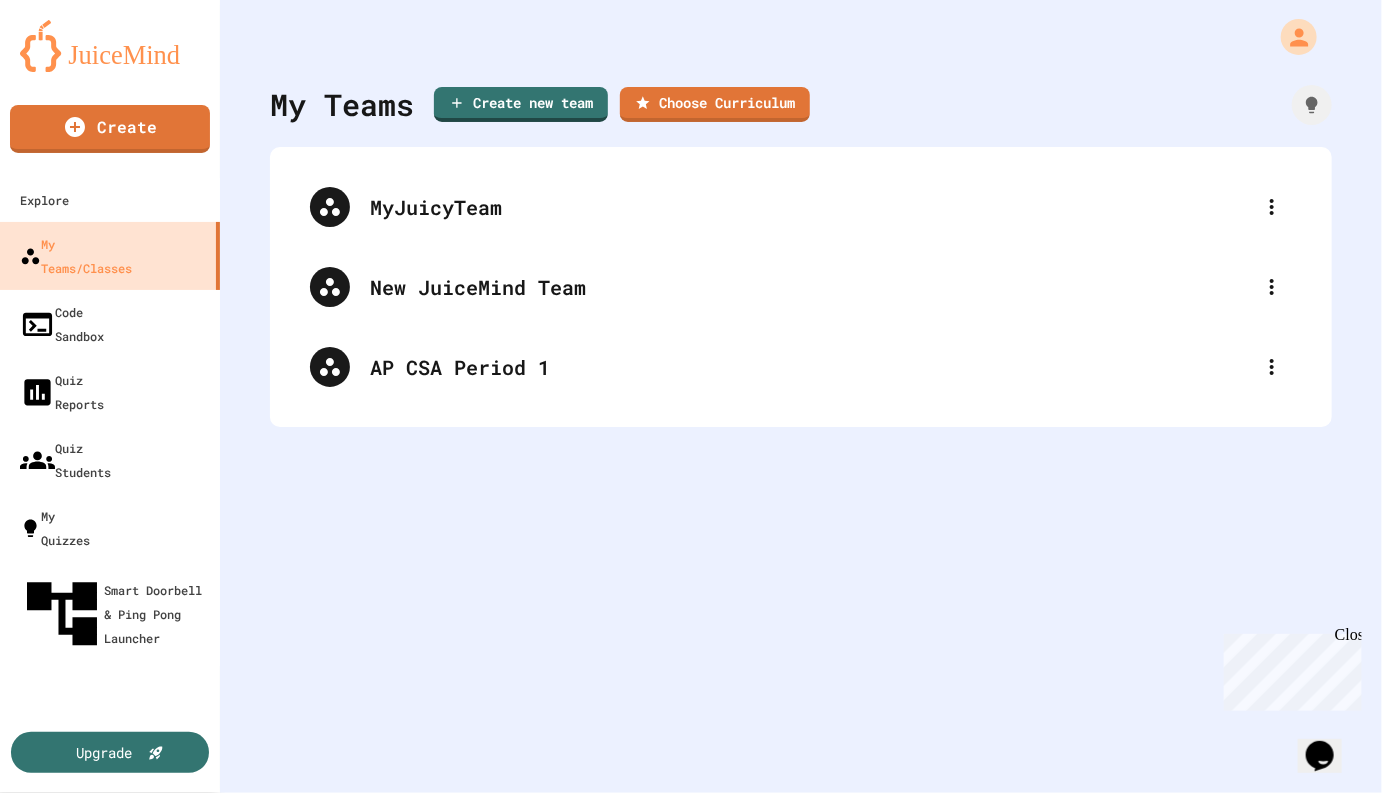 click at bounding box center [691, 1069] 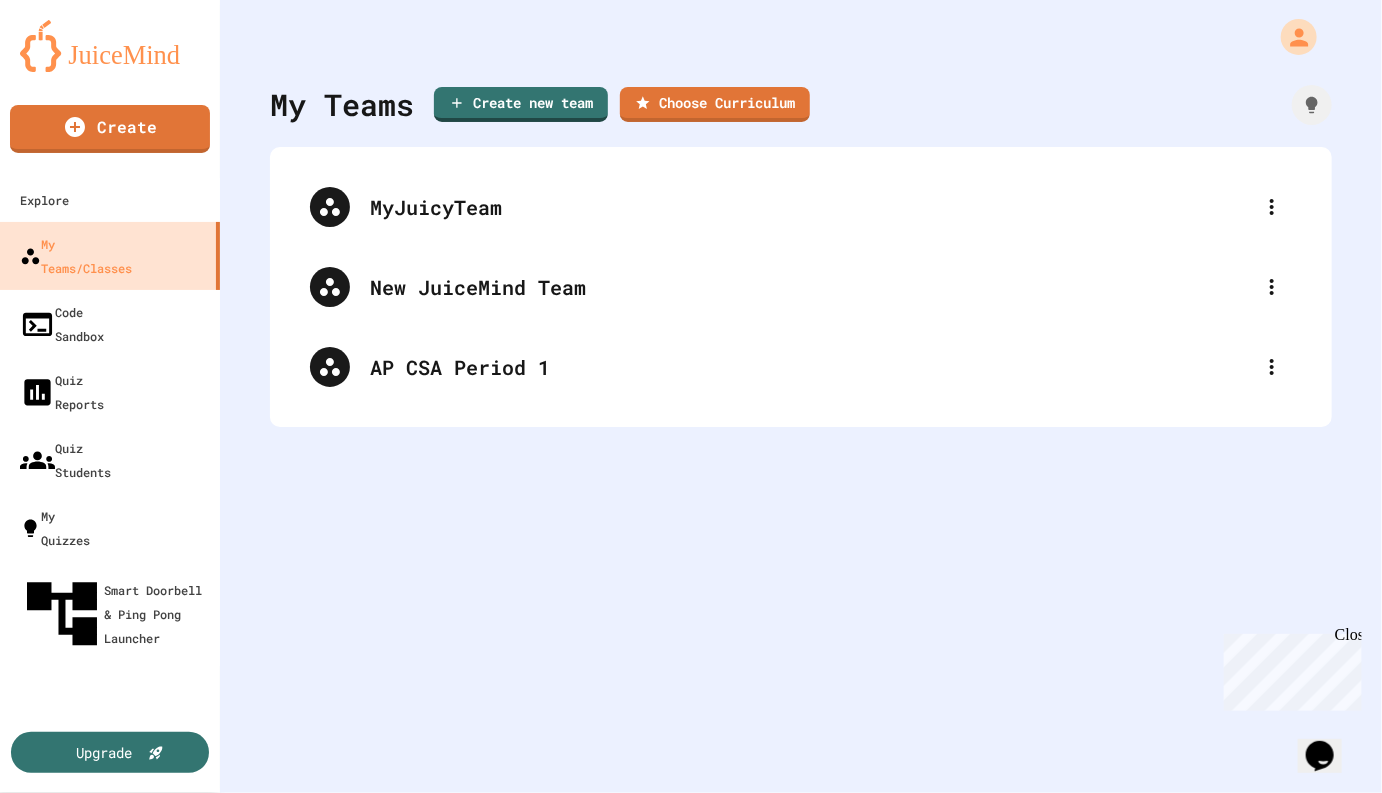 type on "*********" 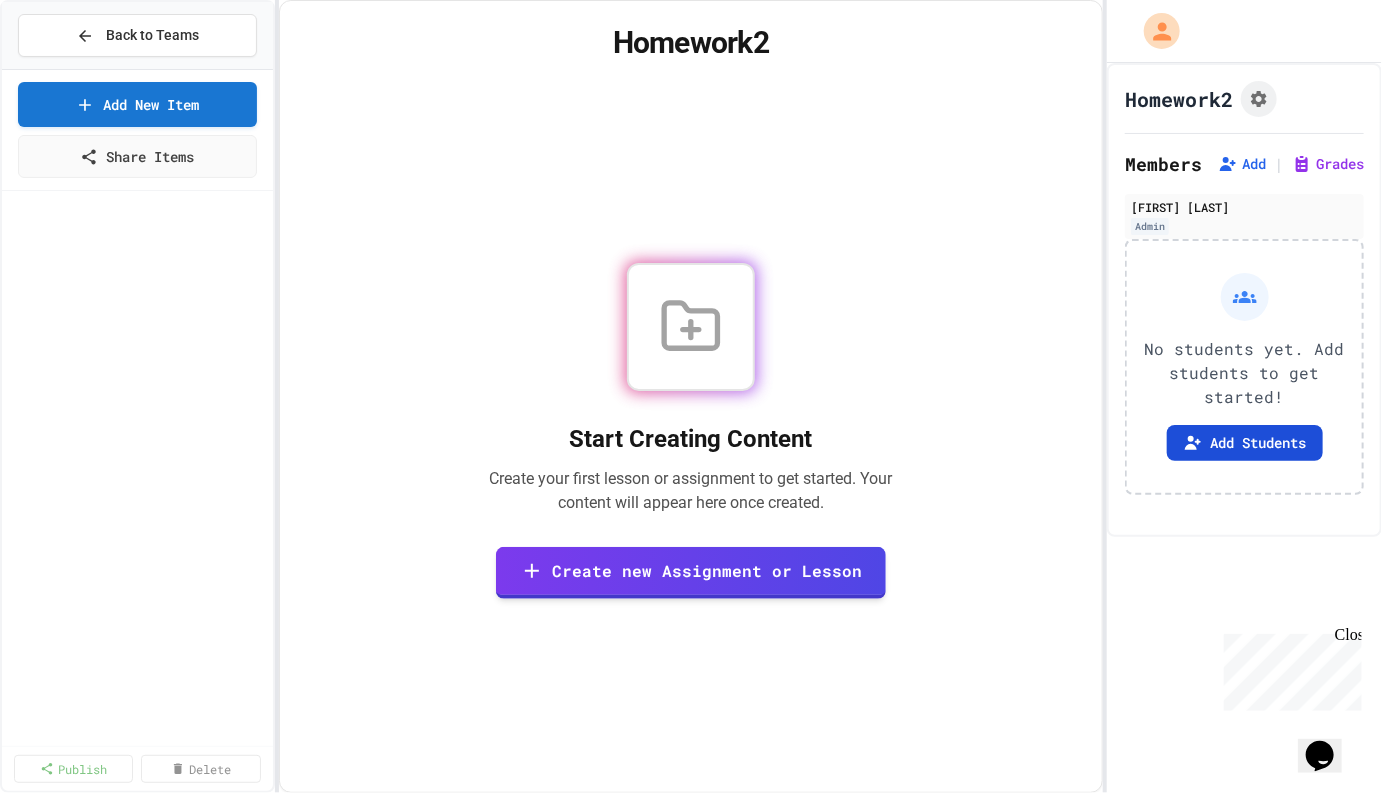 click on "Add Students" at bounding box center [1245, 443] 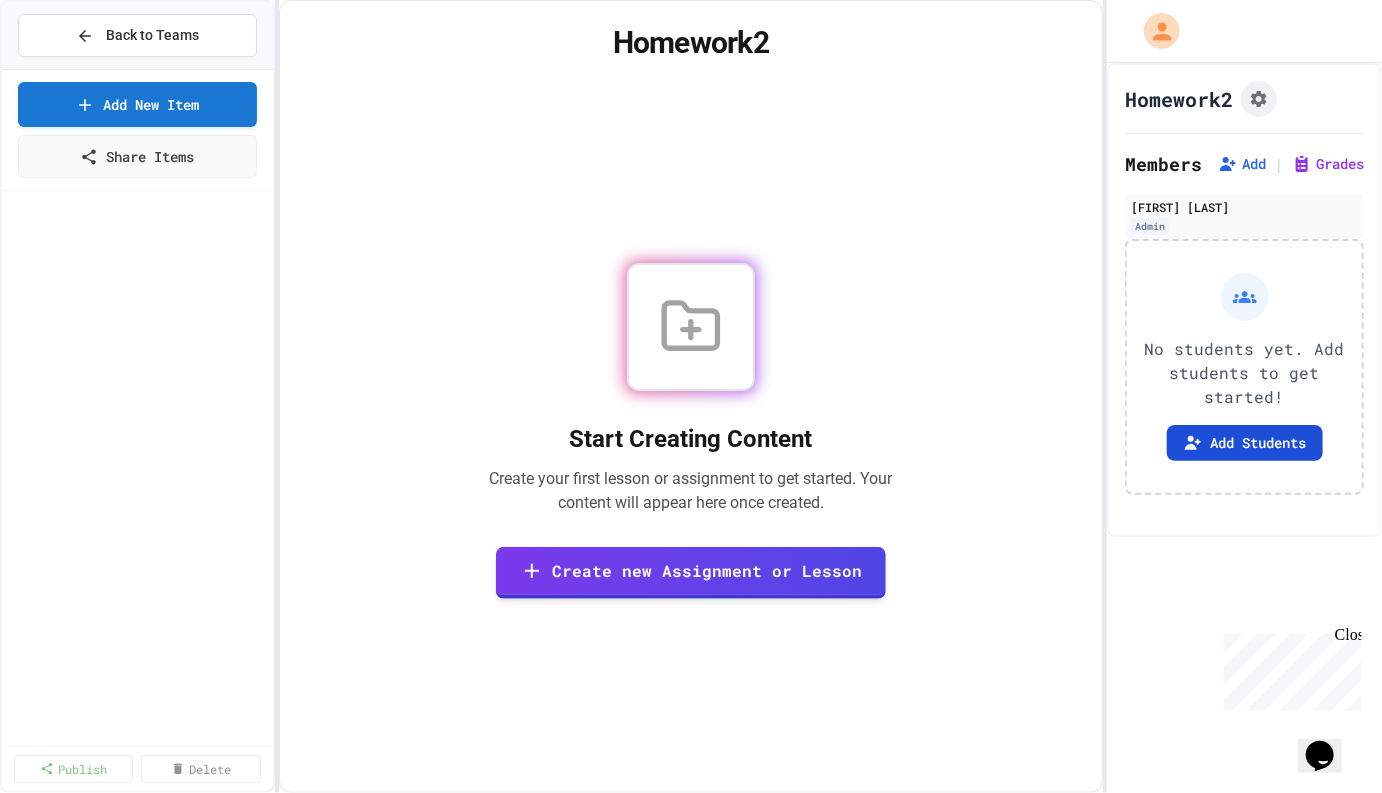 click at bounding box center [401, 910] 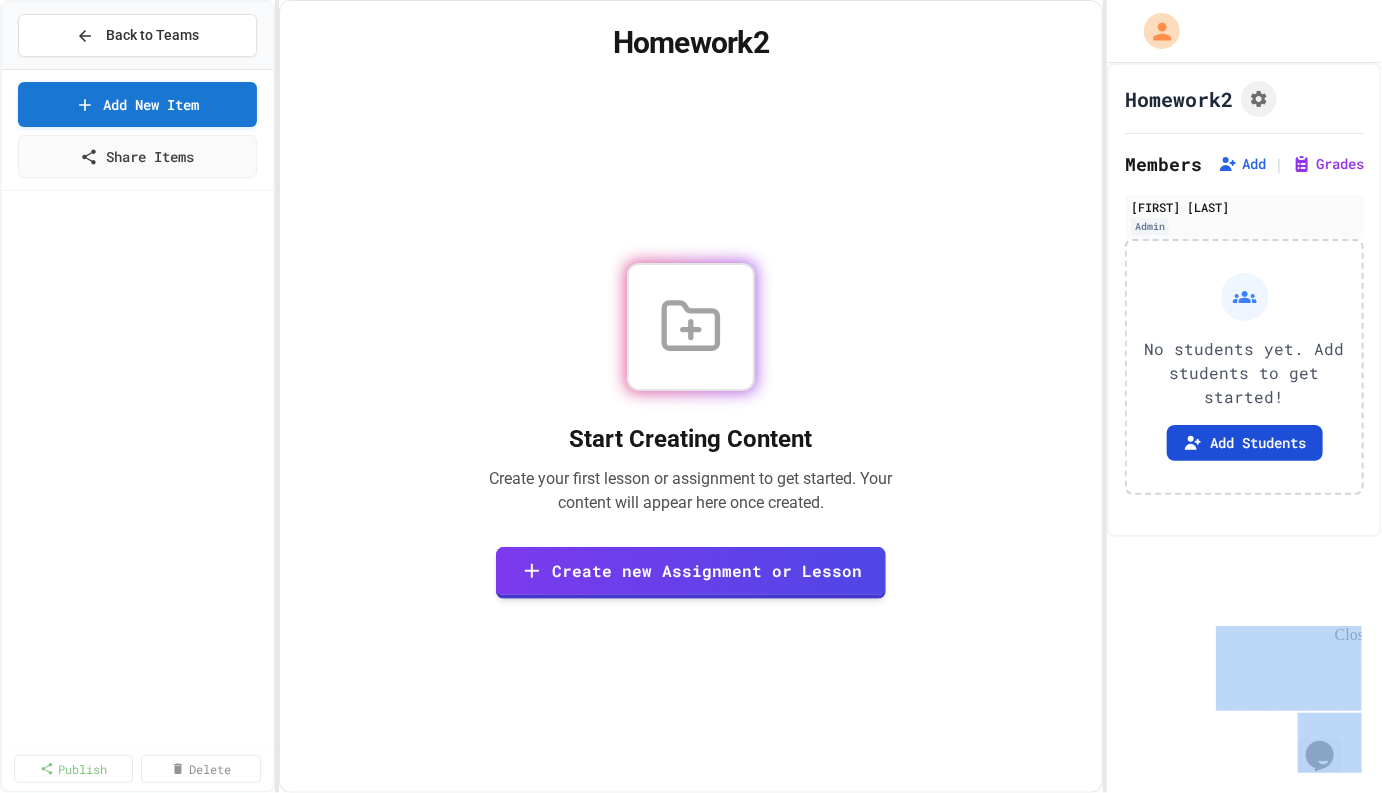 click on "Add Students" at bounding box center [1245, 443] 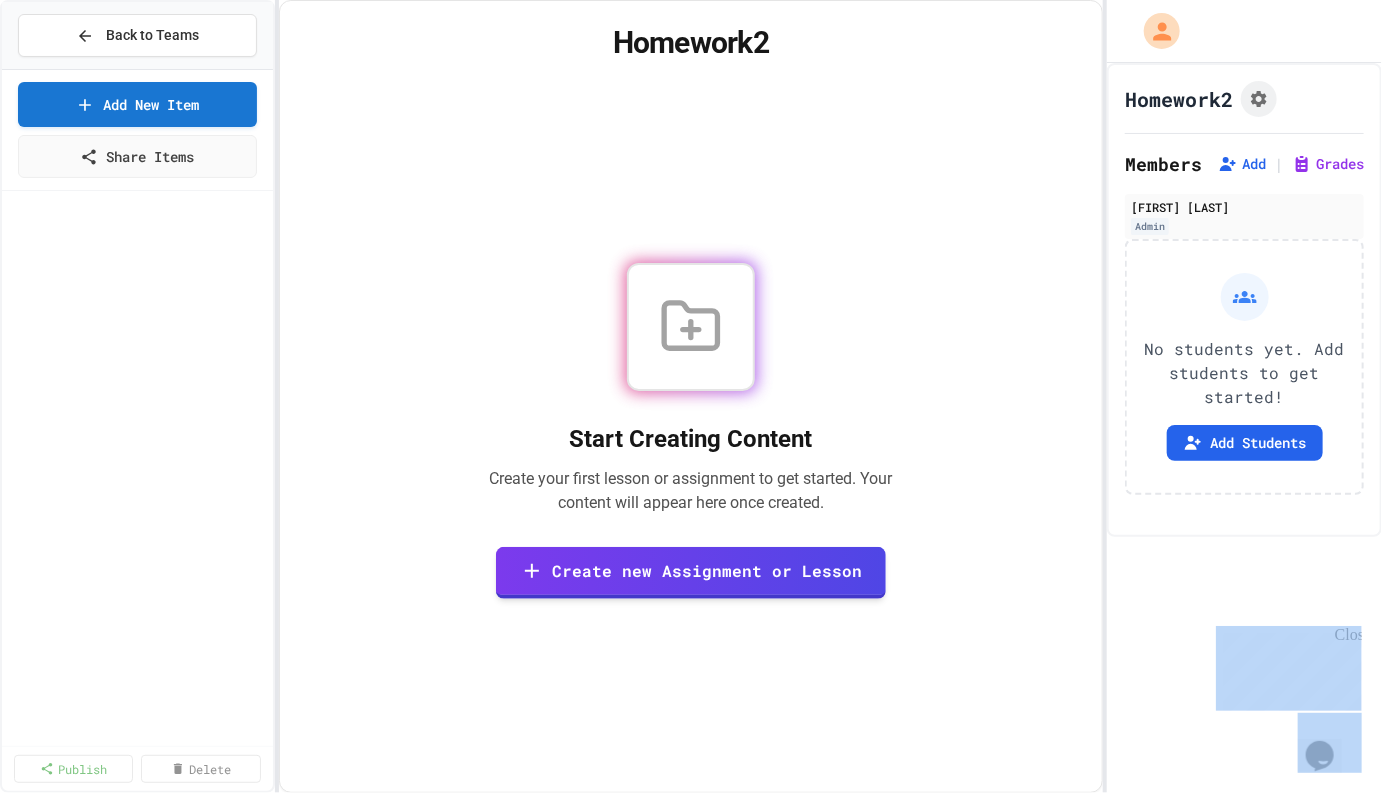 click 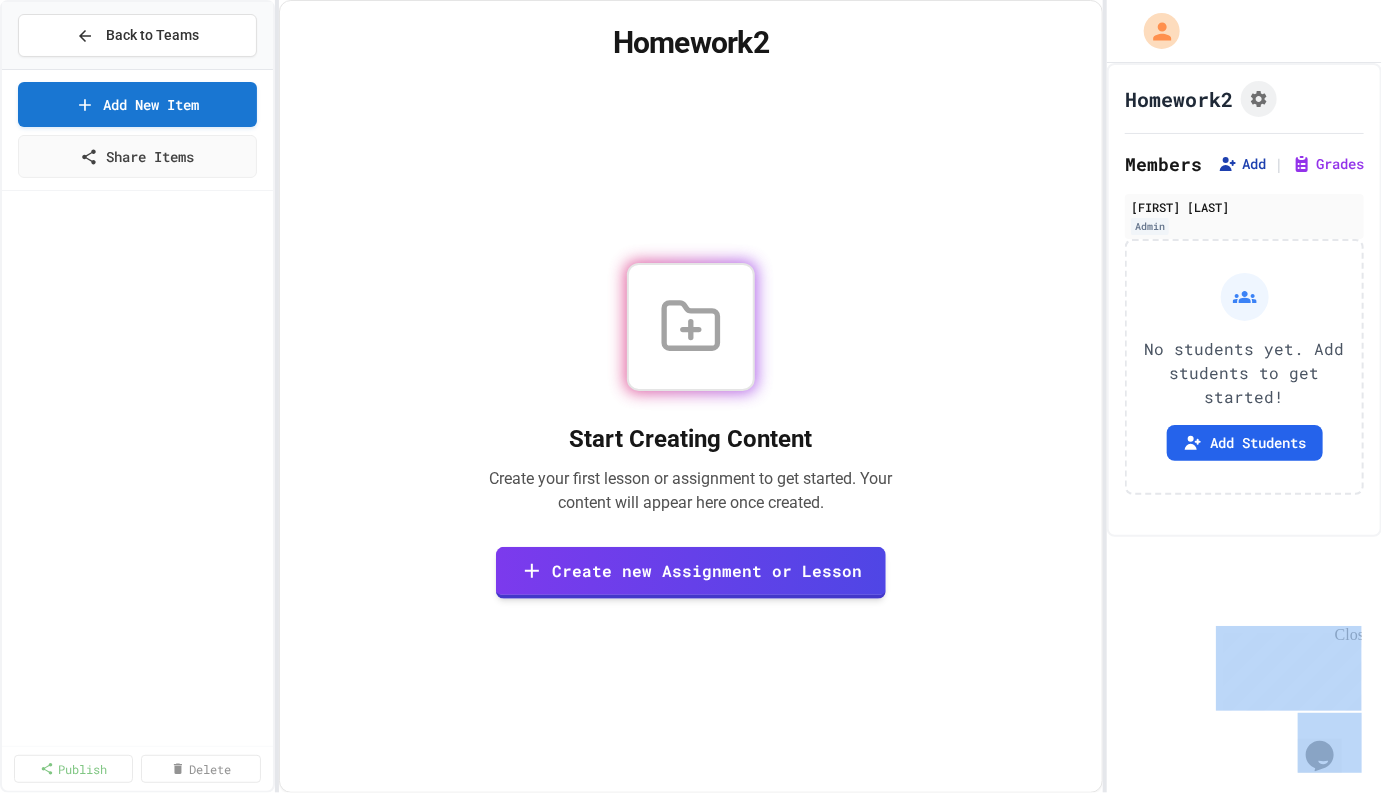 click on "Add" at bounding box center (1242, 164) 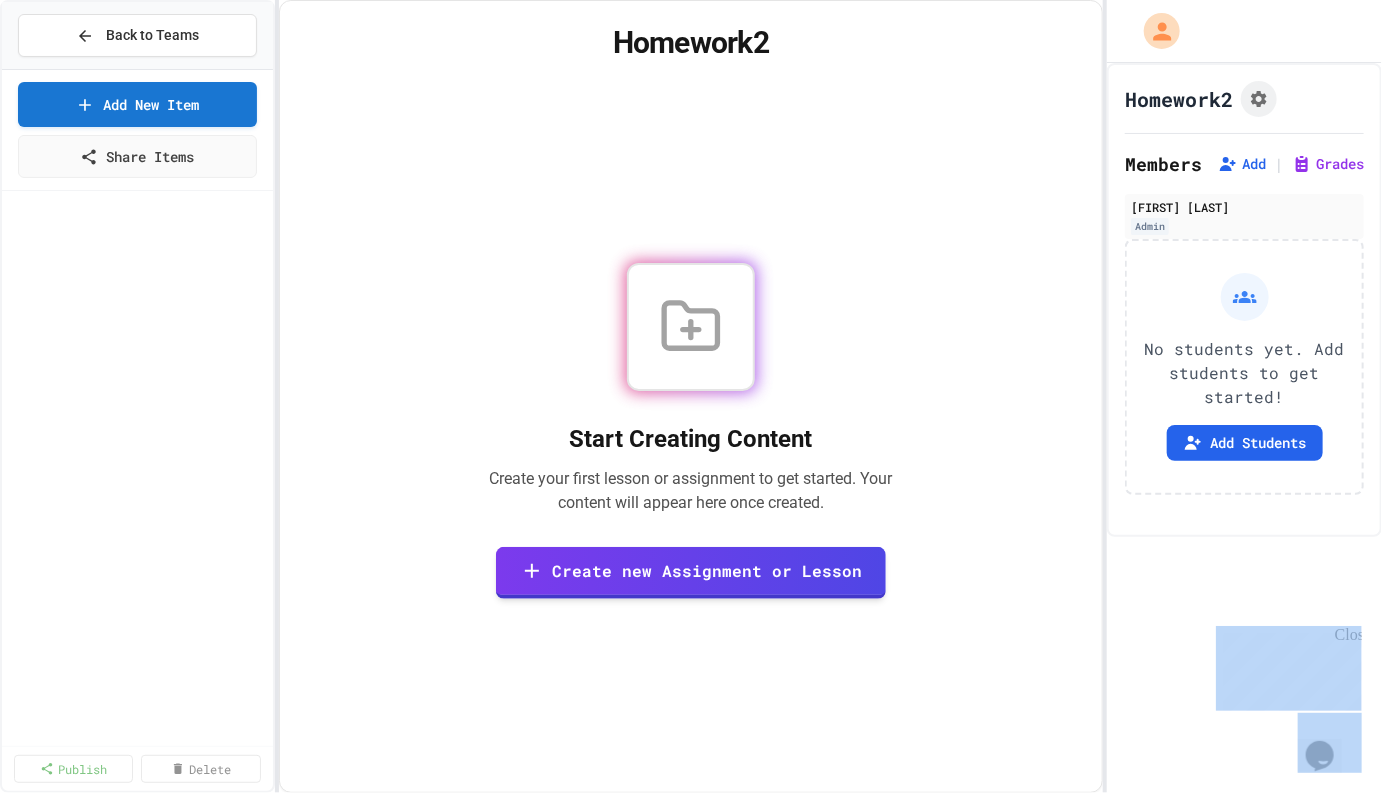 click on "Copy" at bounding box center (896, 910) 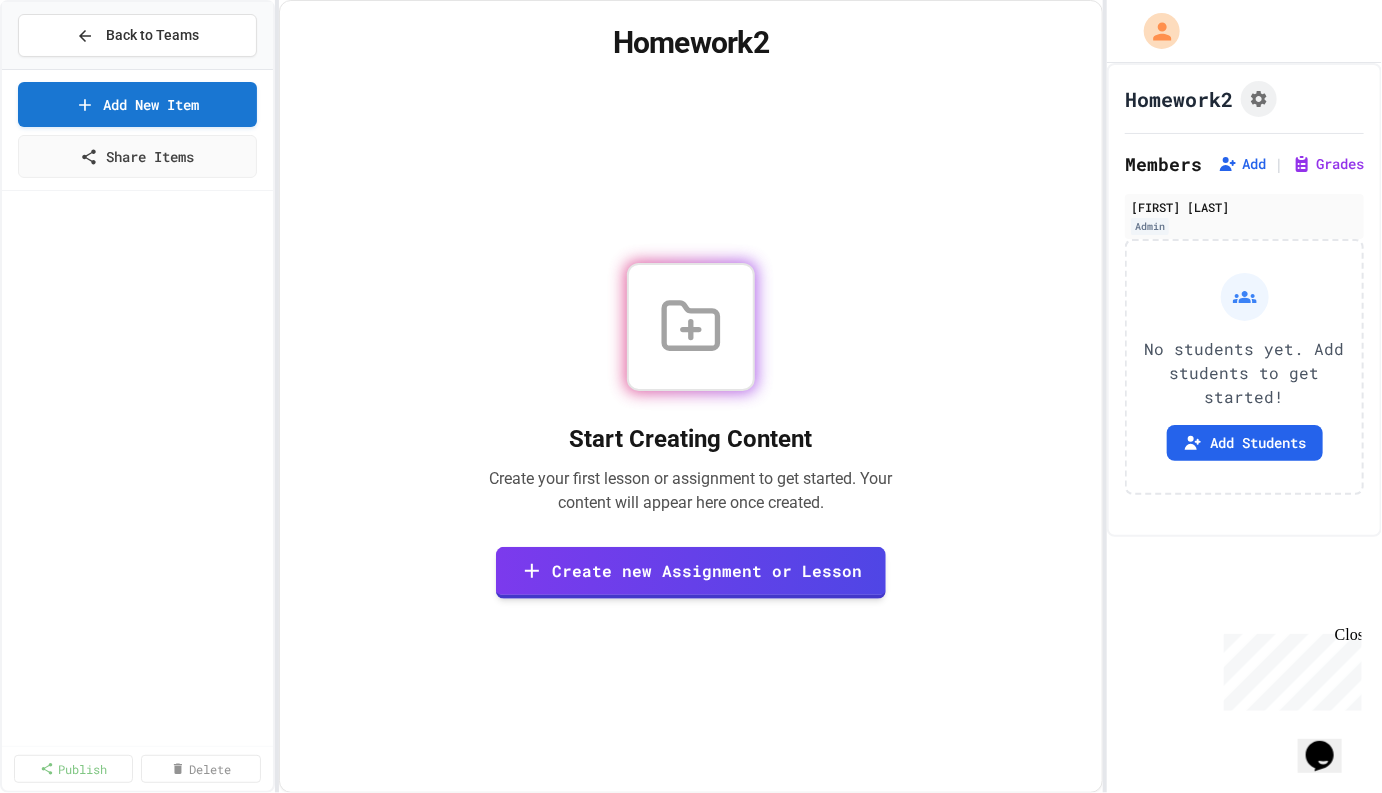 click 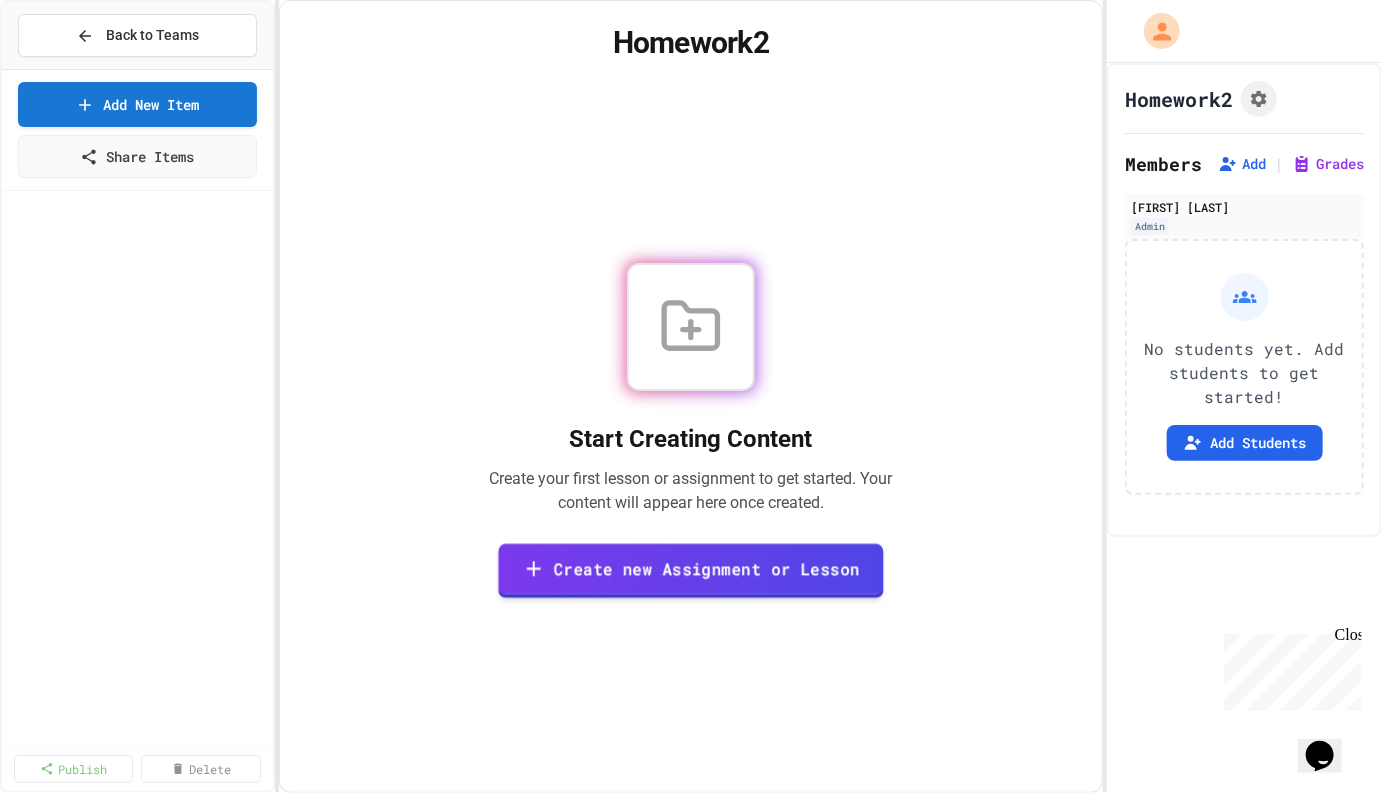 click on "Create new Assignment or Lesson" at bounding box center [690, 570] 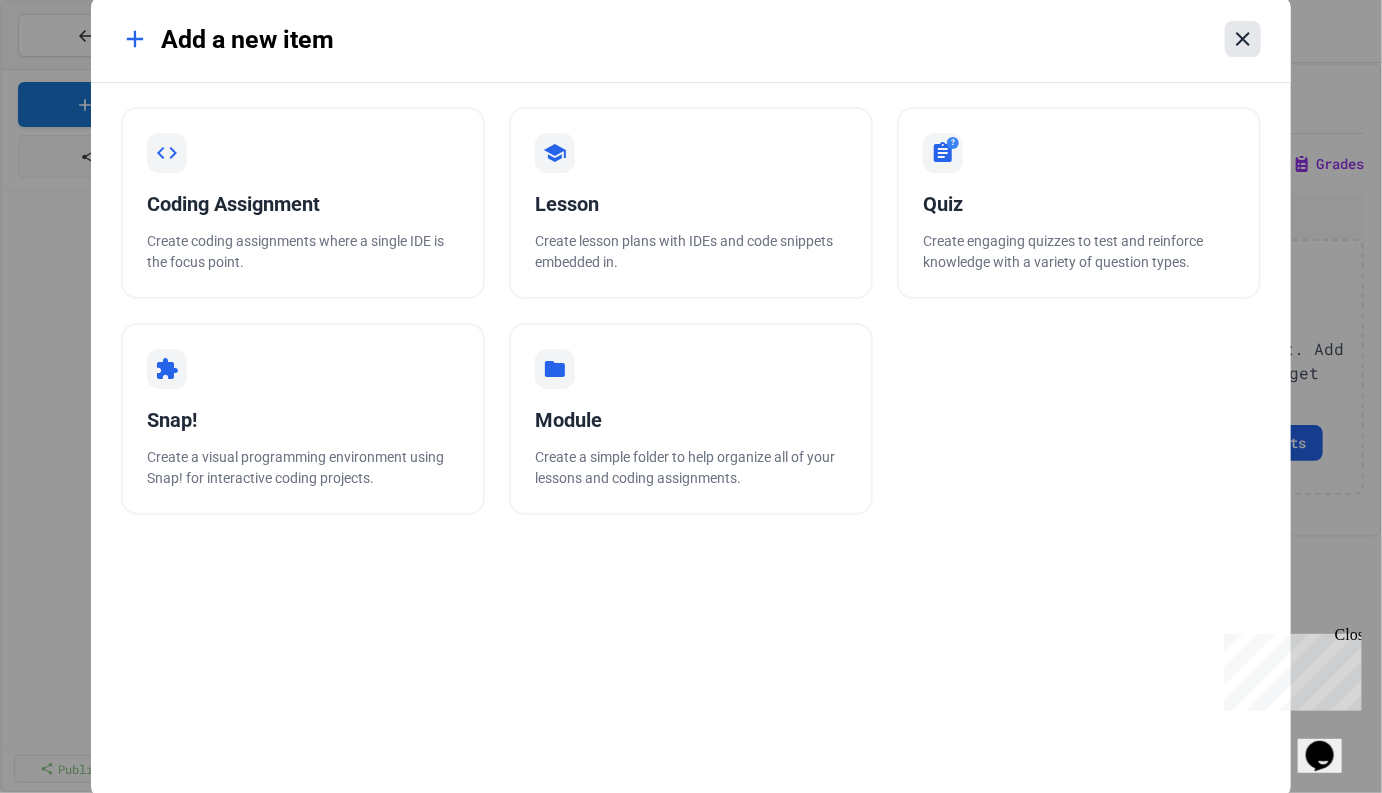 click 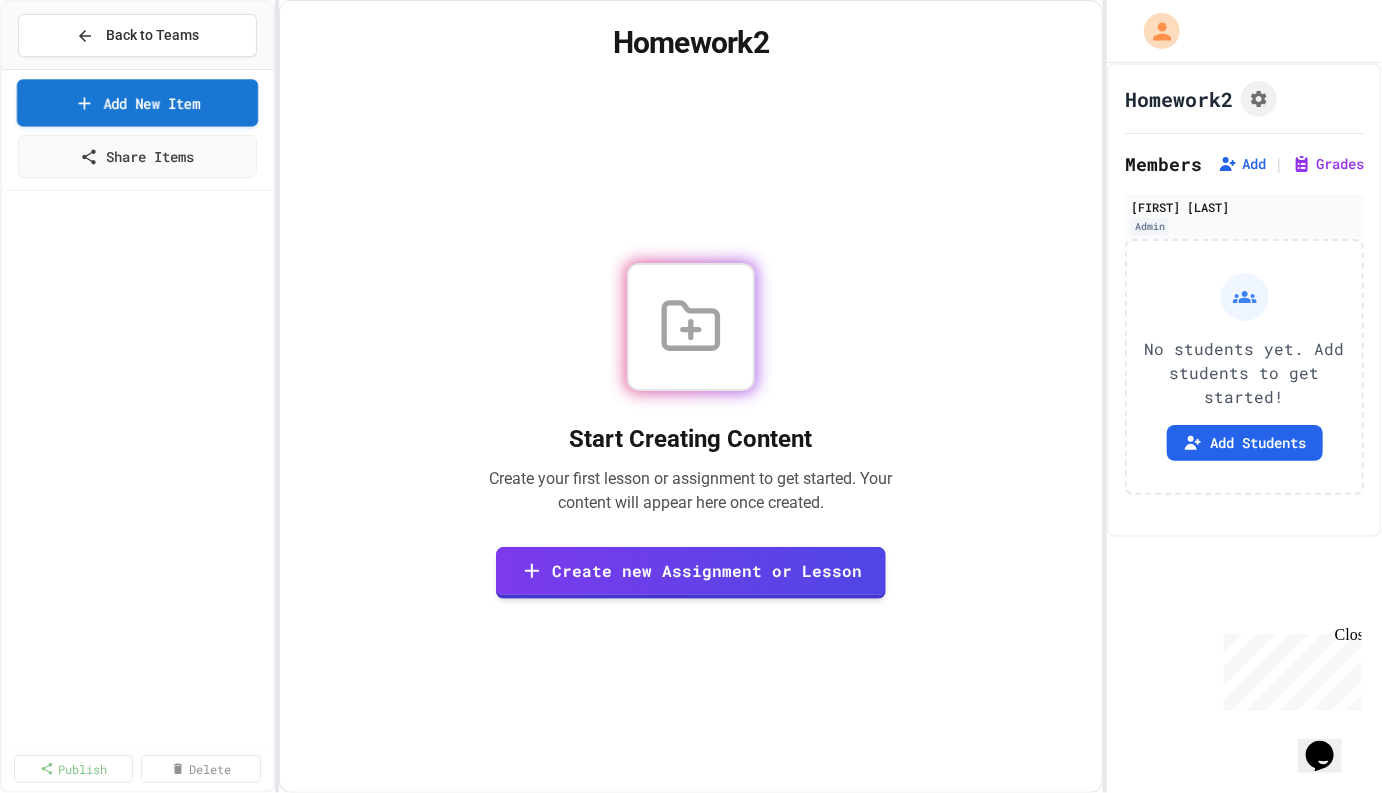 click on "Add New Item" at bounding box center [137, 102] 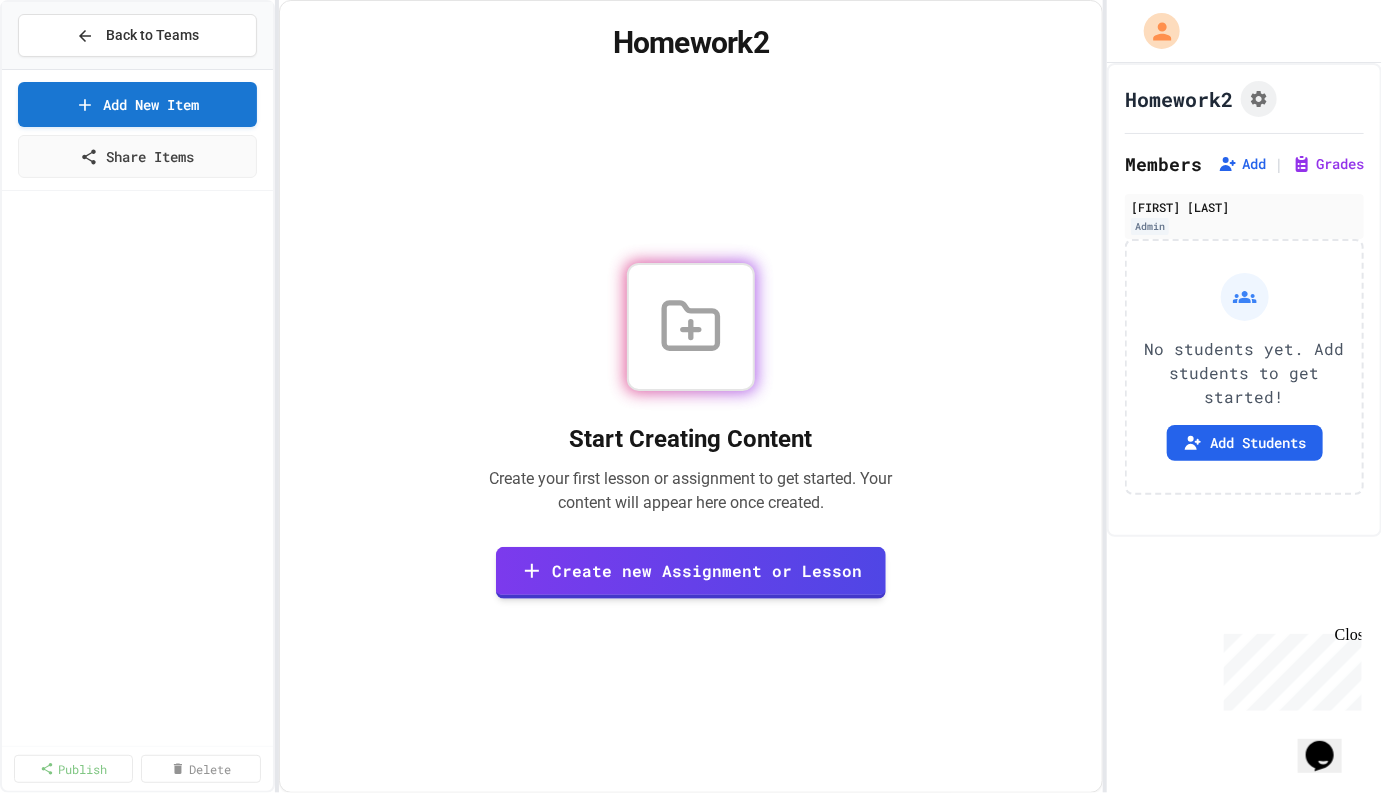 click on "Browse Premade Content" at bounding box center (691, 1102) 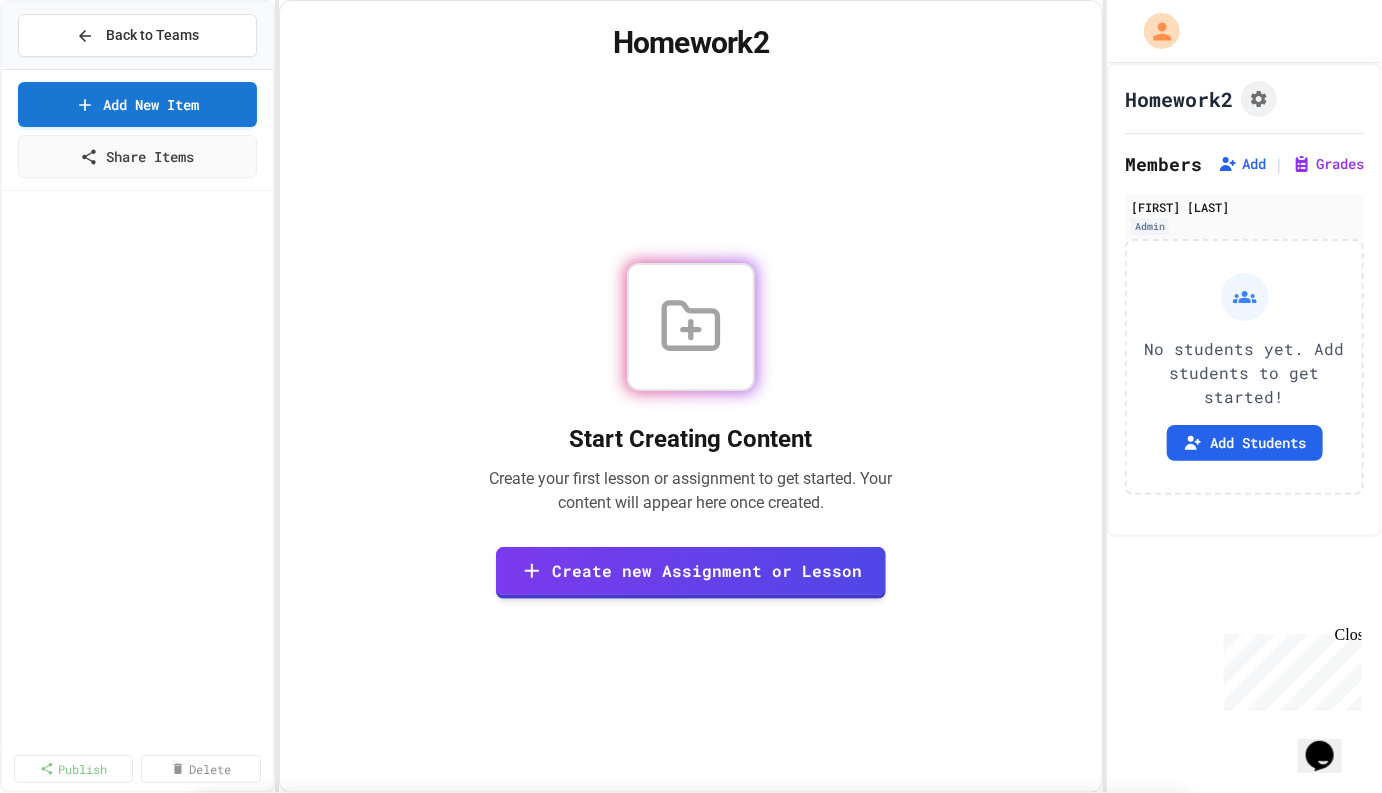 click on "**********" at bounding box center [709, 1086] 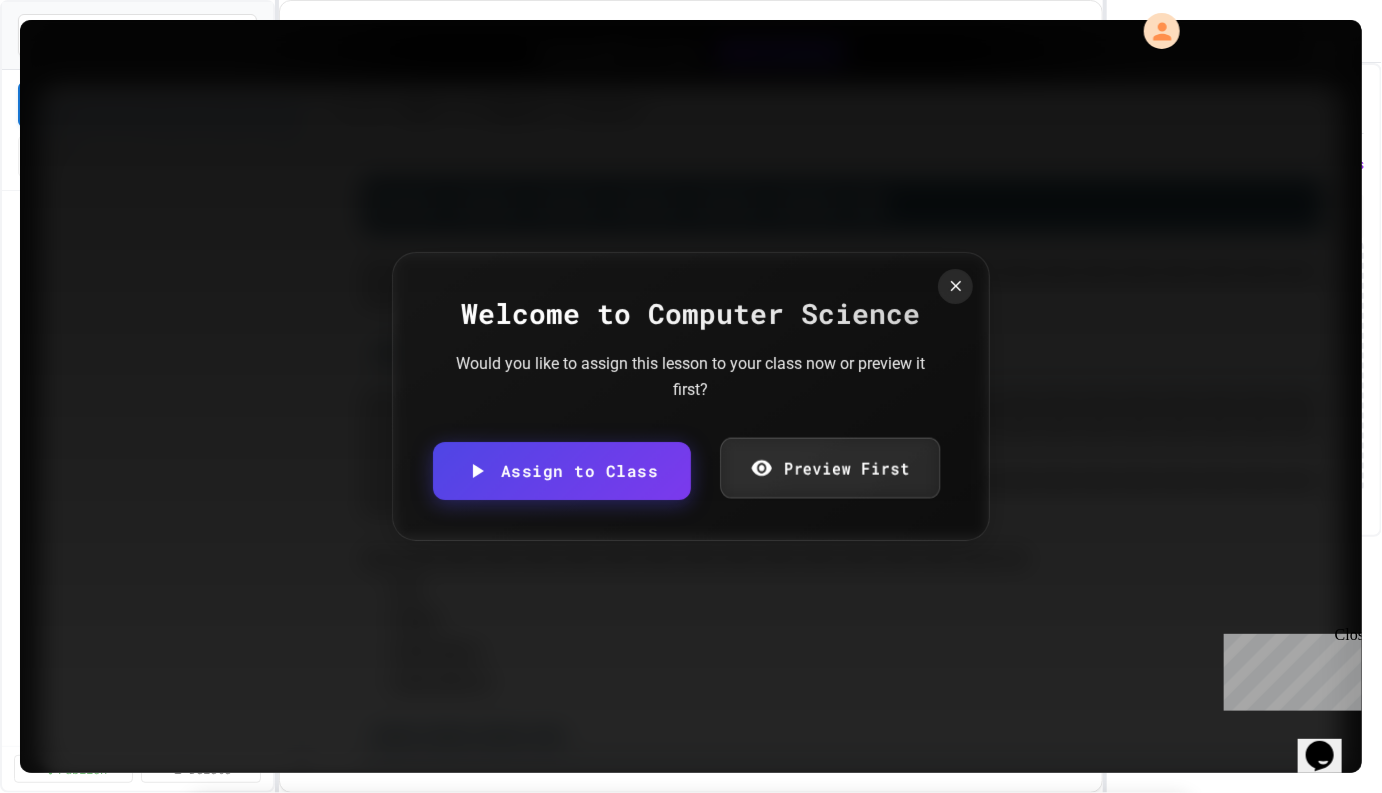 scroll, scrollTop: 3171, scrollLeft: 0, axis: vertical 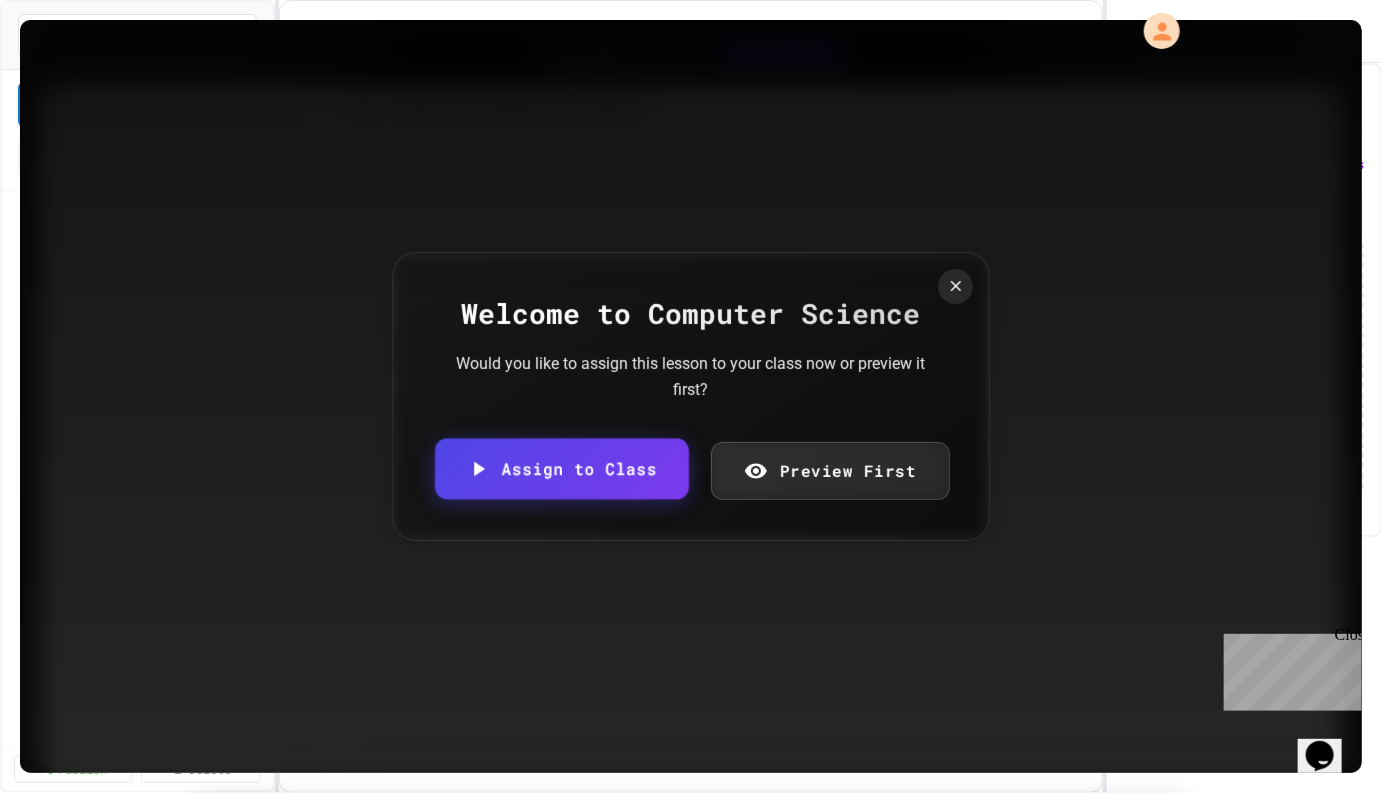 click on "Assign to Class" at bounding box center [562, 469] 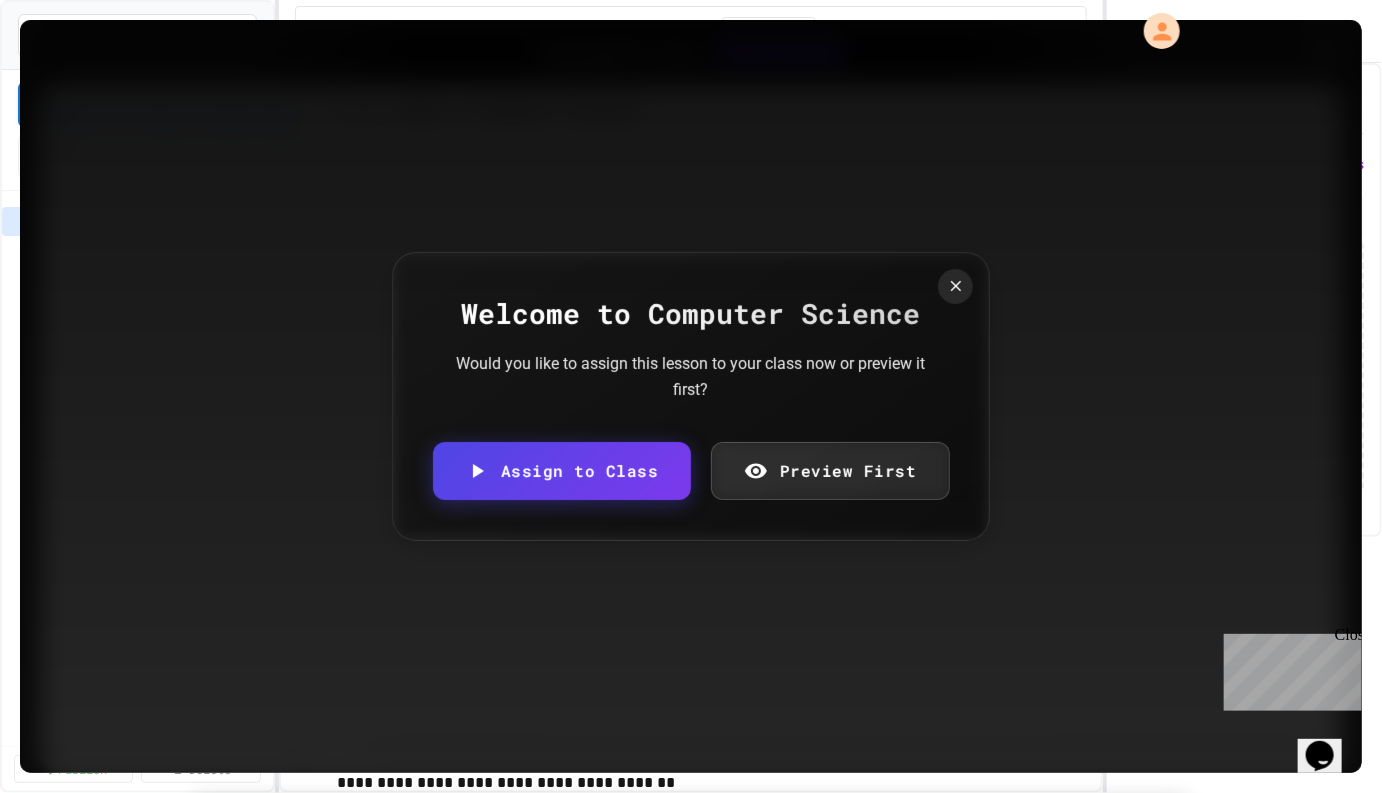 scroll, scrollTop: 3020, scrollLeft: 0, axis: vertical 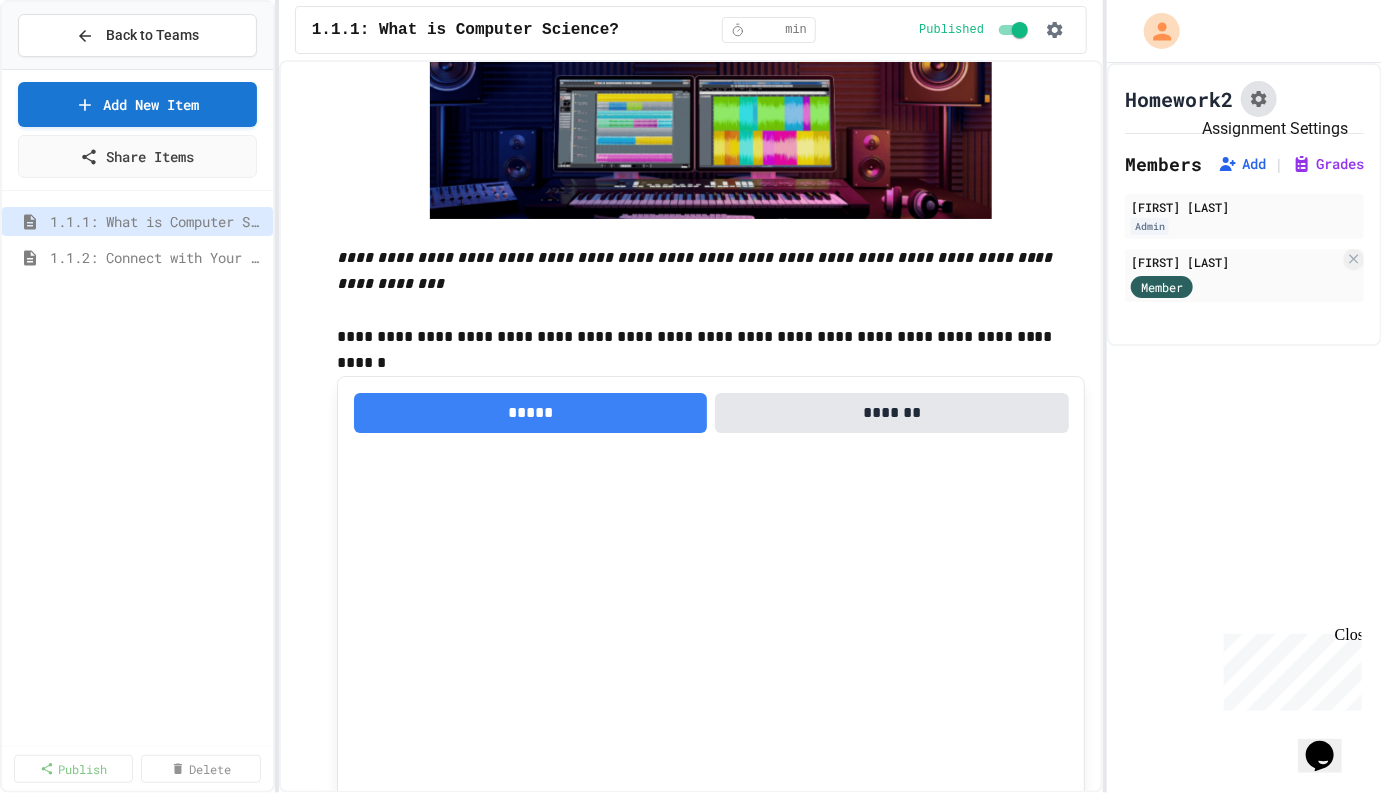 click 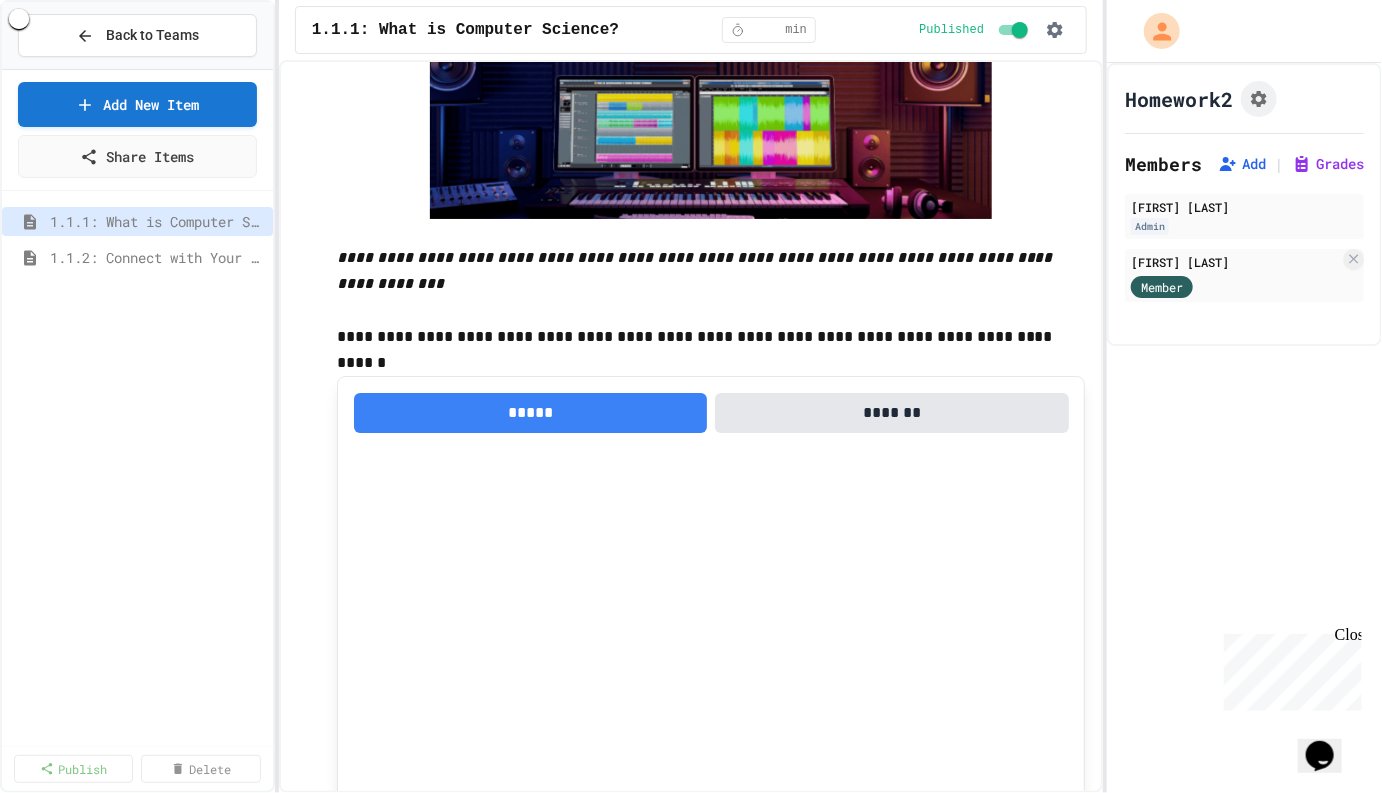 click on "*" at bounding box center (894, 1223) 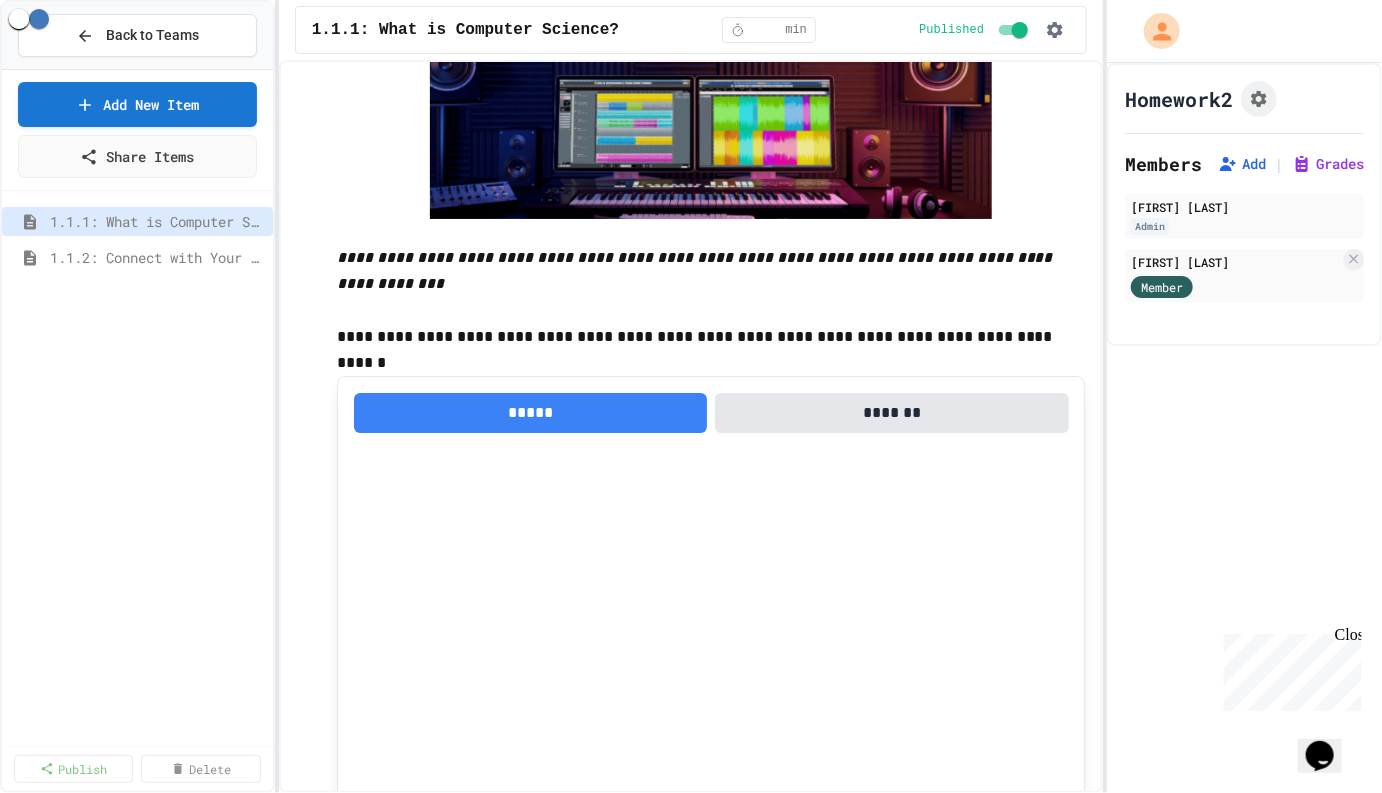 click on "**********" at bounding box center [520, 1274] 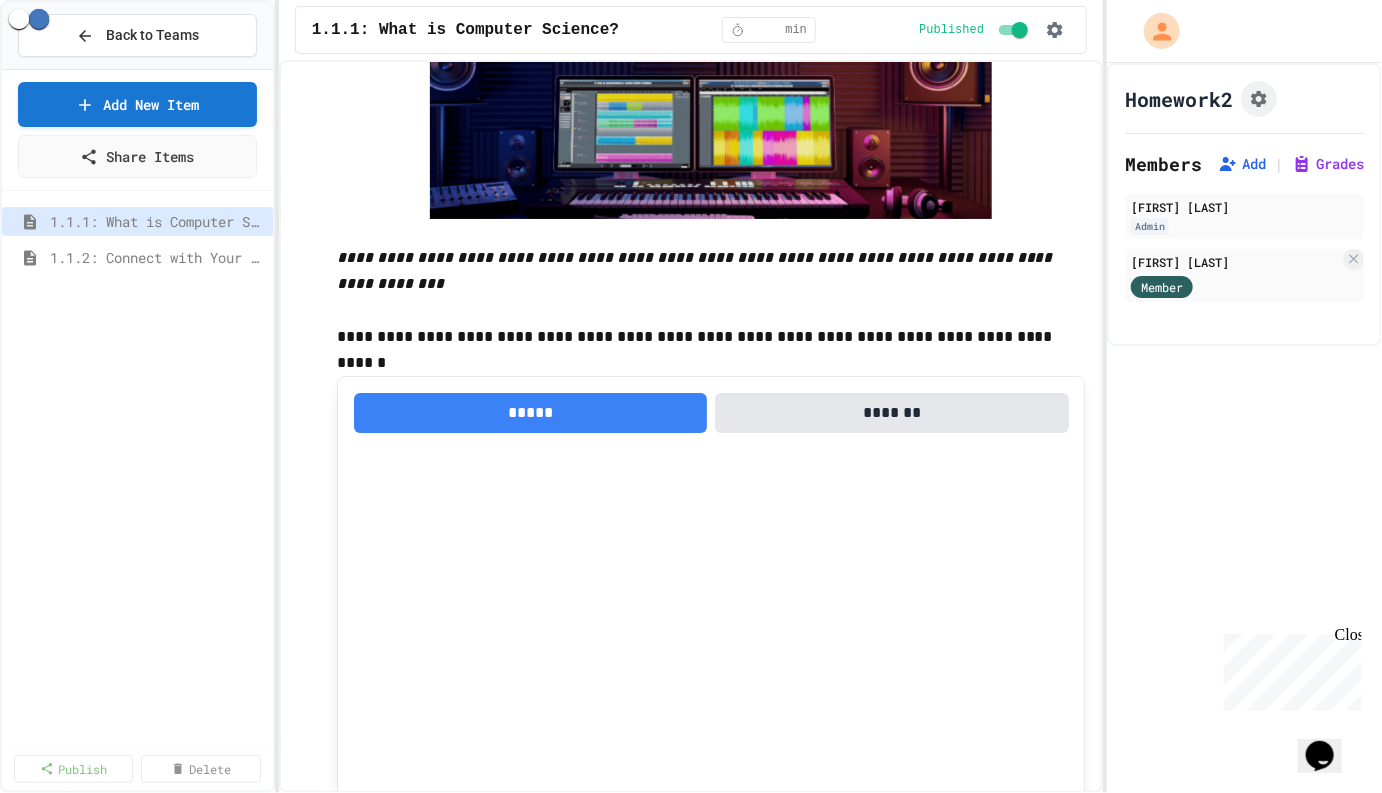 scroll, scrollTop: 1236, scrollLeft: 0, axis: vertical 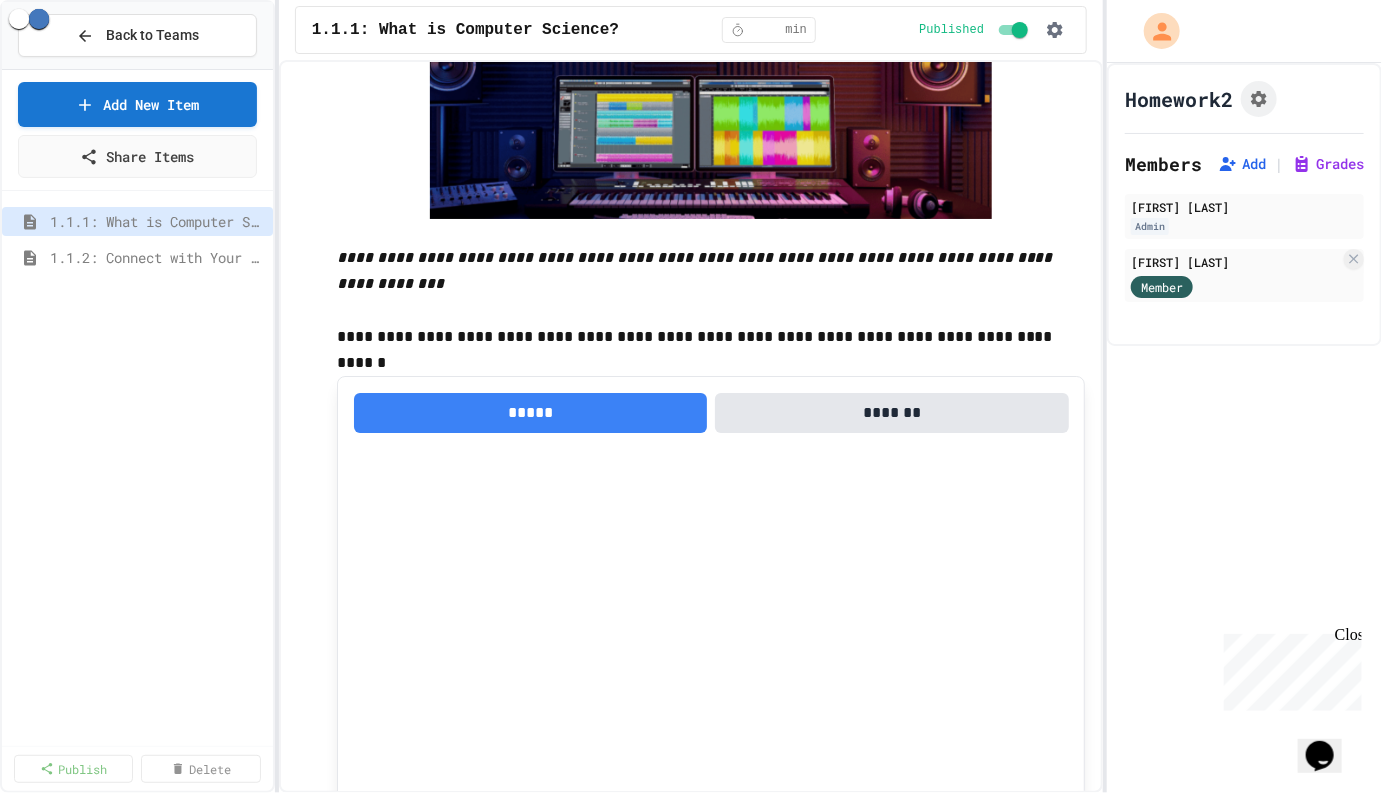 click on "**********" at bounding box center [691, 1386] 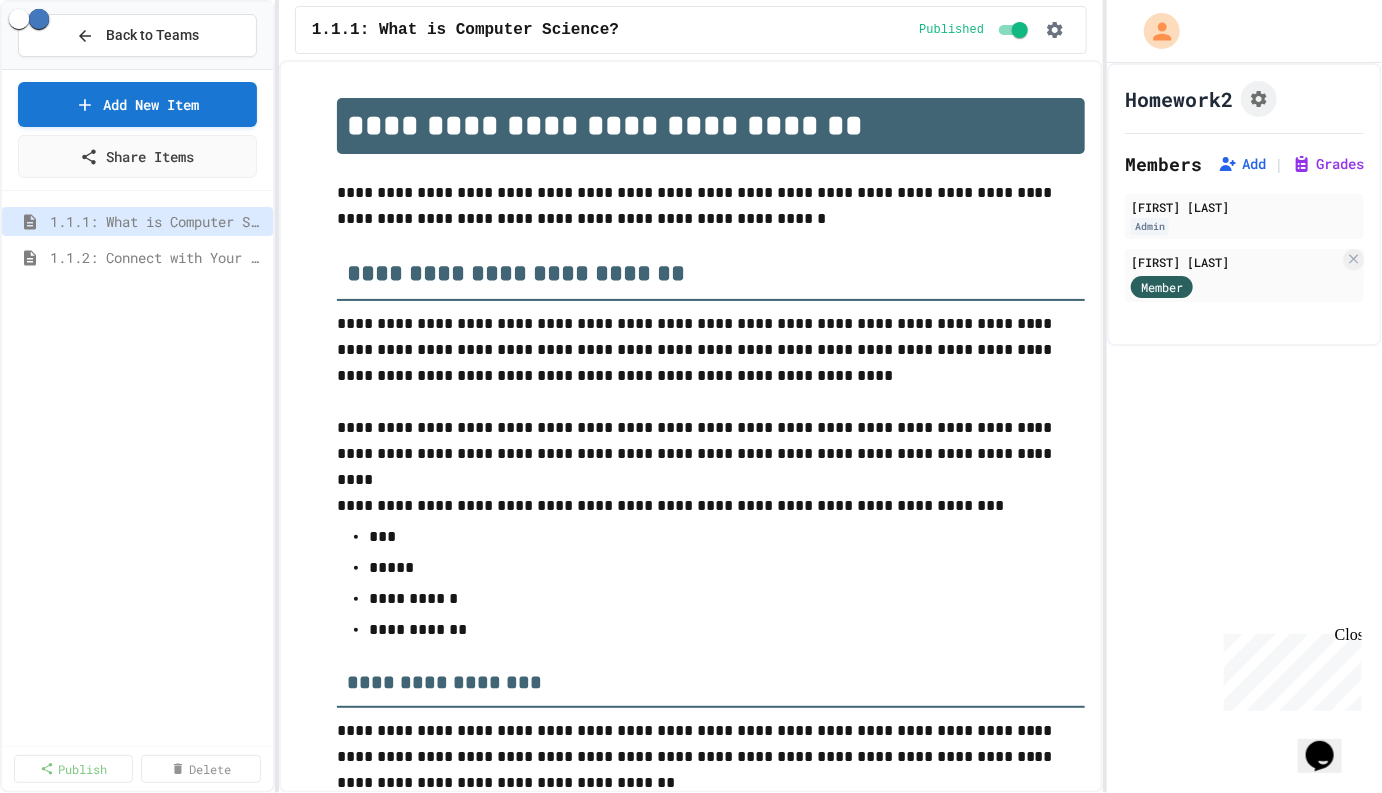 scroll, scrollTop: 3121, scrollLeft: 0, axis: vertical 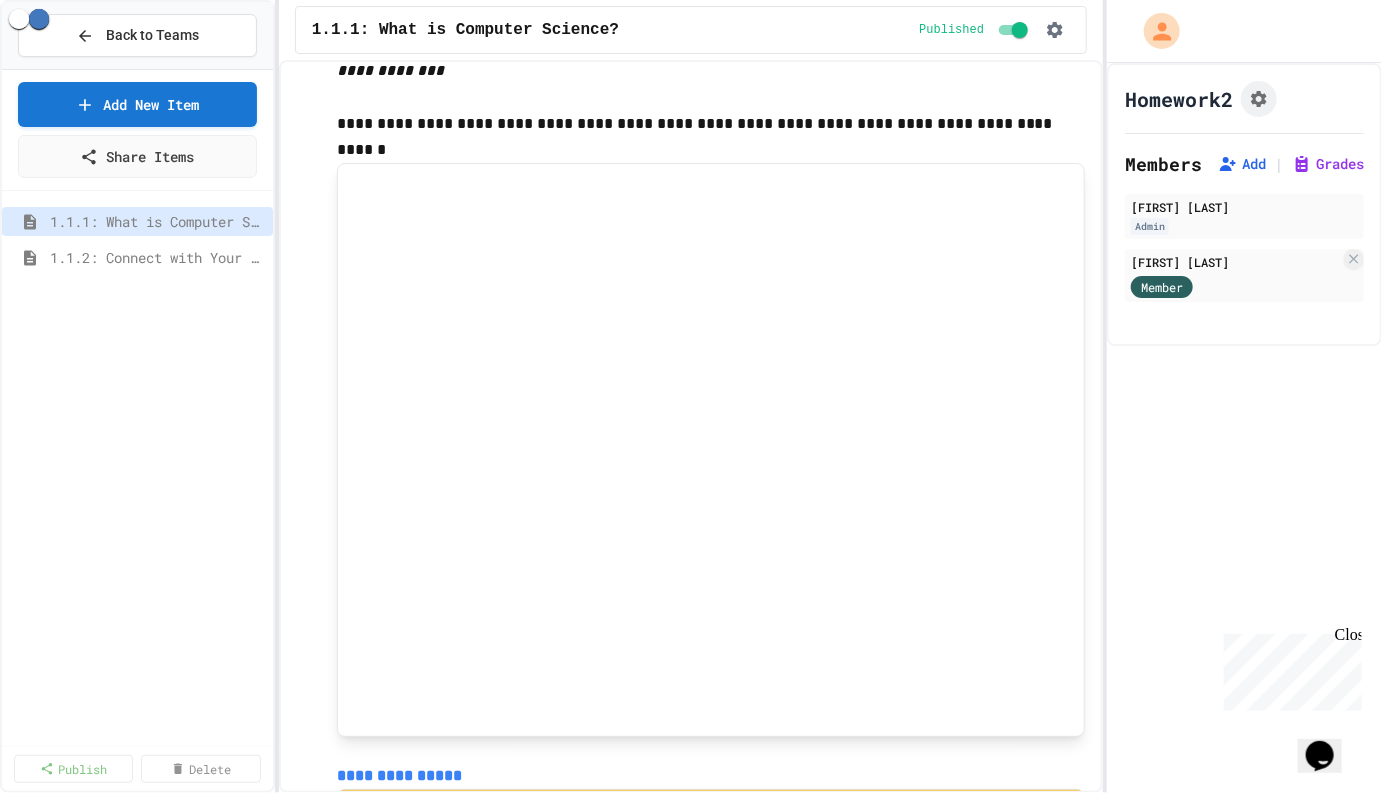 click on "*" at bounding box center [894, 1223] 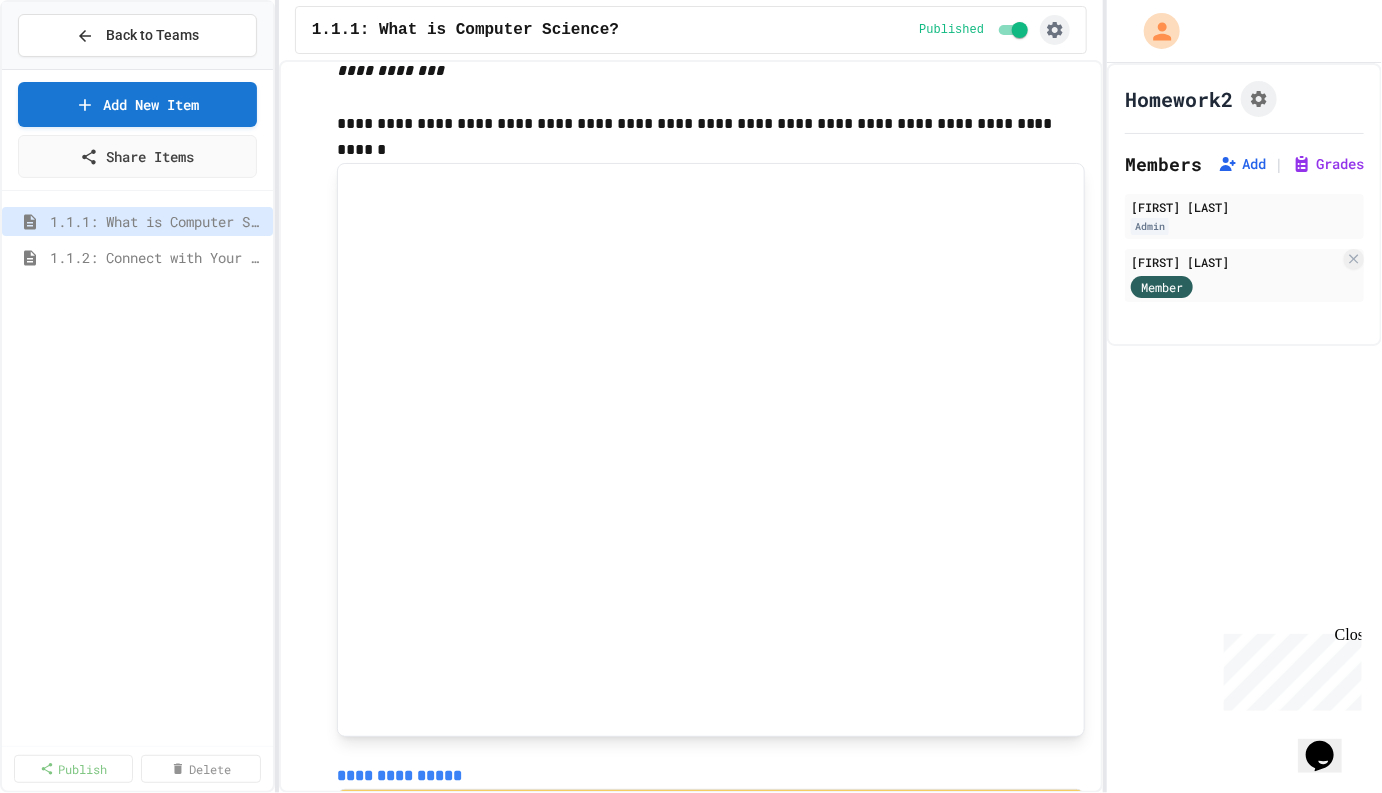click 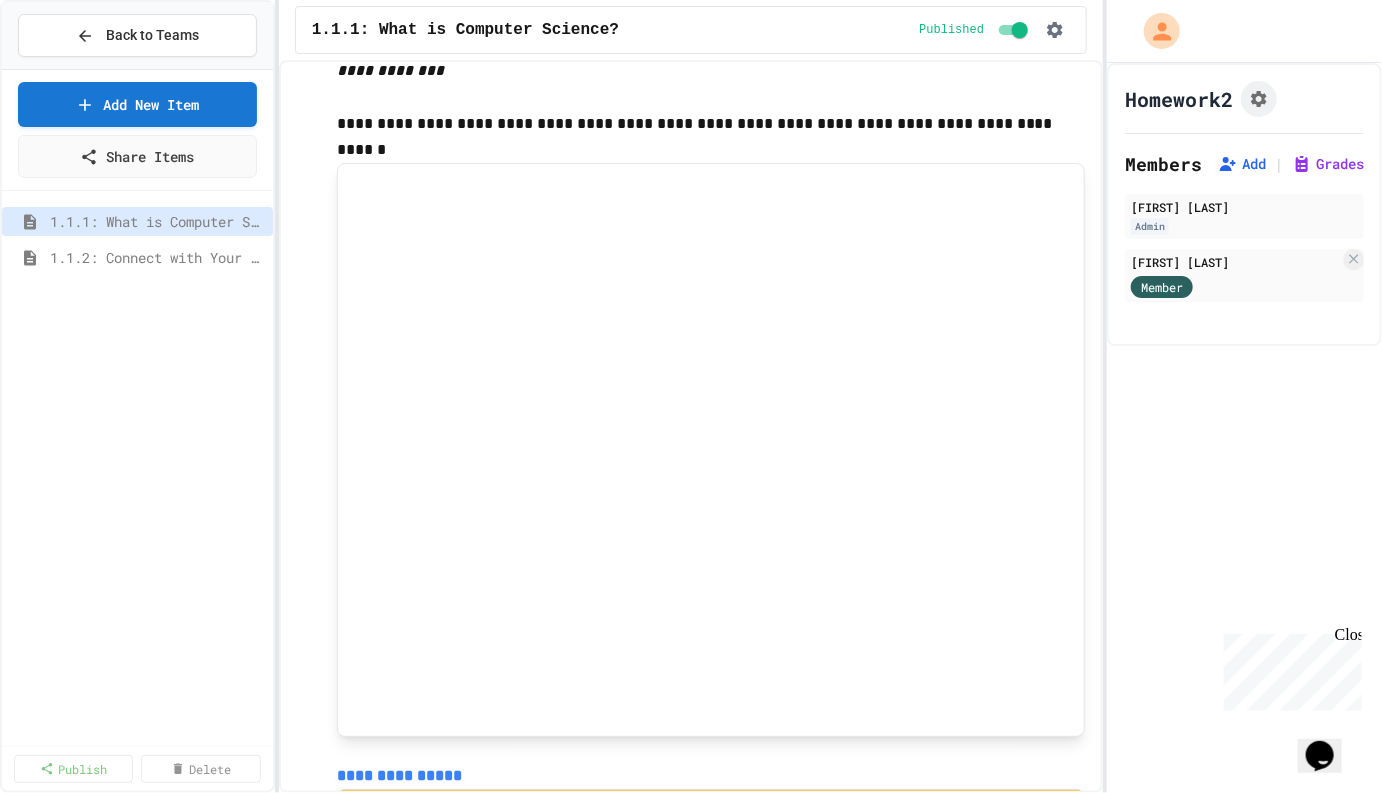 click at bounding box center [691, 795] 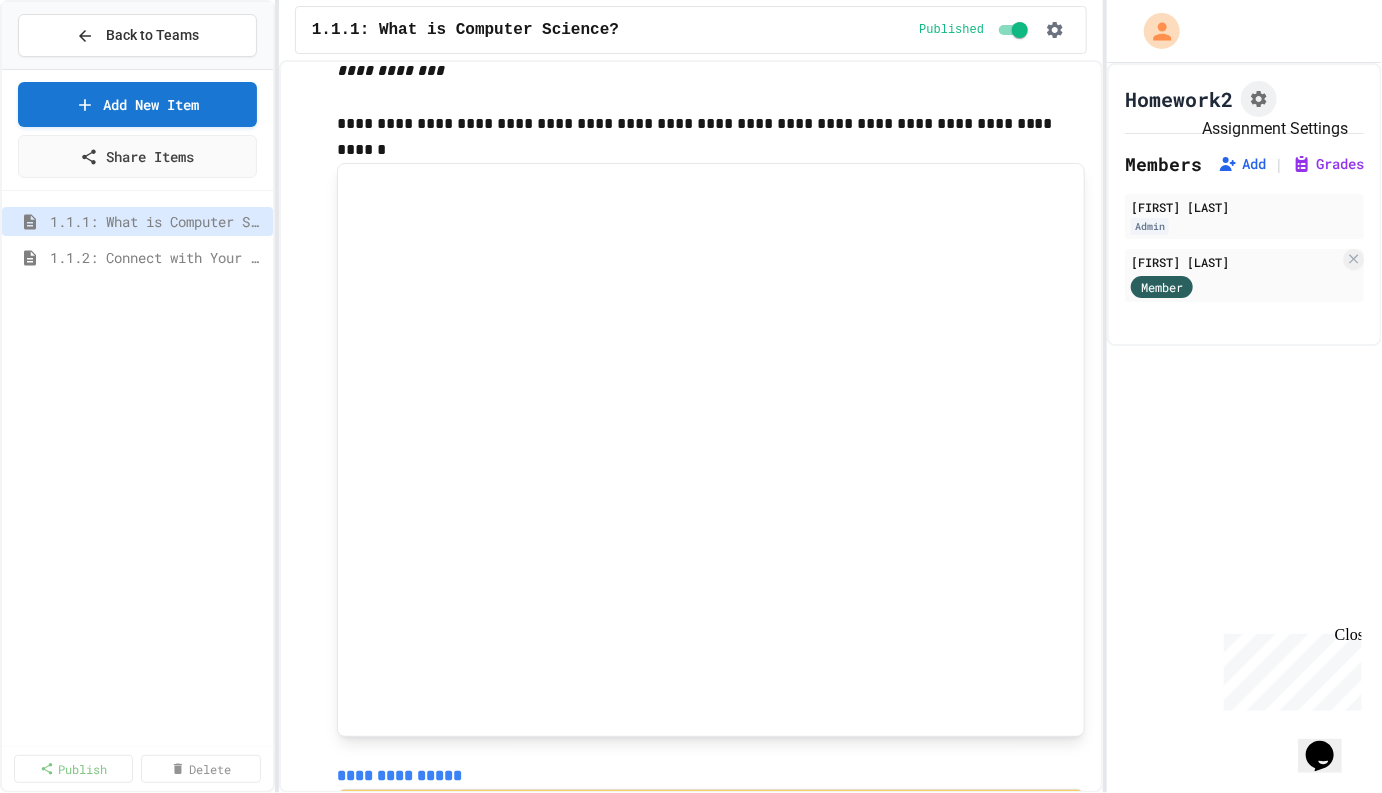 click 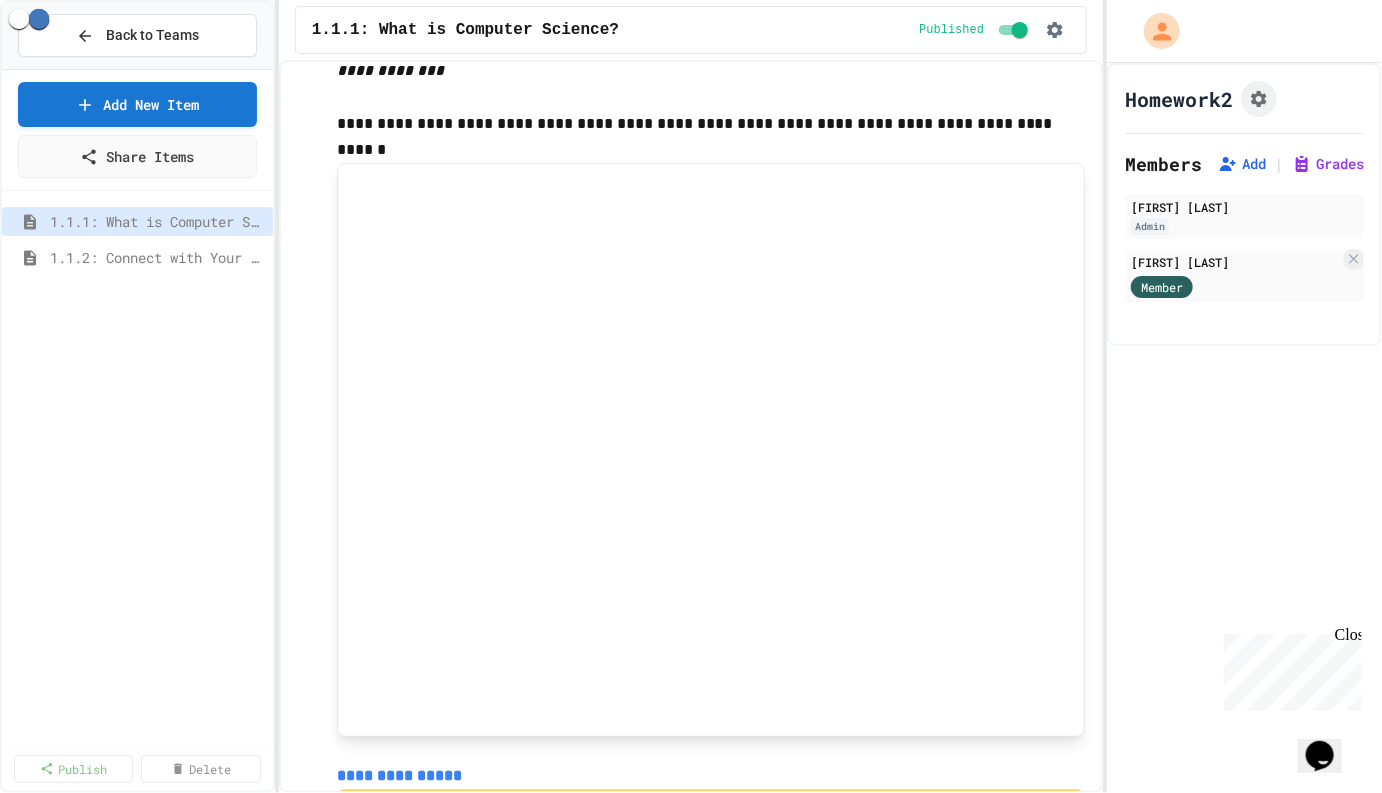 click 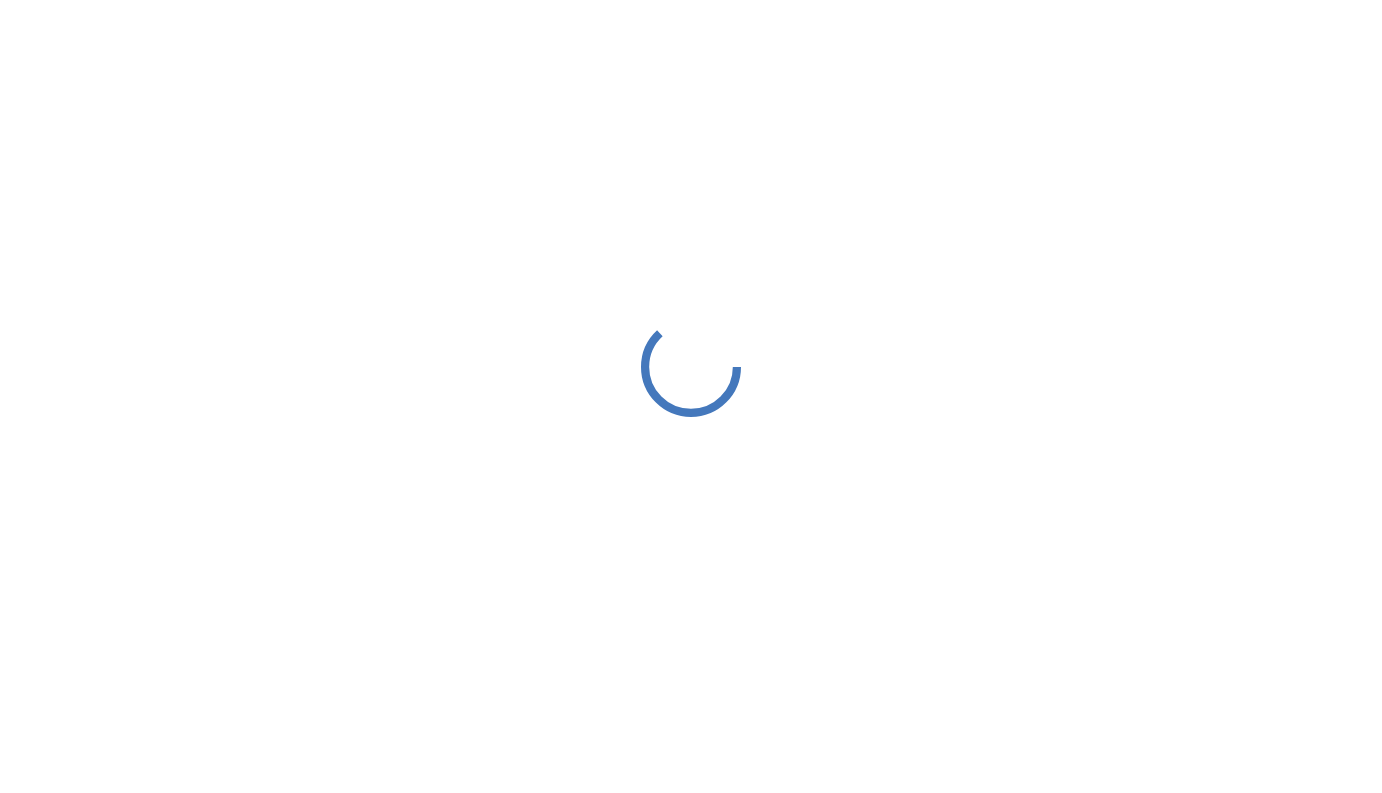 scroll, scrollTop: 0, scrollLeft: 0, axis: both 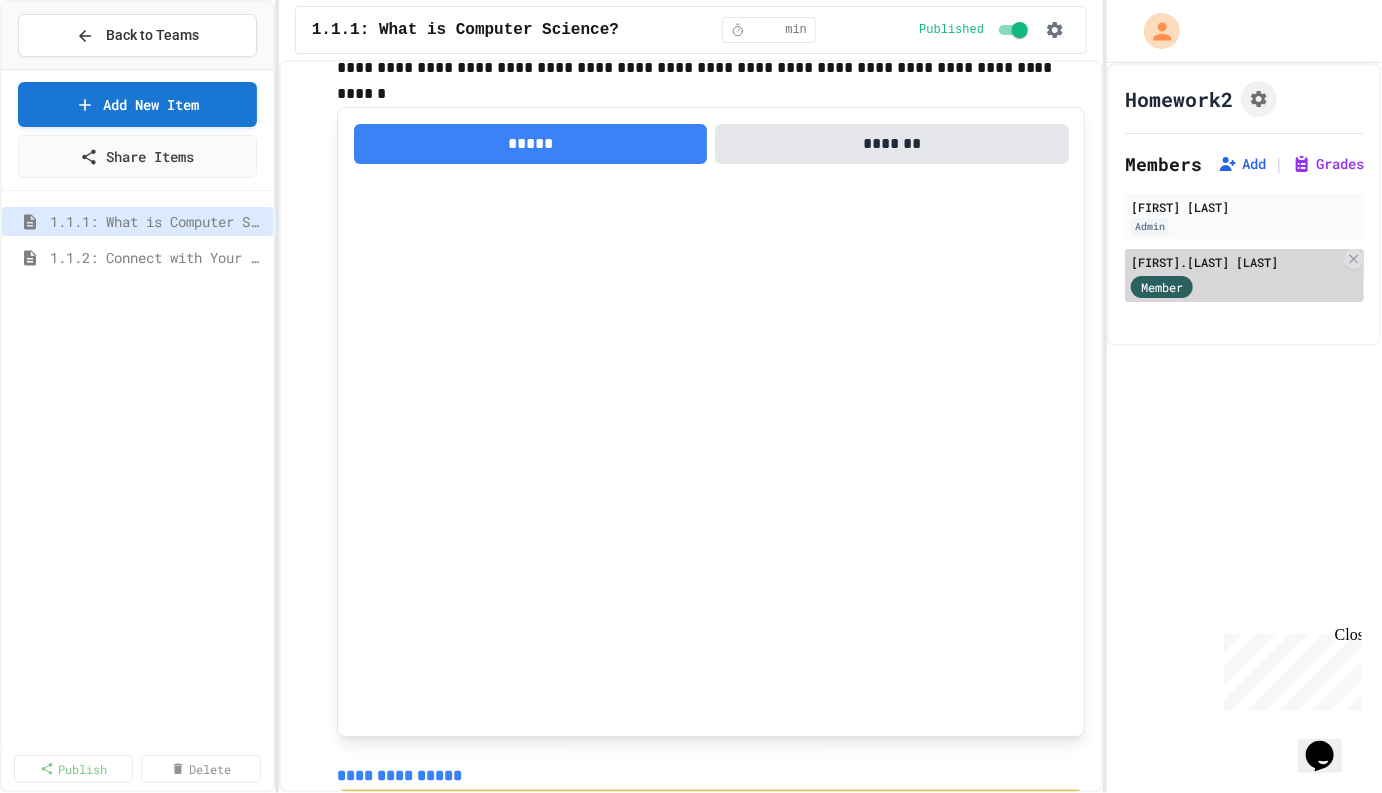 click on "[FIRST].[LAST] [LAST]" at bounding box center (1235, 262) 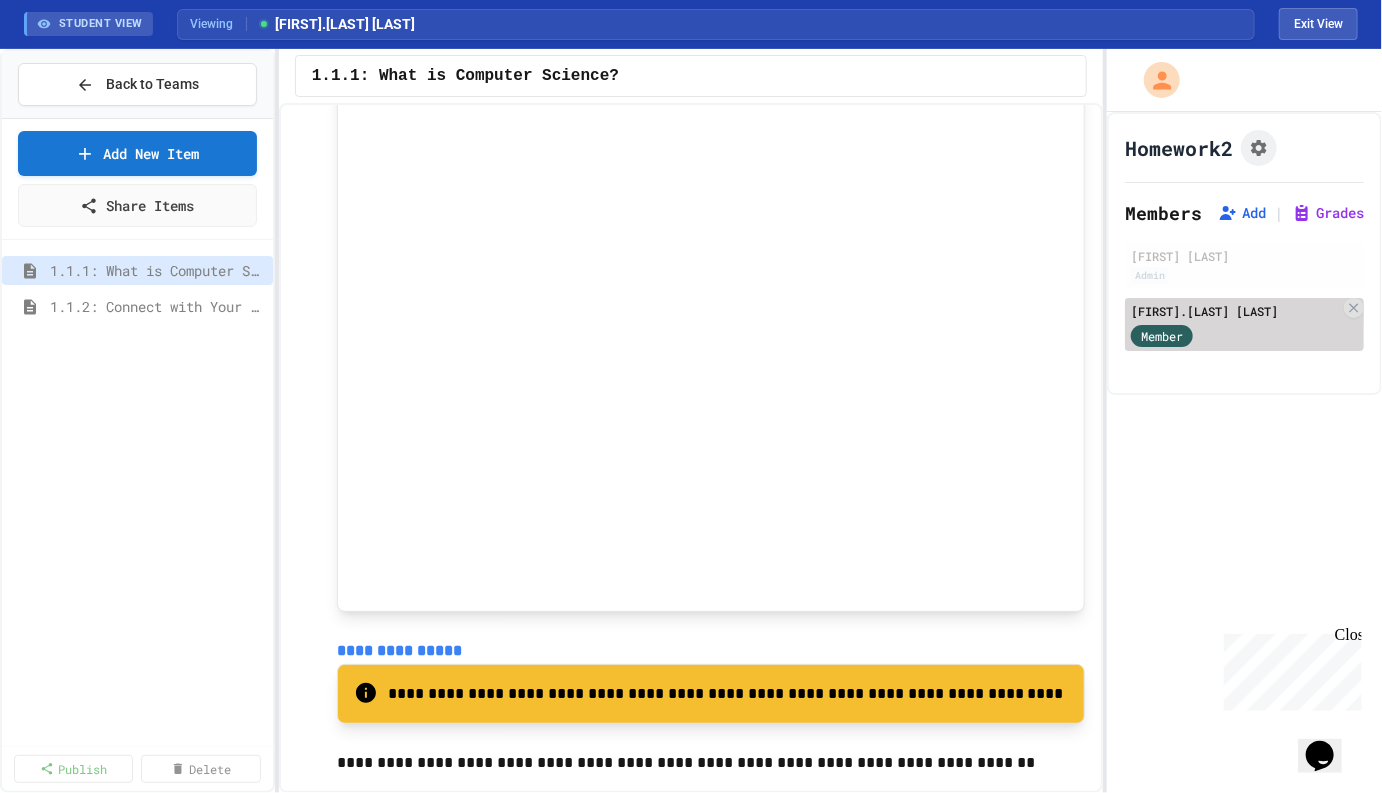 scroll, scrollTop: 3177, scrollLeft: 0, axis: vertical 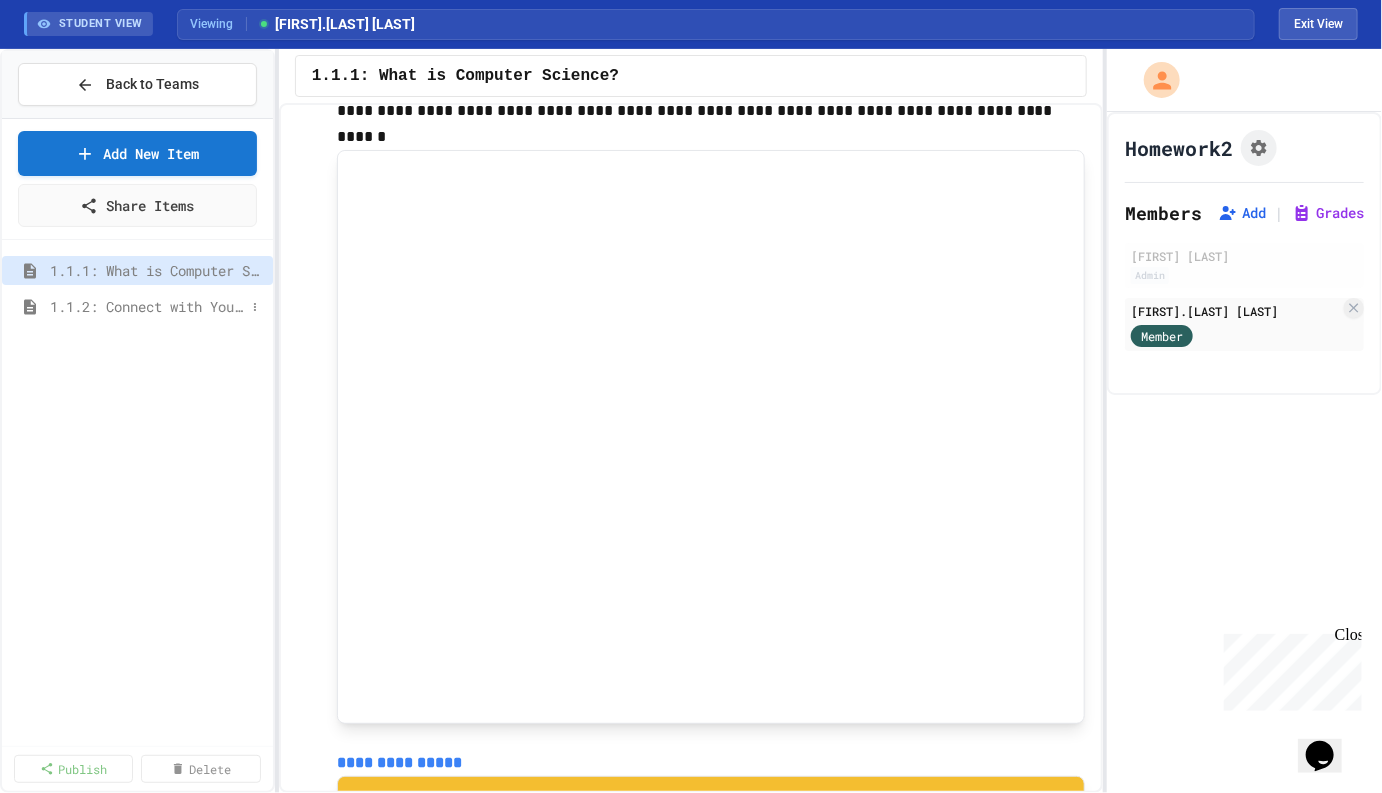 click on "1.1.2: Connect with Your World" at bounding box center [147, 306] 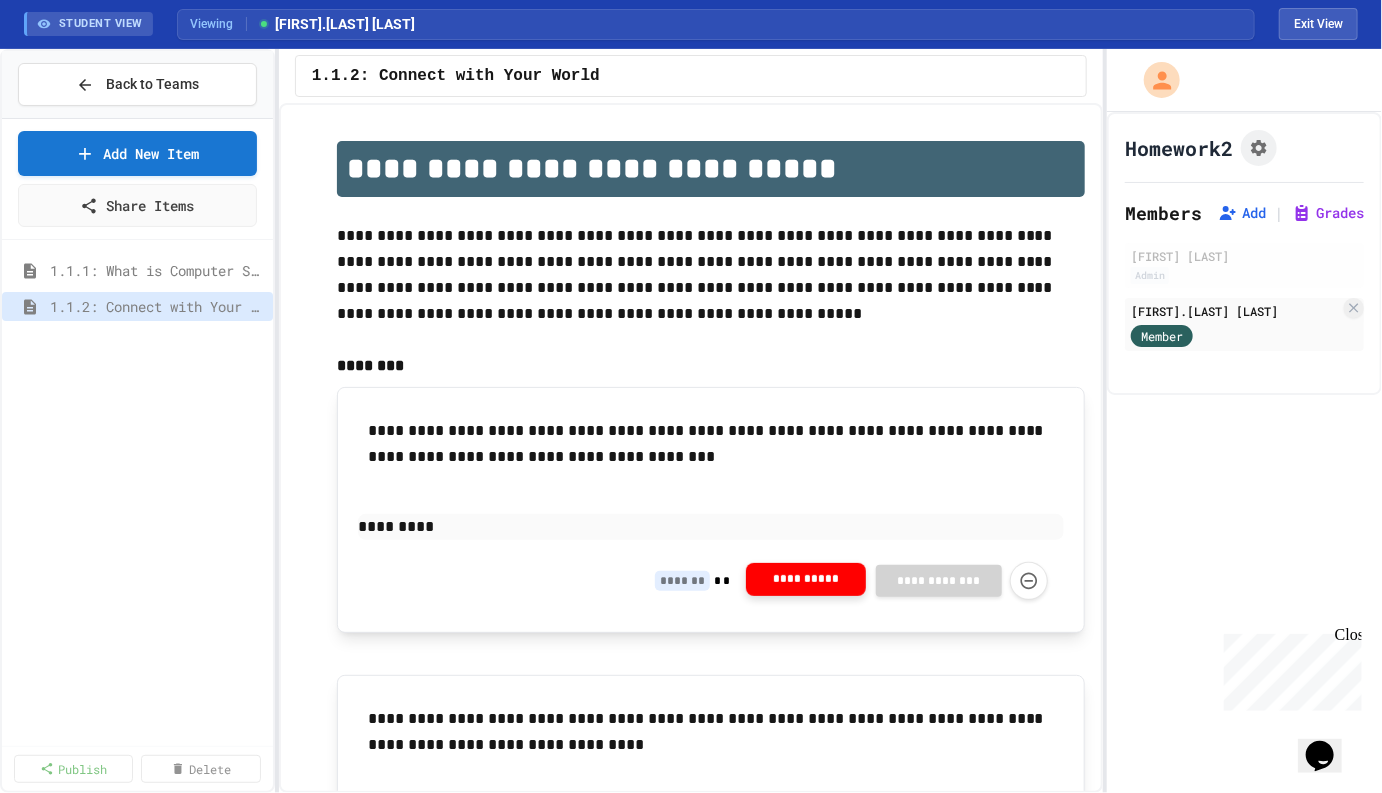 click on "**********" at bounding box center [806, 580] 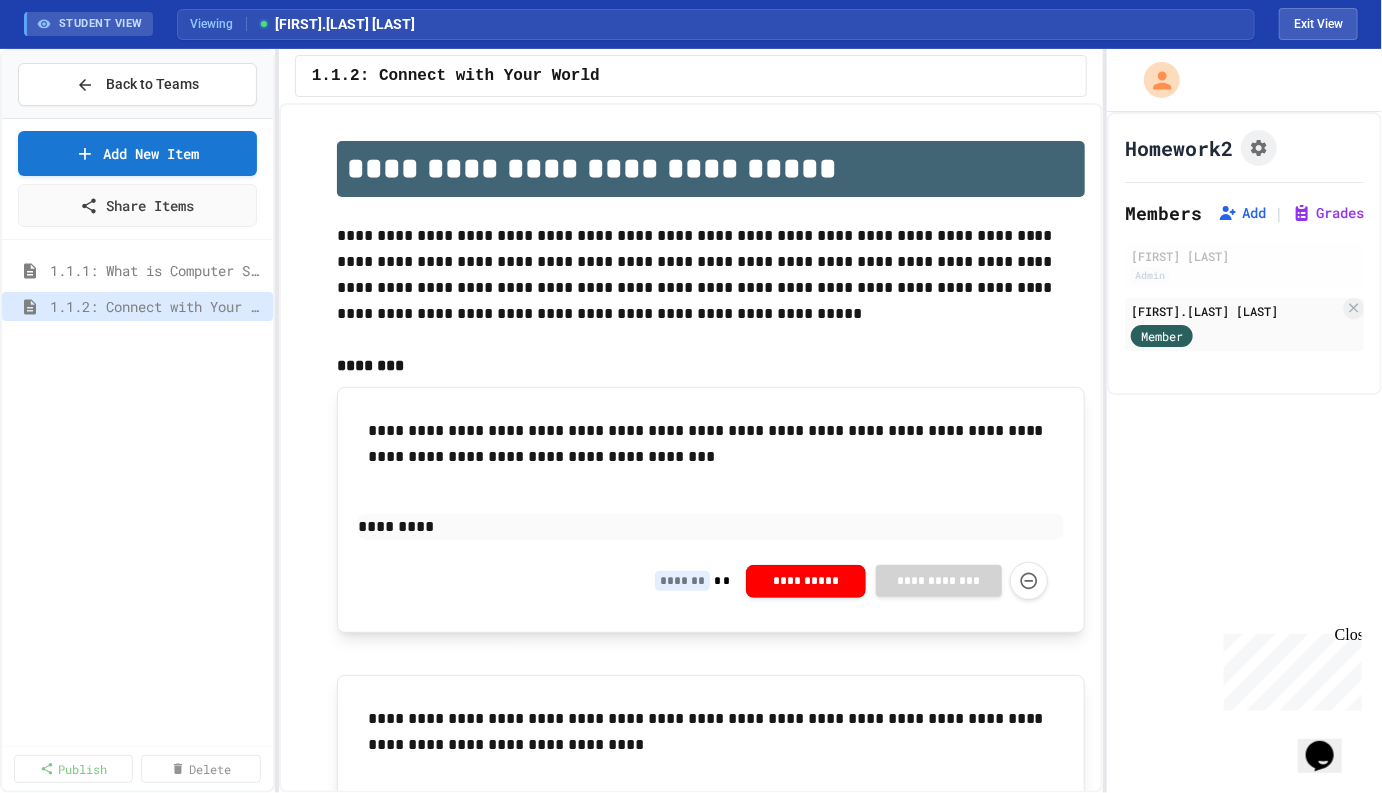 click 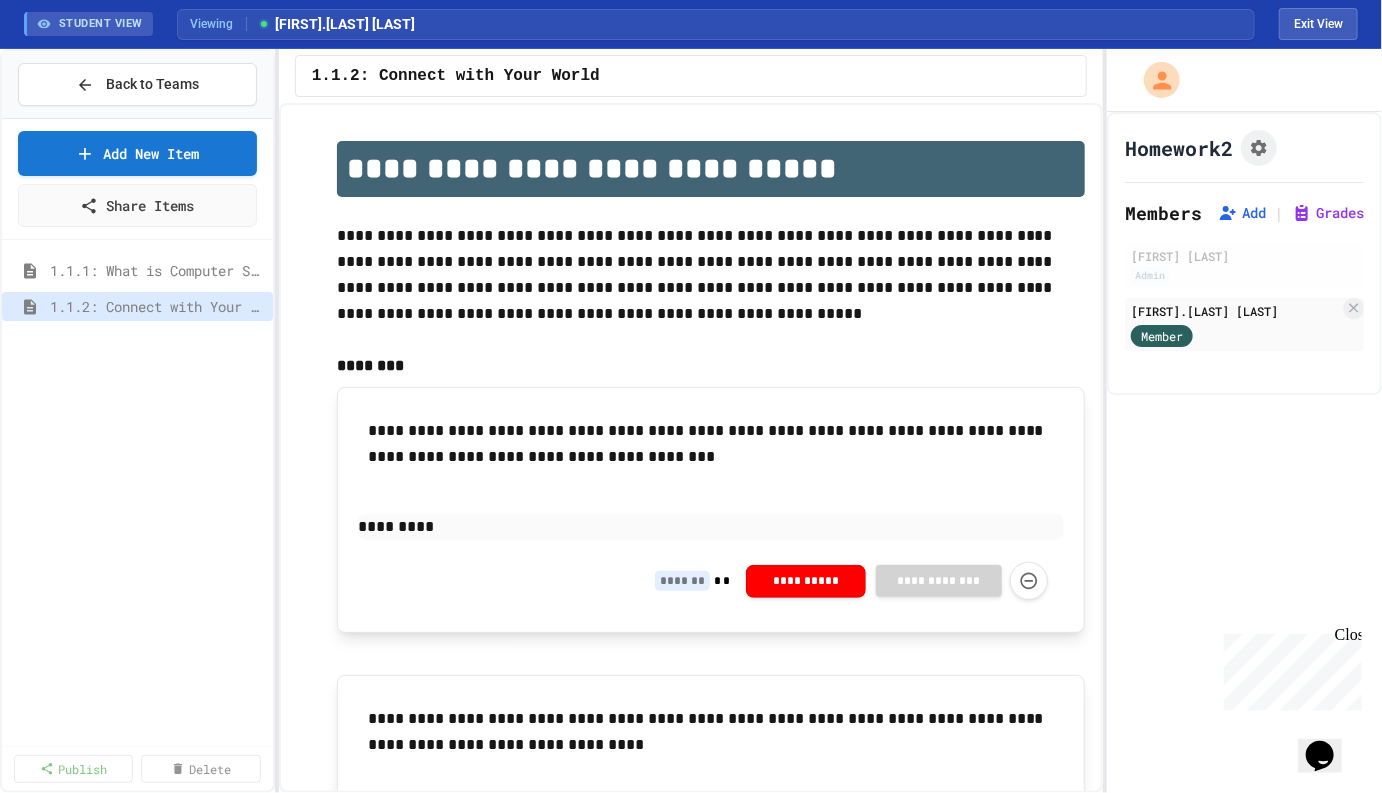 click at bounding box center [682, 581] 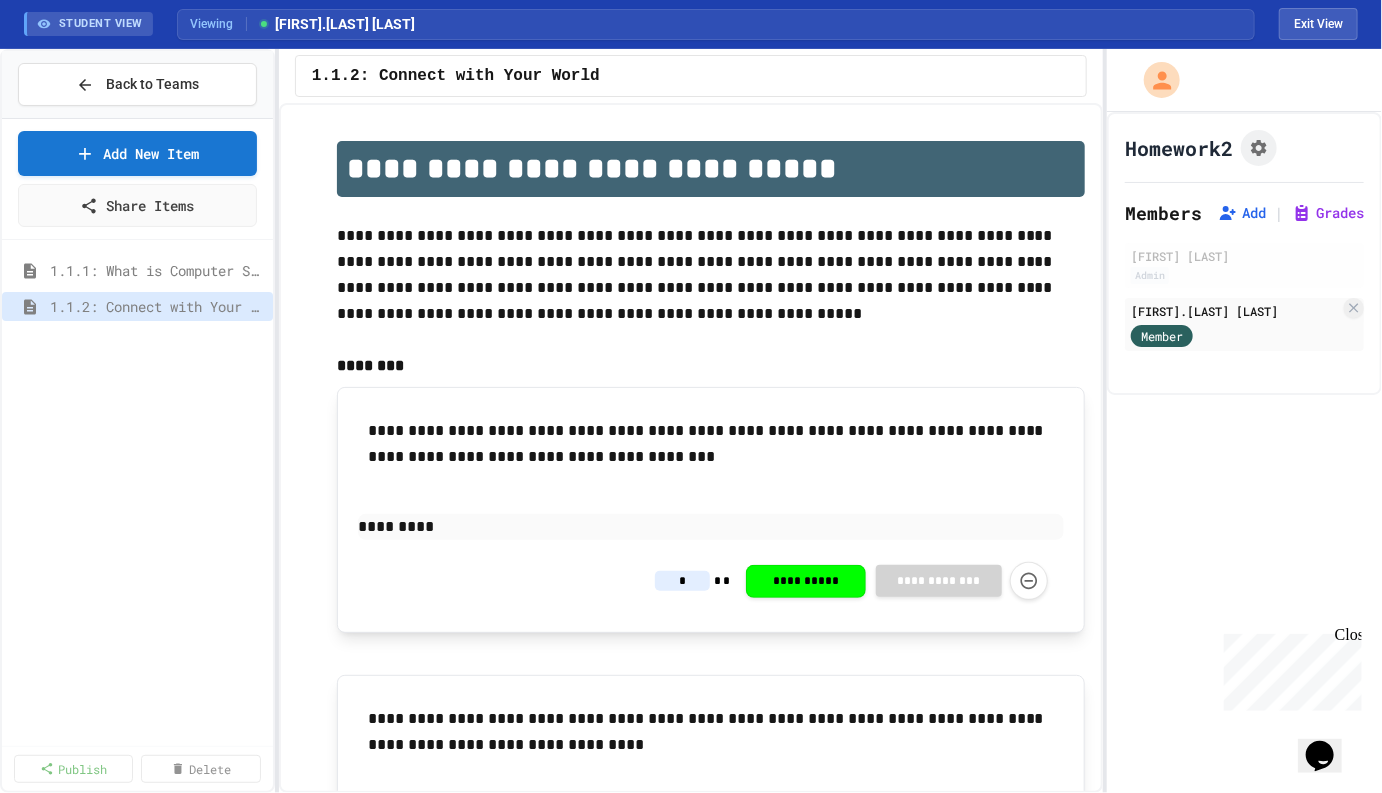 type on "*" 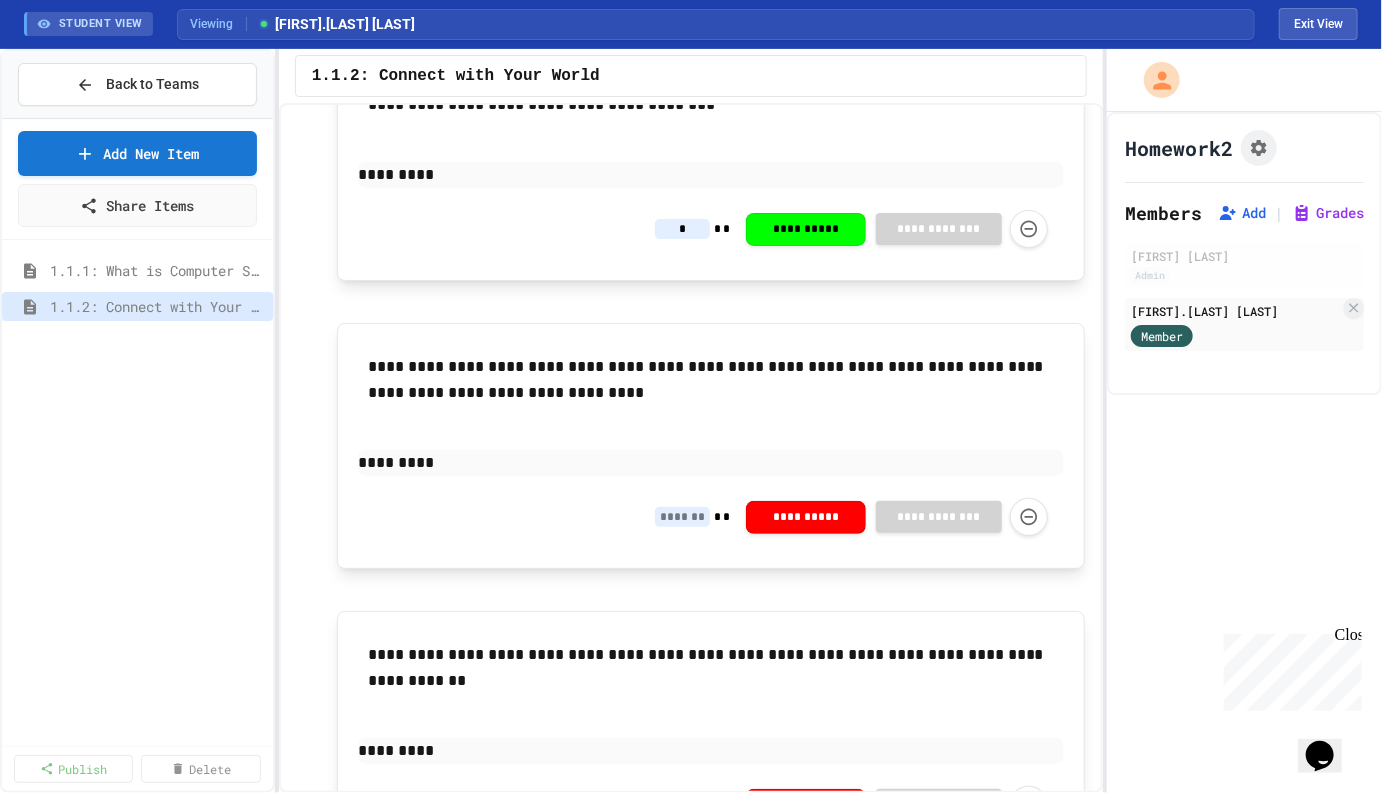 scroll, scrollTop: 461, scrollLeft: 0, axis: vertical 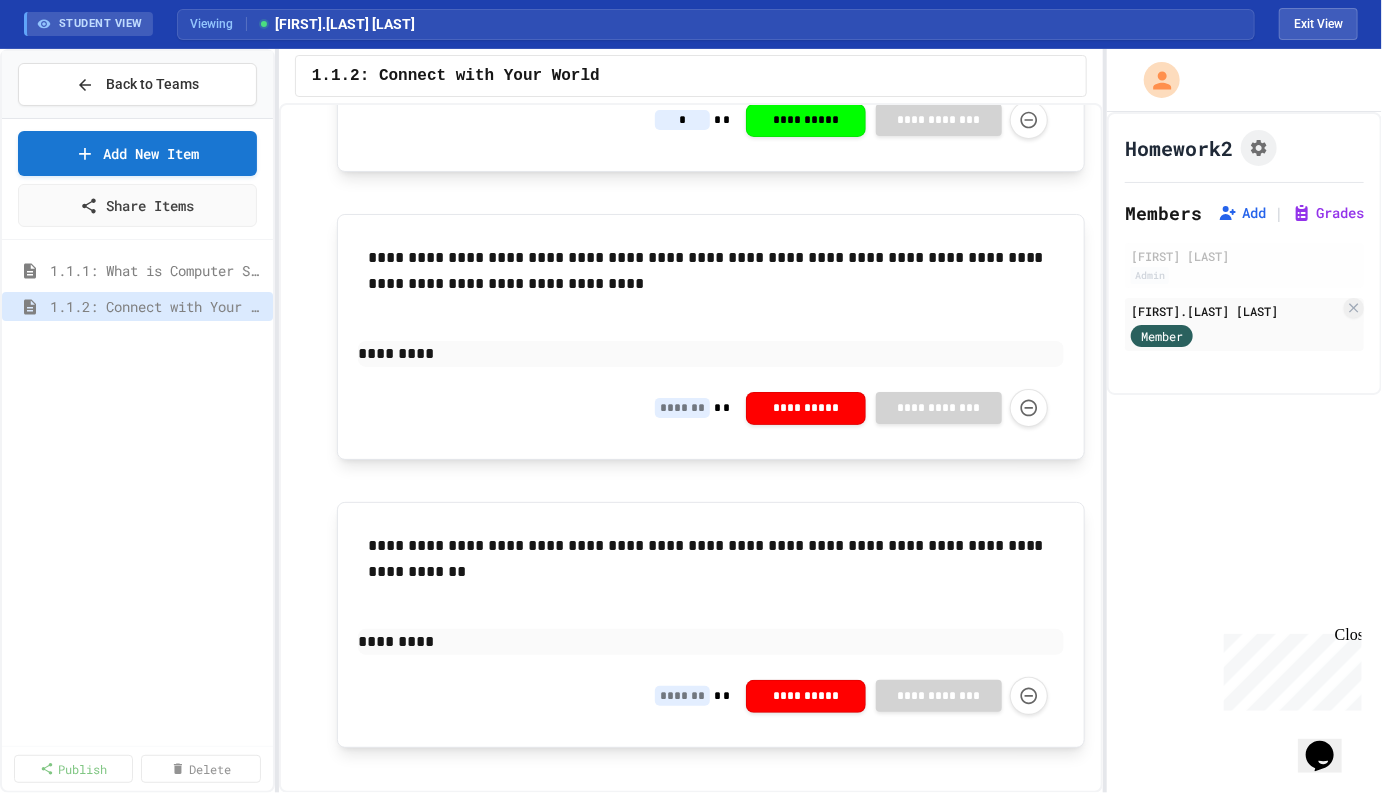 click at bounding box center [682, 408] 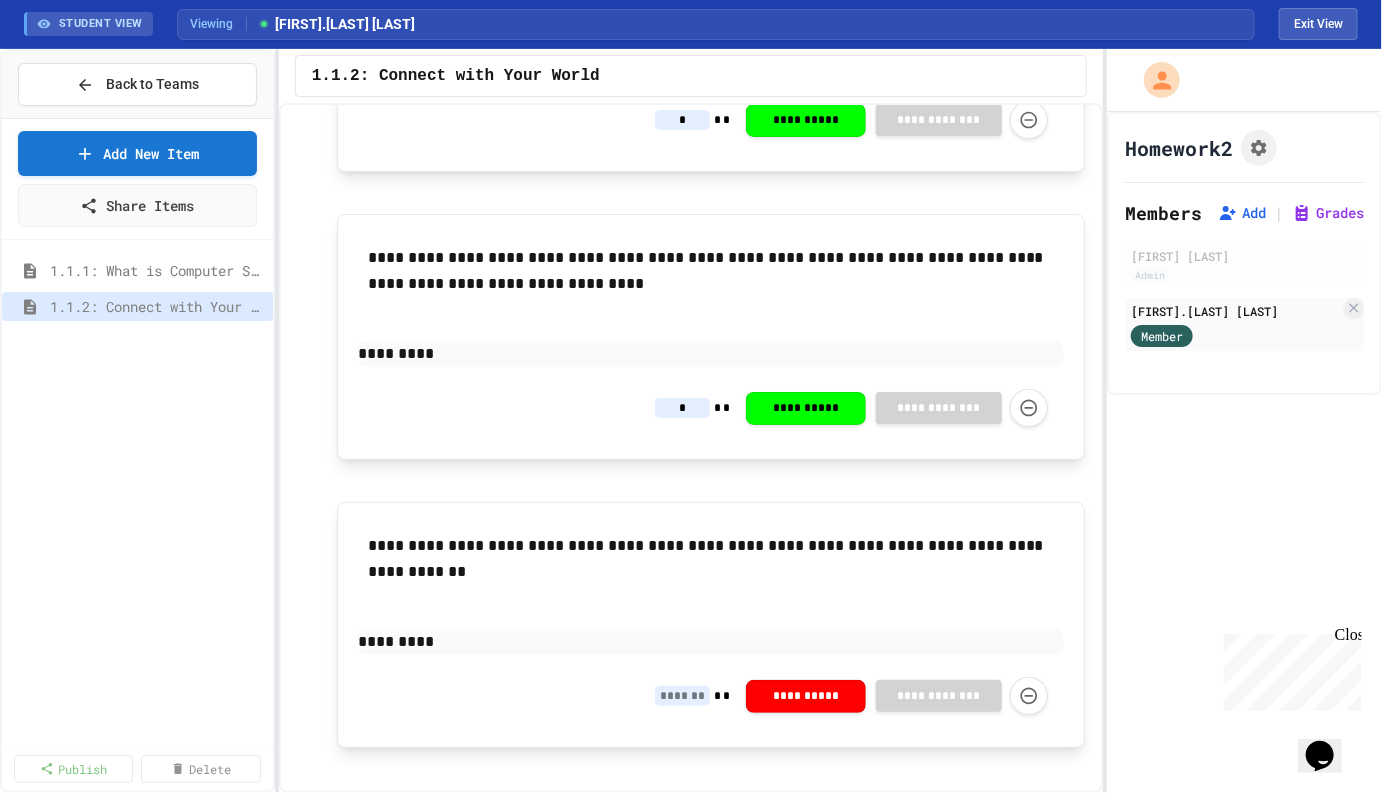 type on "*" 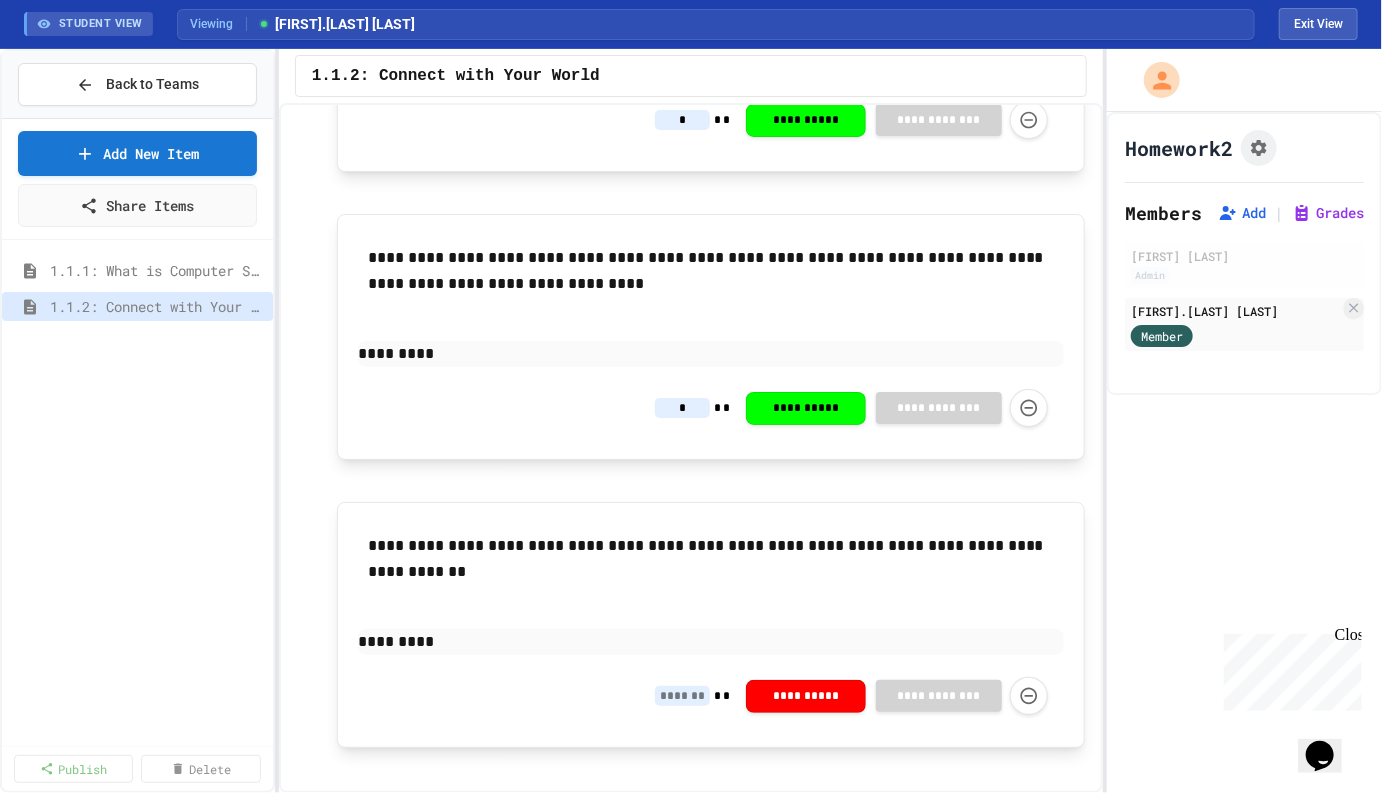 click at bounding box center [682, 696] 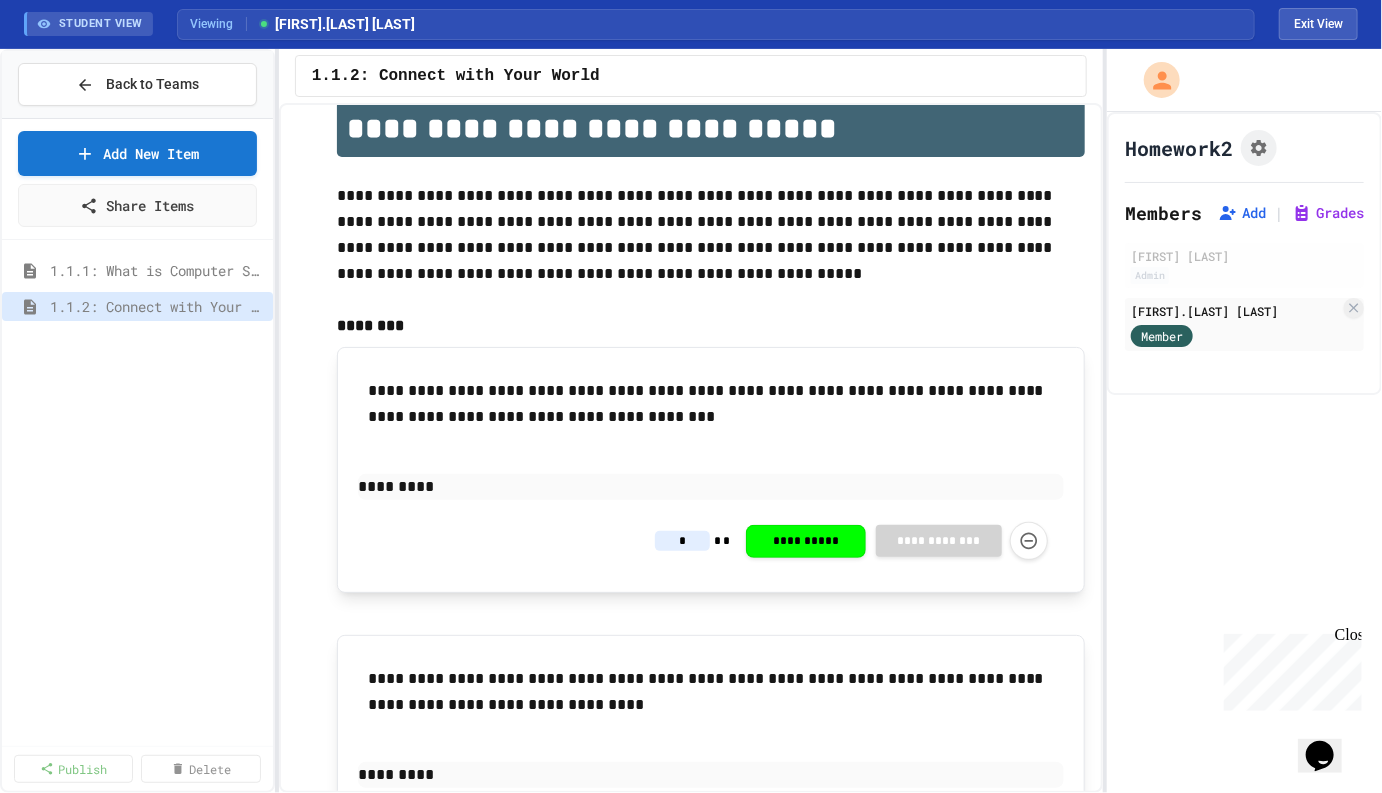 scroll, scrollTop: 0, scrollLeft: 0, axis: both 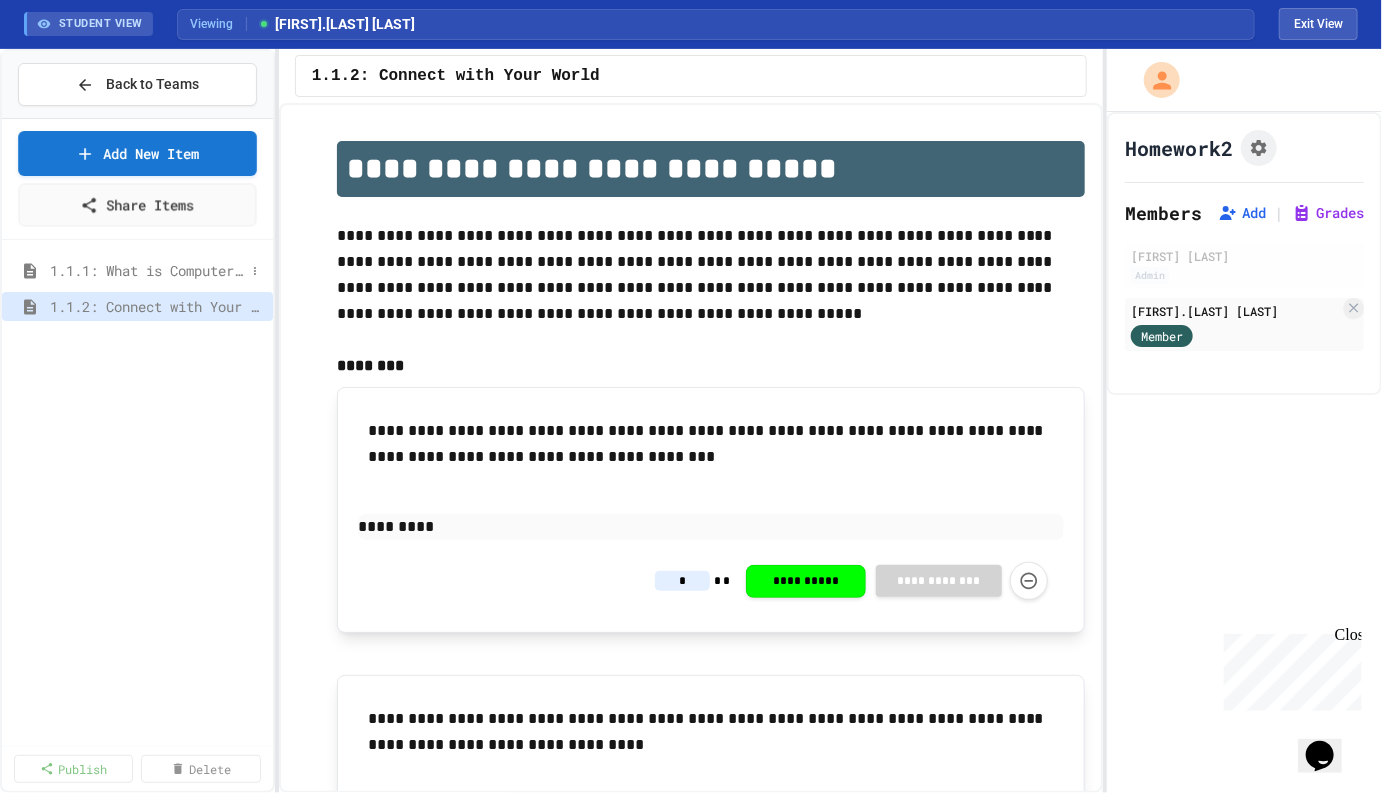 click on "1.1.1: What is Computer Science?" at bounding box center [147, 270] 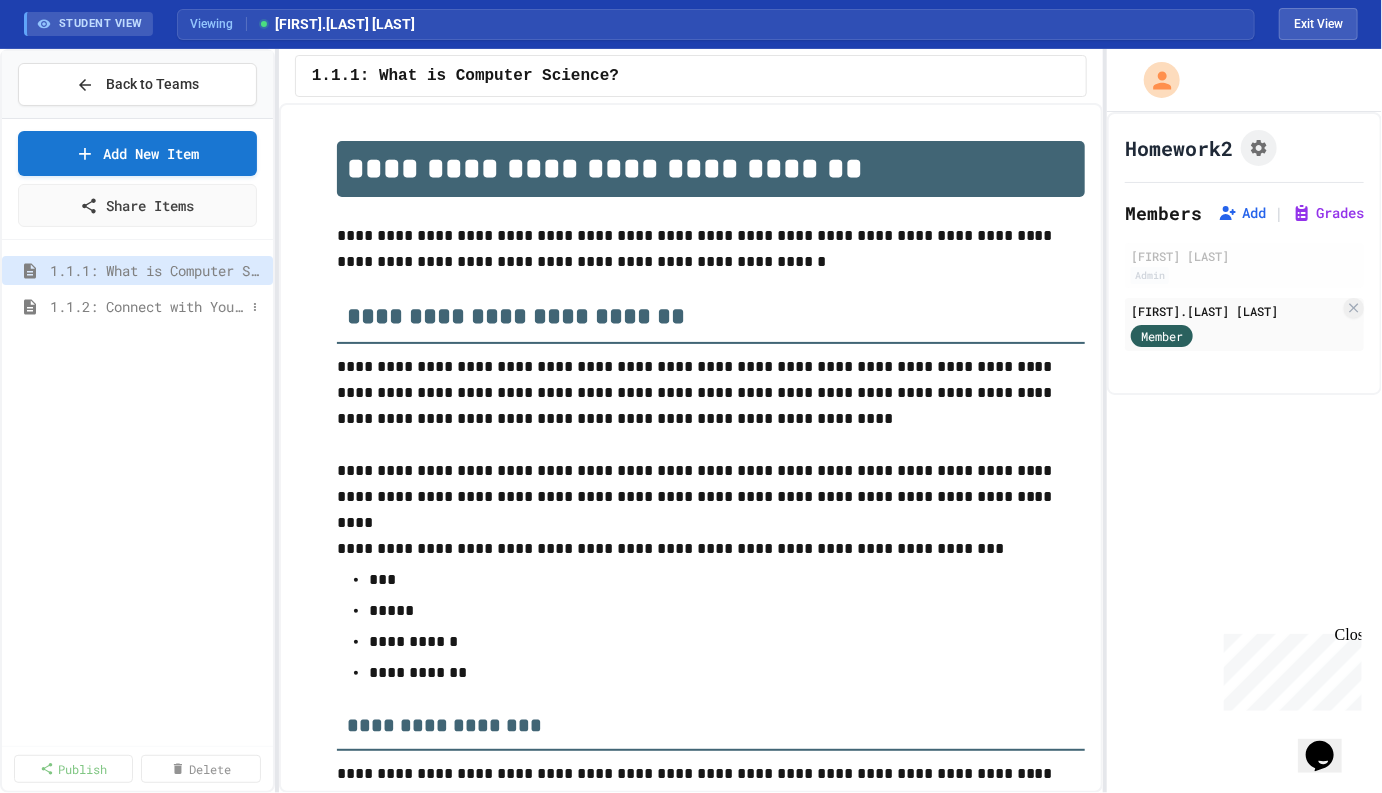 scroll, scrollTop: 3143, scrollLeft: 0, axis: vertical 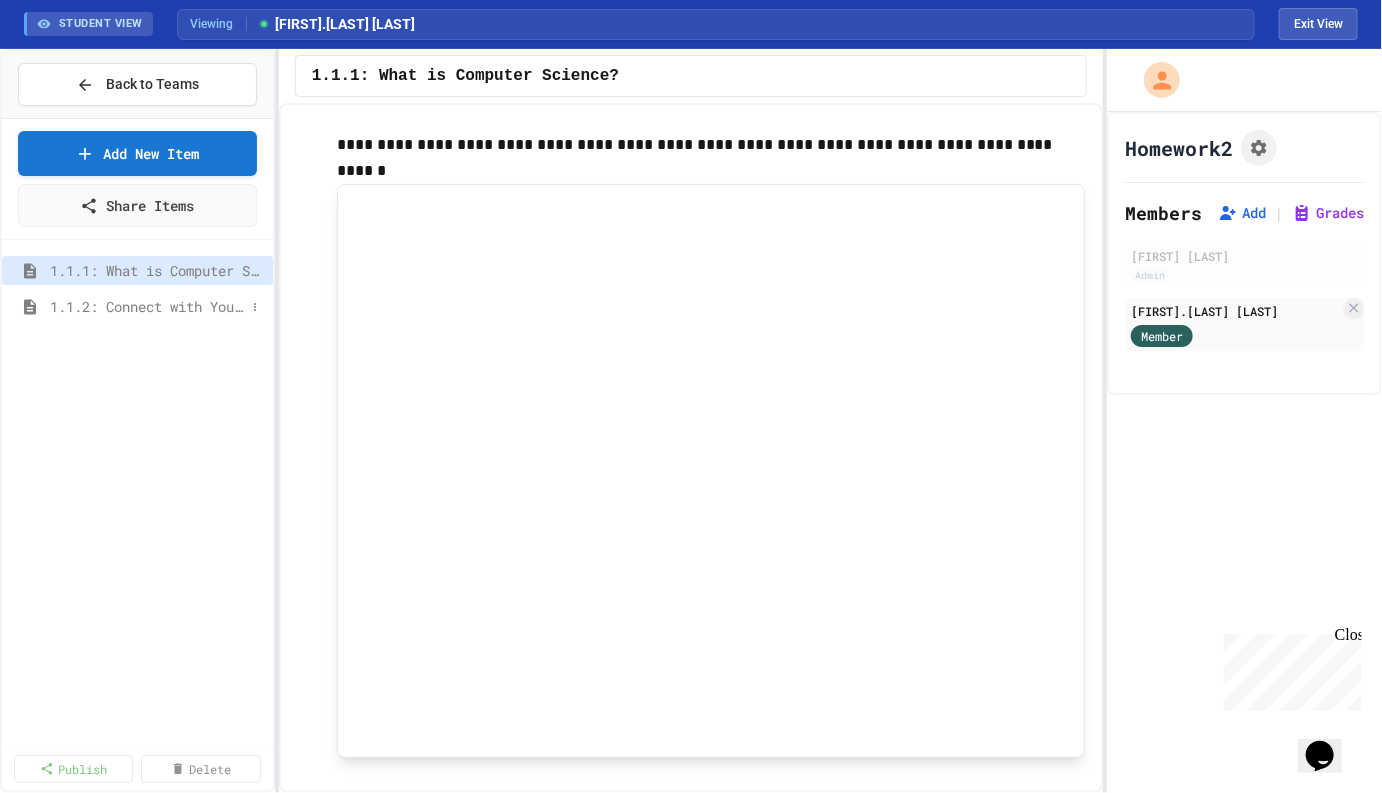 click on "1.1.2: Connect with Your World" at bounding box center (147, 306) 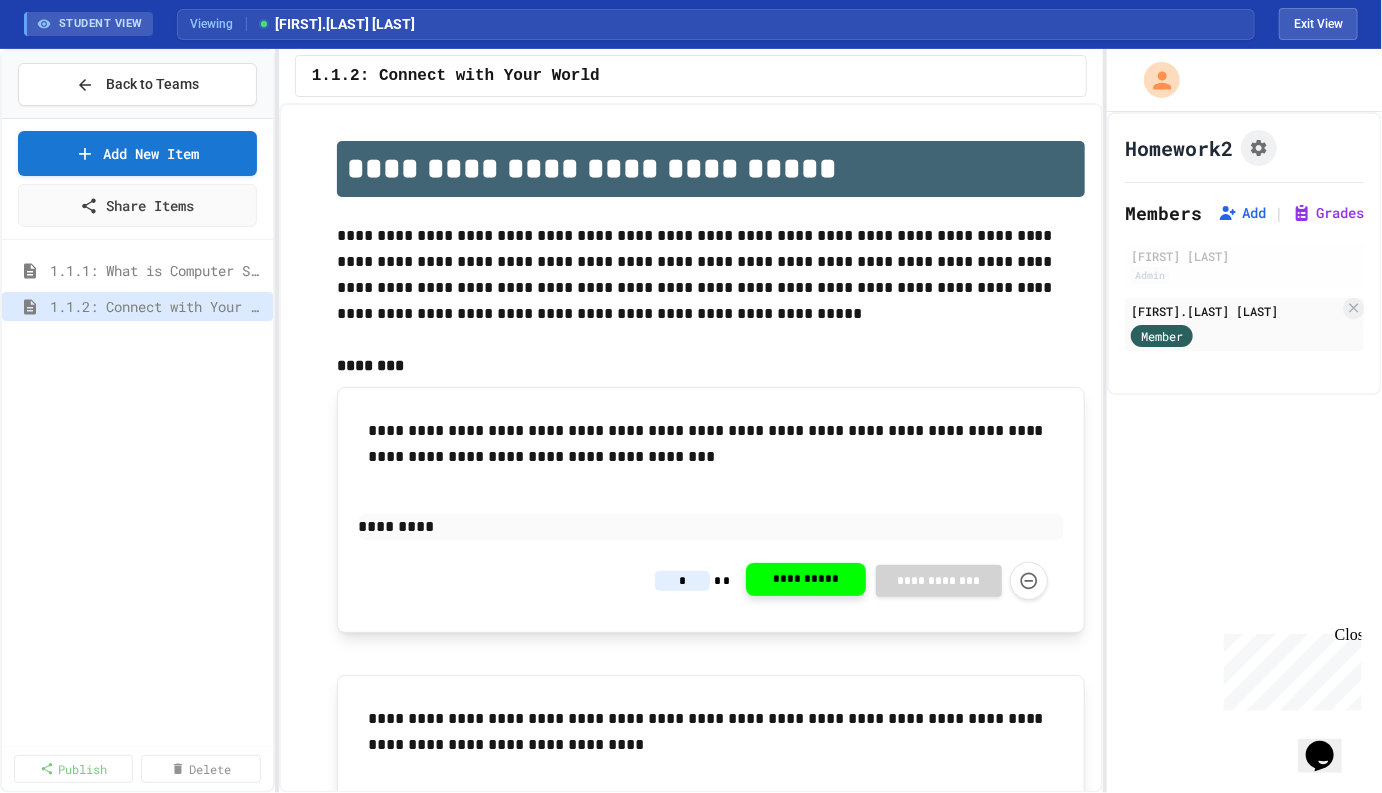 click on "**********" at bounding box center (806, 580) 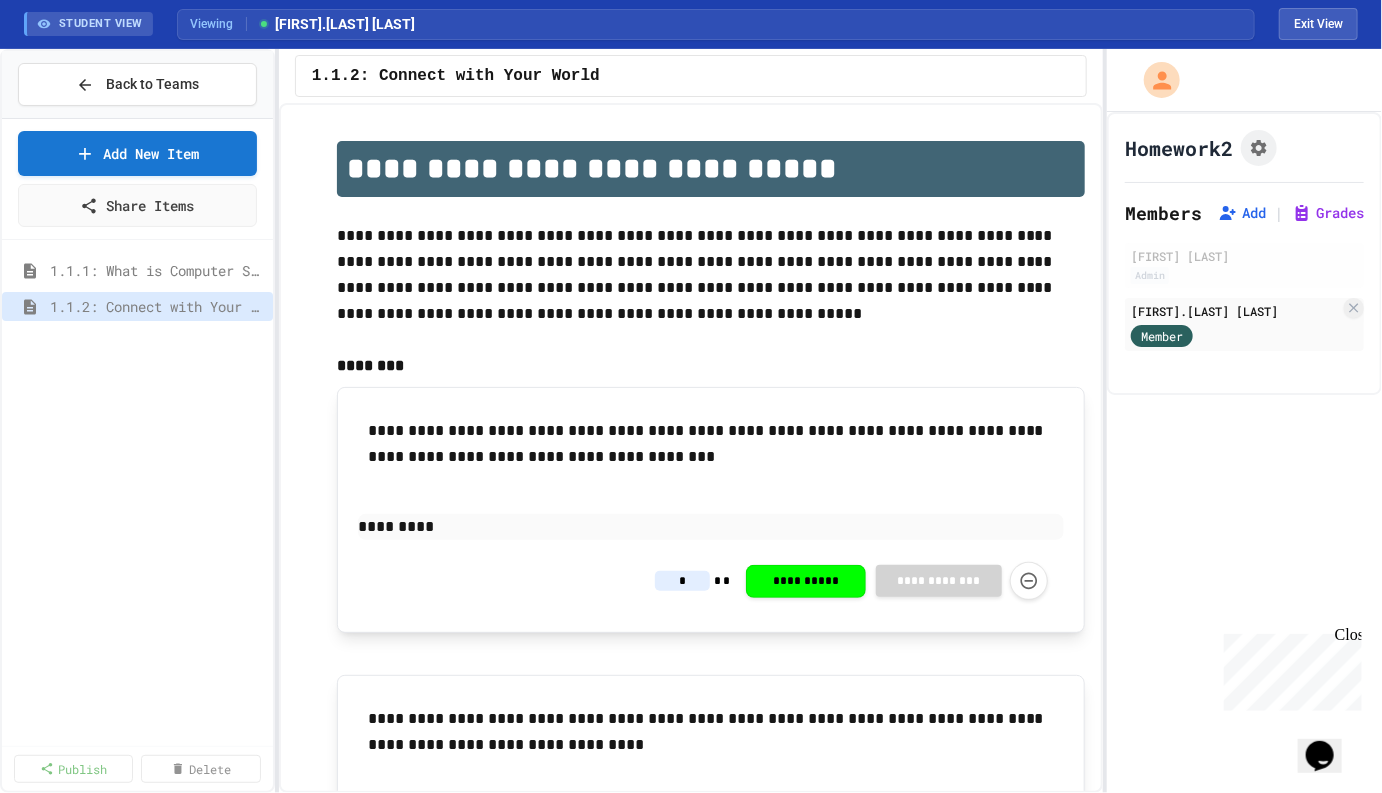 click 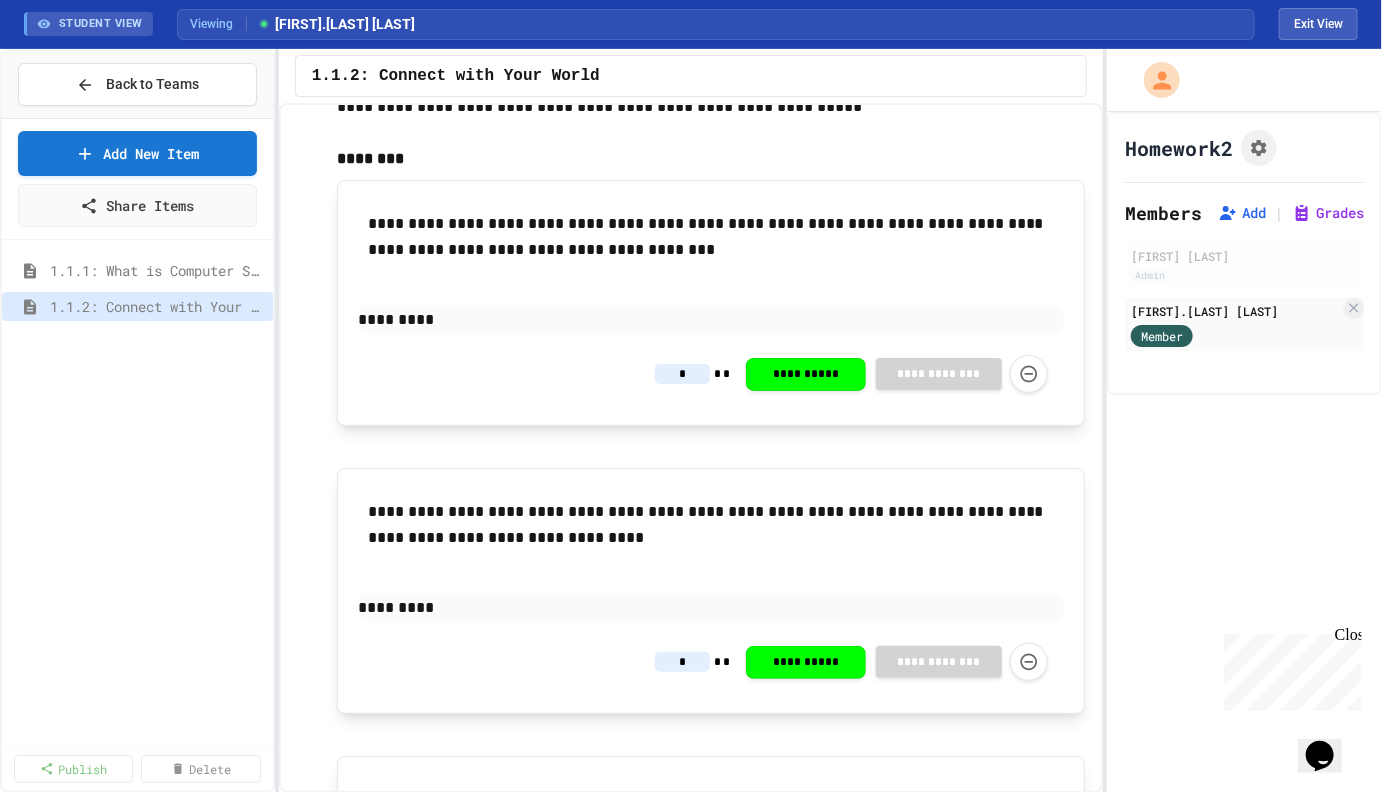scroll, scrollTop: 0, scrollLeft: 0, axis: both 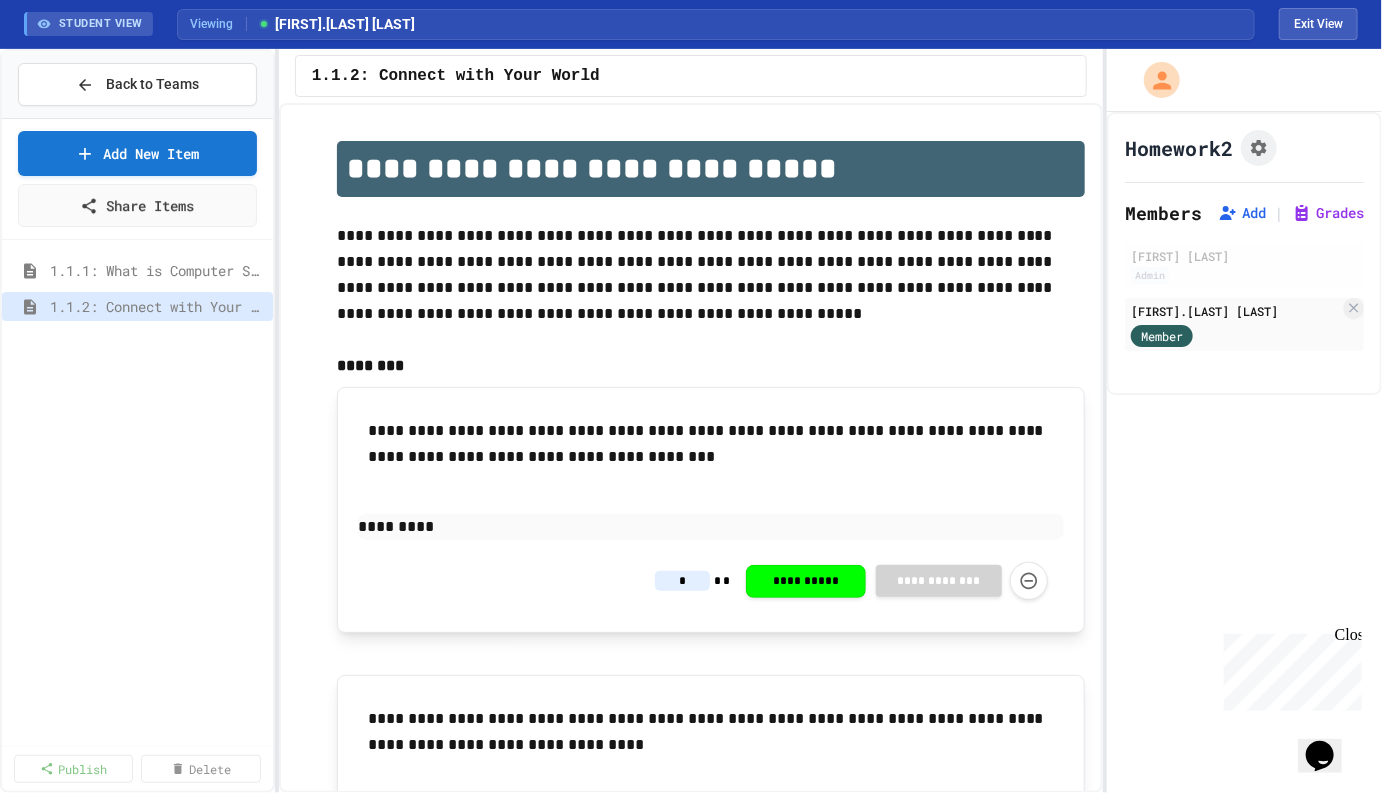 click on "1.1.1: What is Computer Science?" at bounding box center [137, 274] 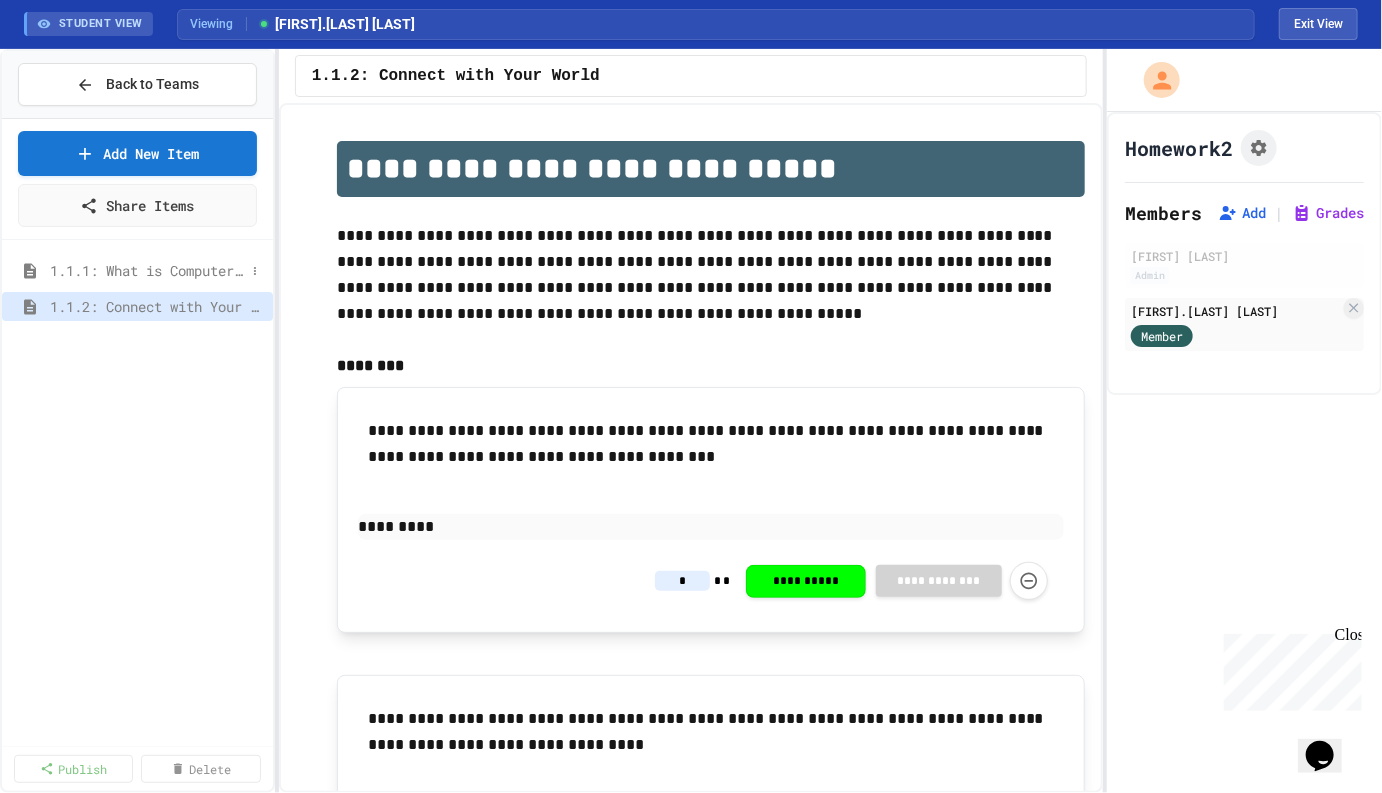 click on "1.1.1: What is Computer Science?" at bounding box center (147, 270) 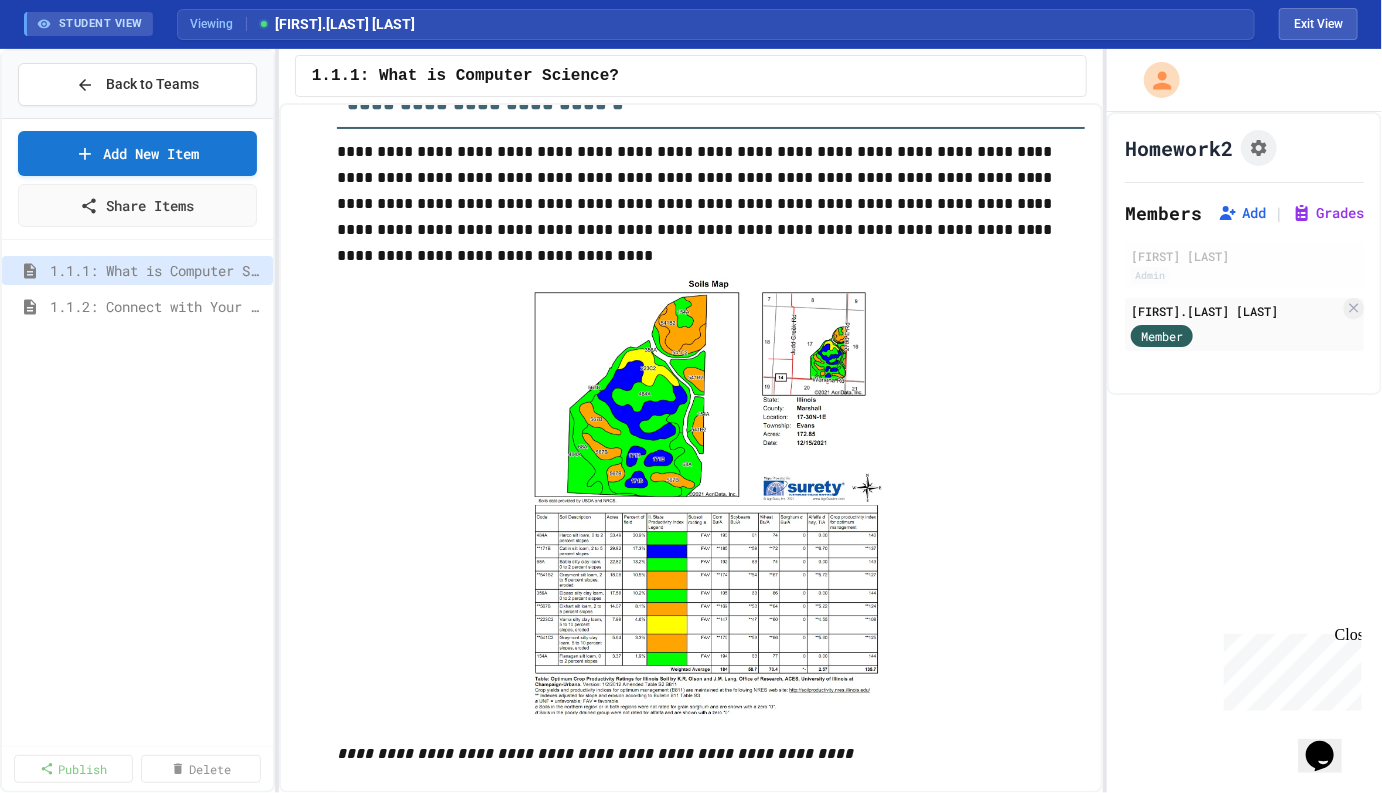 scroll, scrollTop: 4598, scrollLeft: 0, axis: vertical 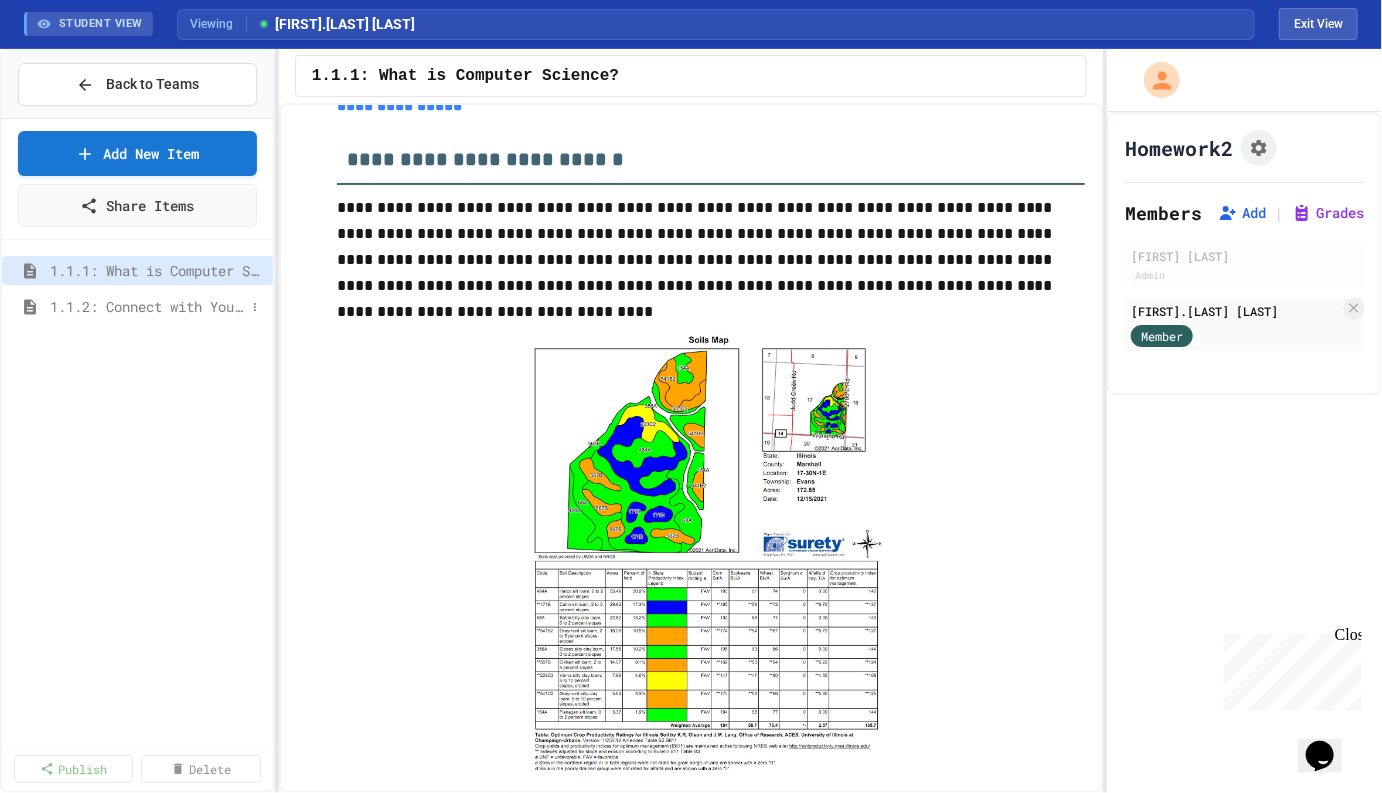 click on "1.1.2: Connect with Your World" at bounding box center (147, 306) 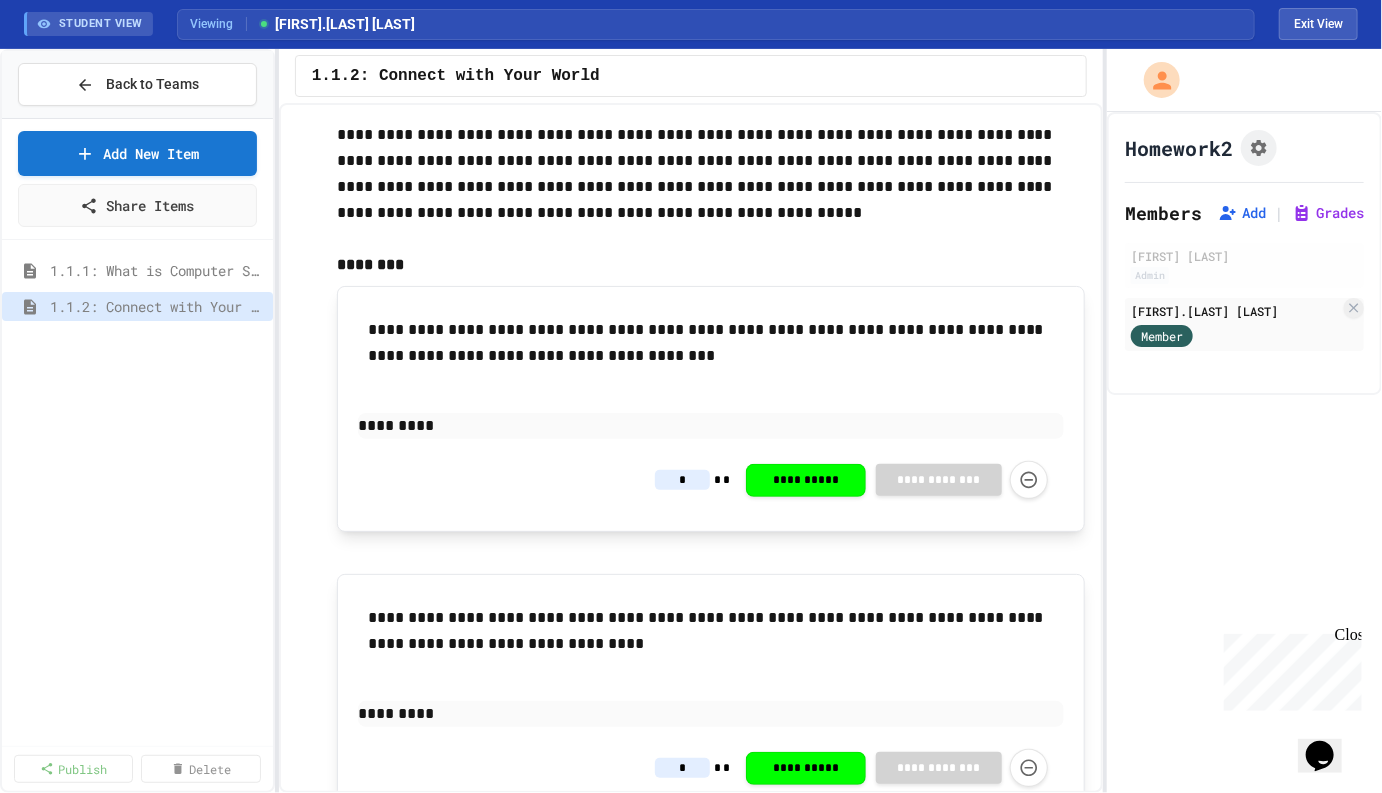 scroll, scrollTop: 486, scrollLeft: 0, axis: vertical 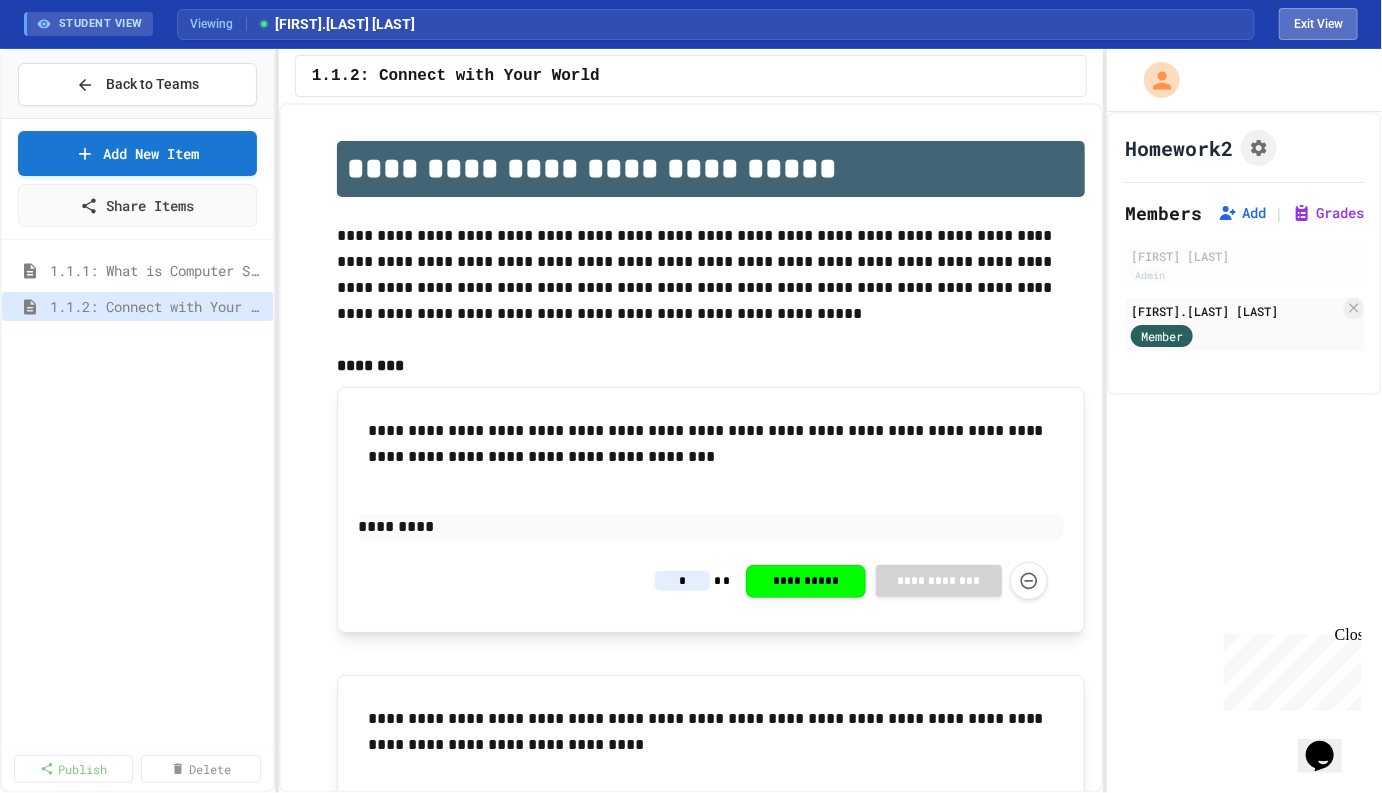 click on "Exit View" at bounding box center [1318, 24] 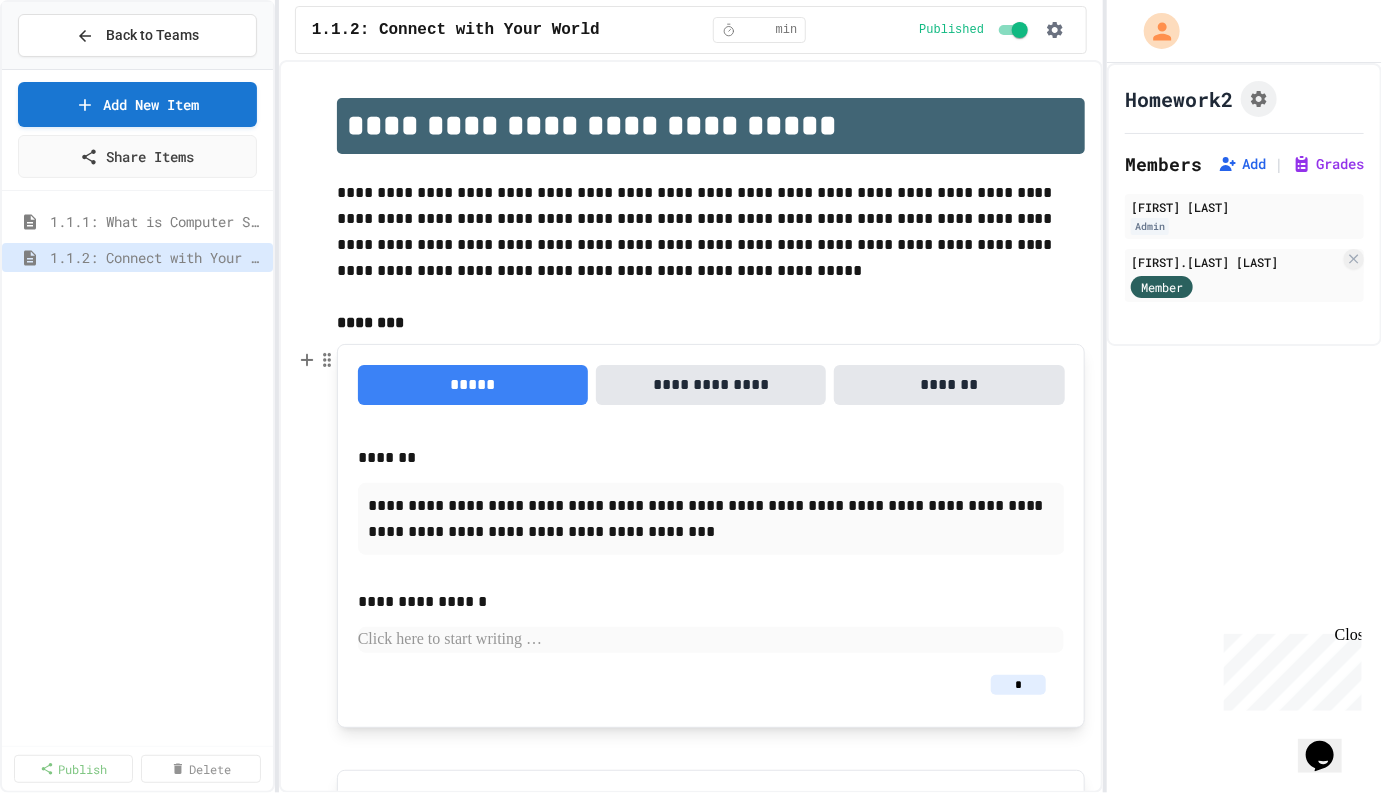 click on "**********" at bounding box center (711, 385) 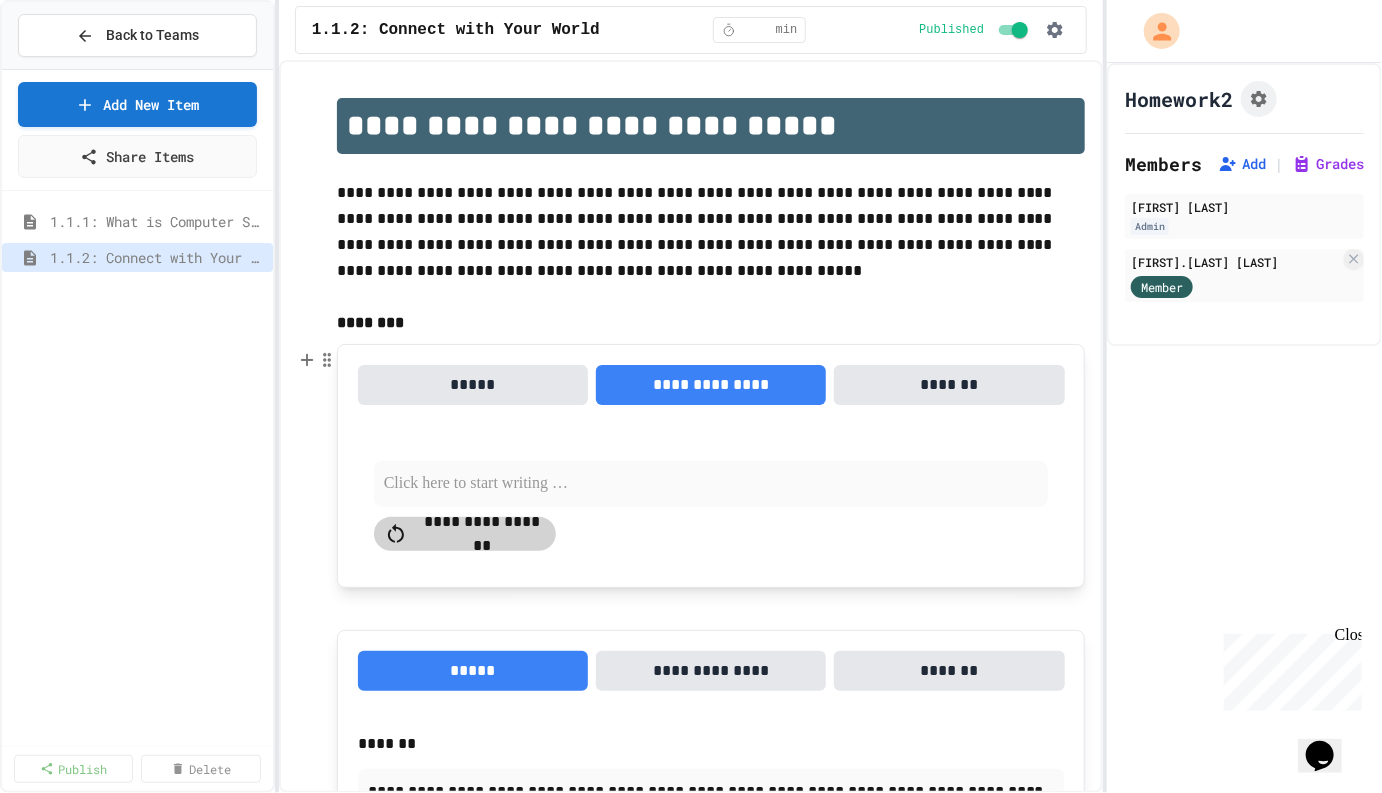 click on "*****" at bounding box center [473, 385] 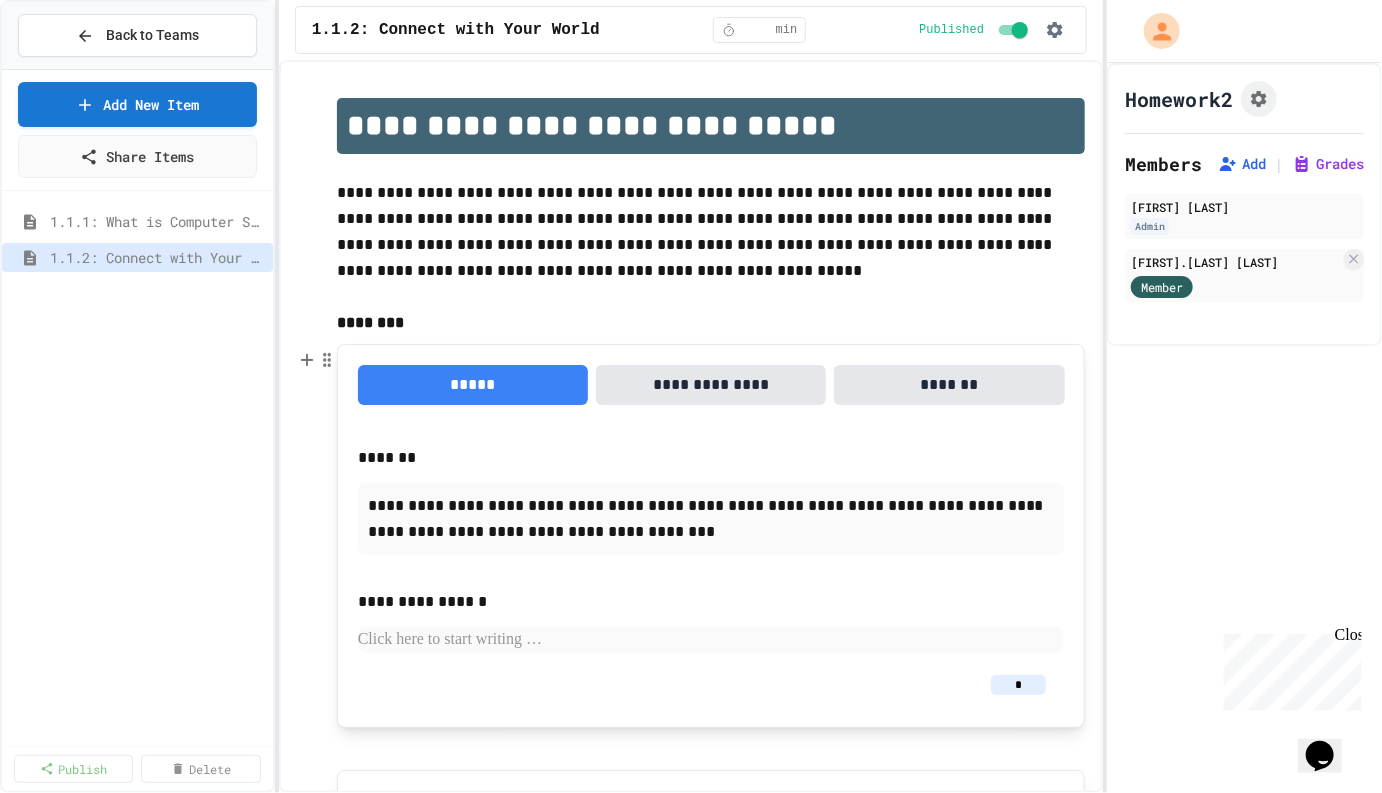 click on "*******" at bounding box center [949, 385] 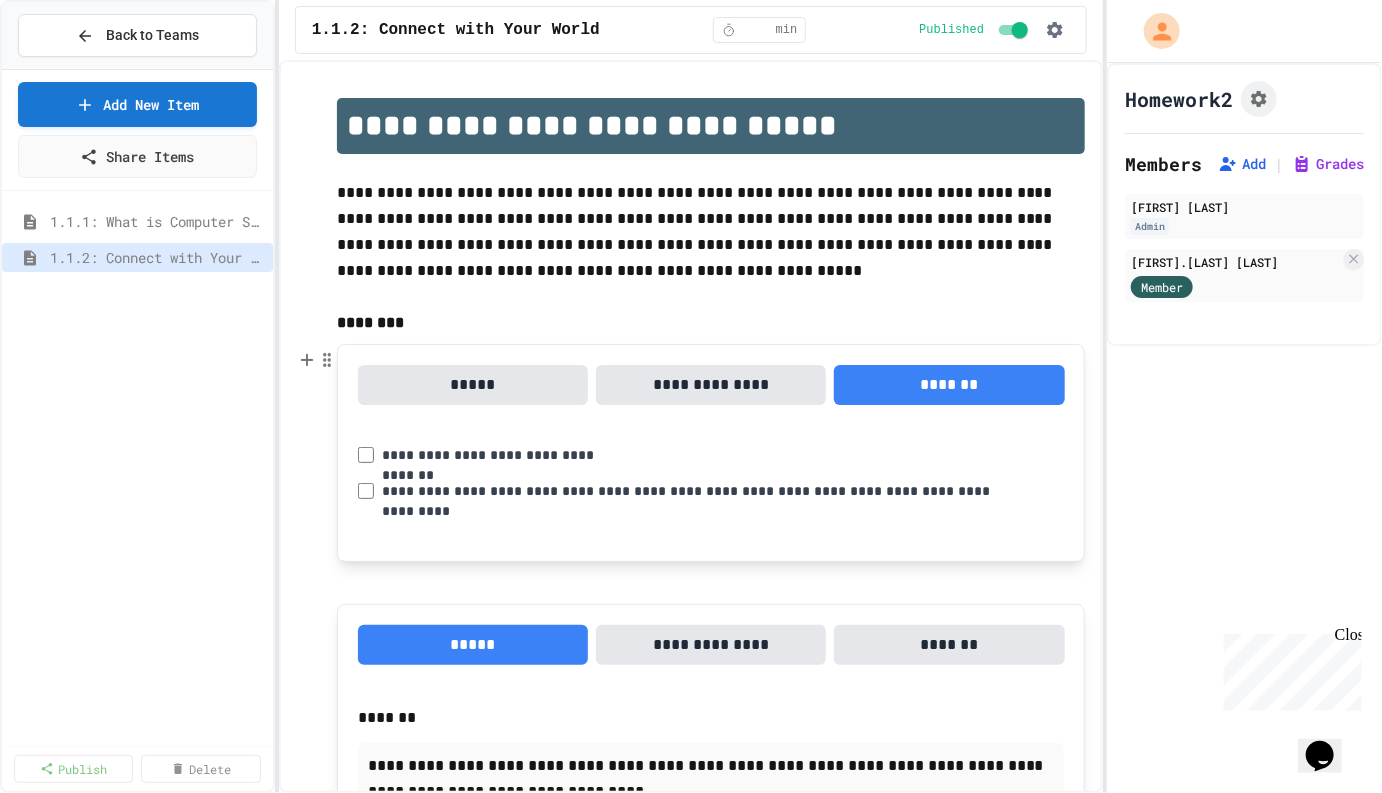 click on "**********" at bounding box center [696, 491] 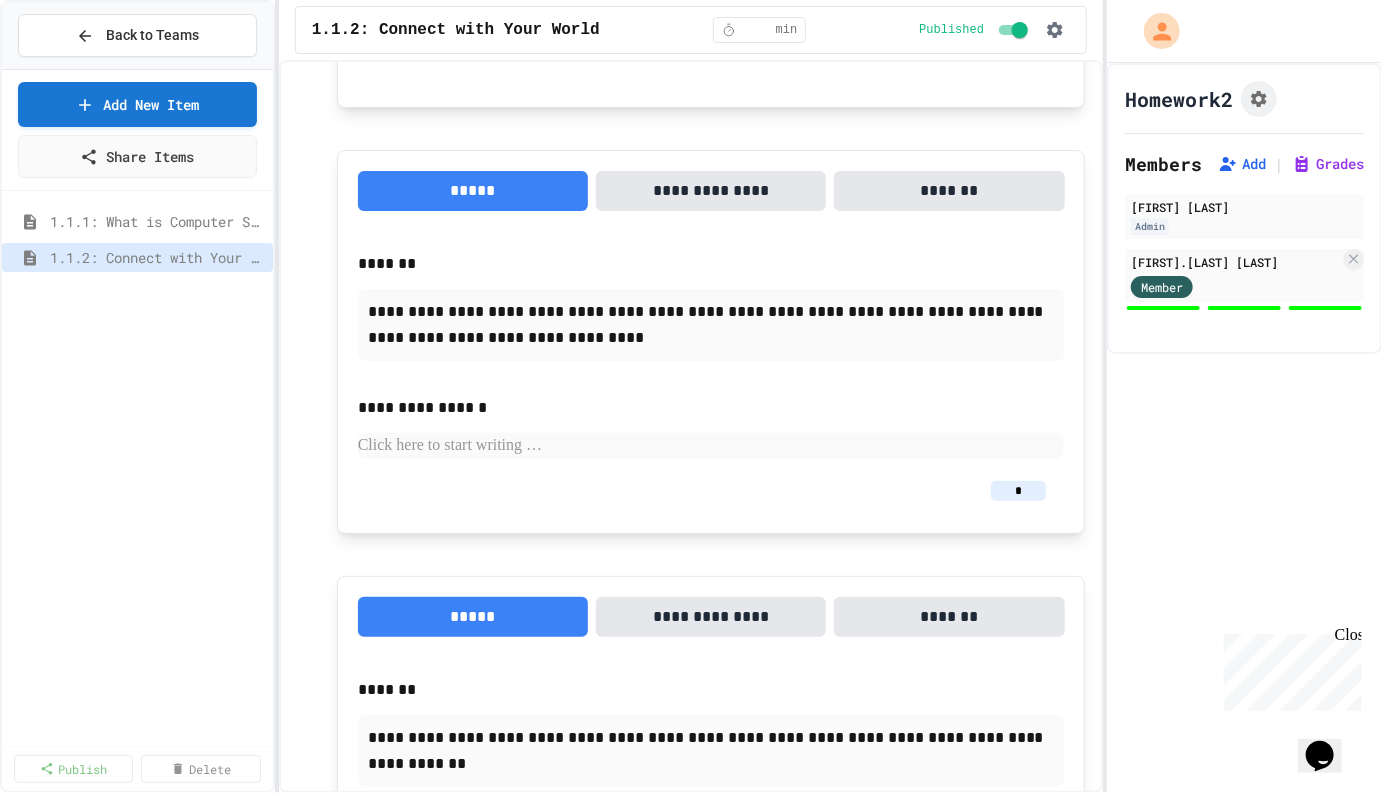 scroll, scrollTop: 511, scrollLeft: 0, axis: vertical 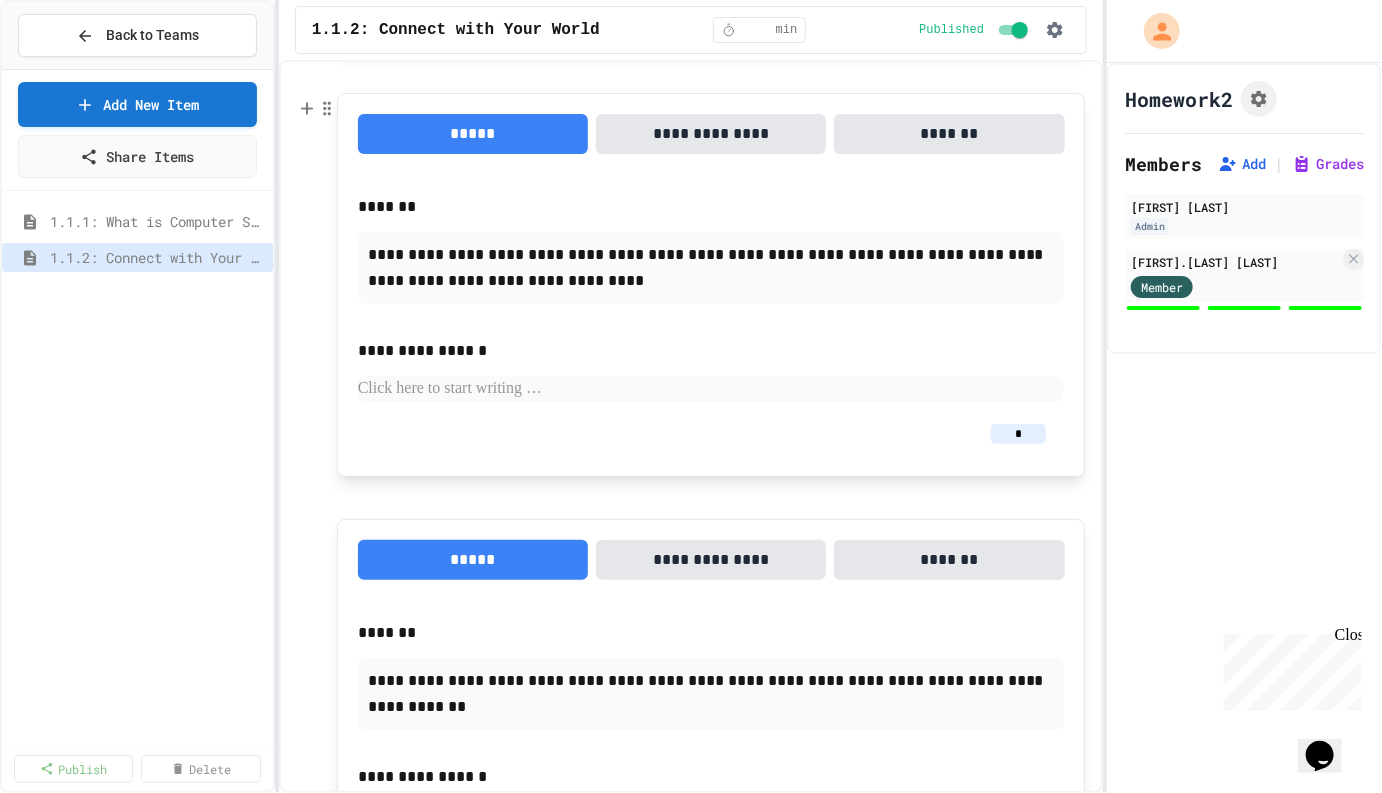 click at bounding box center (711, 389) 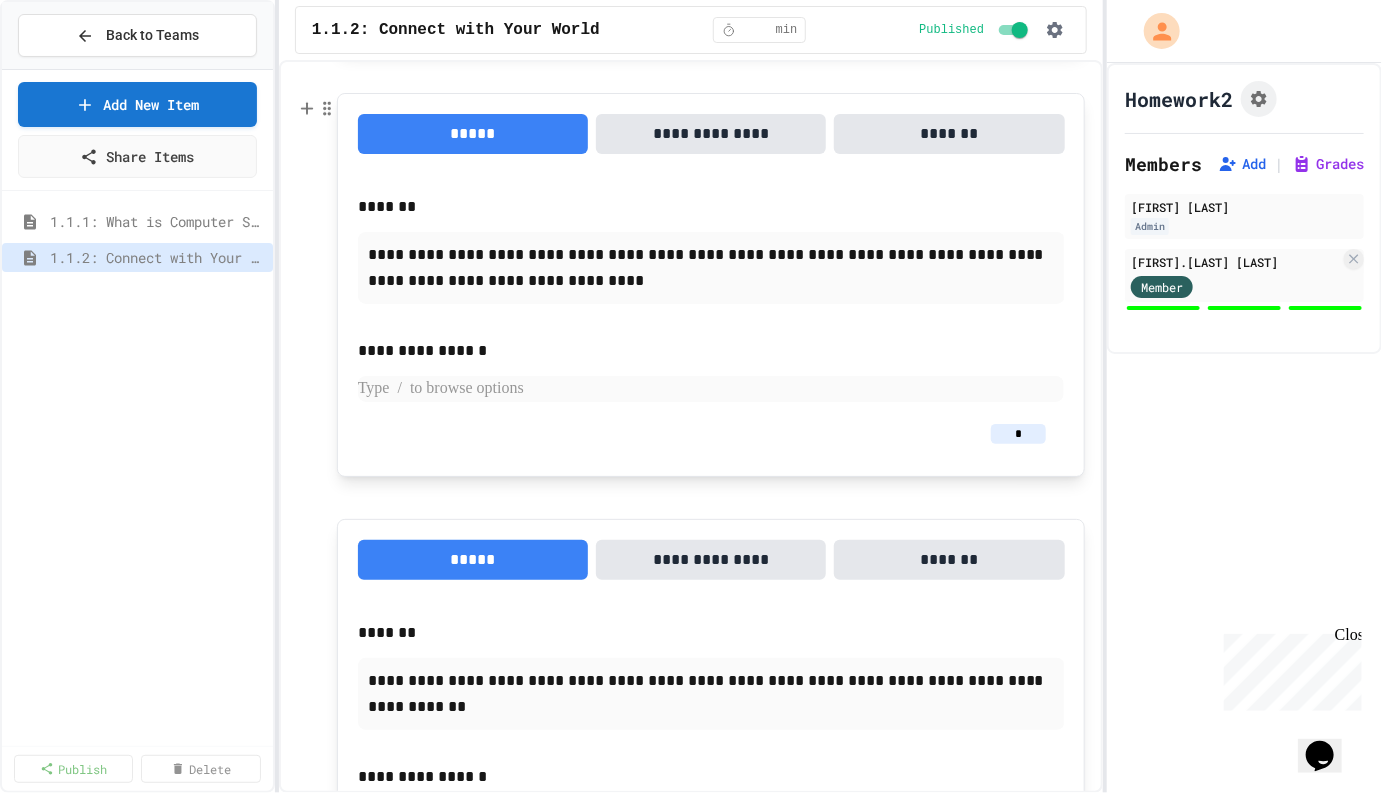click on "*******" at bounding box center (949, 134) 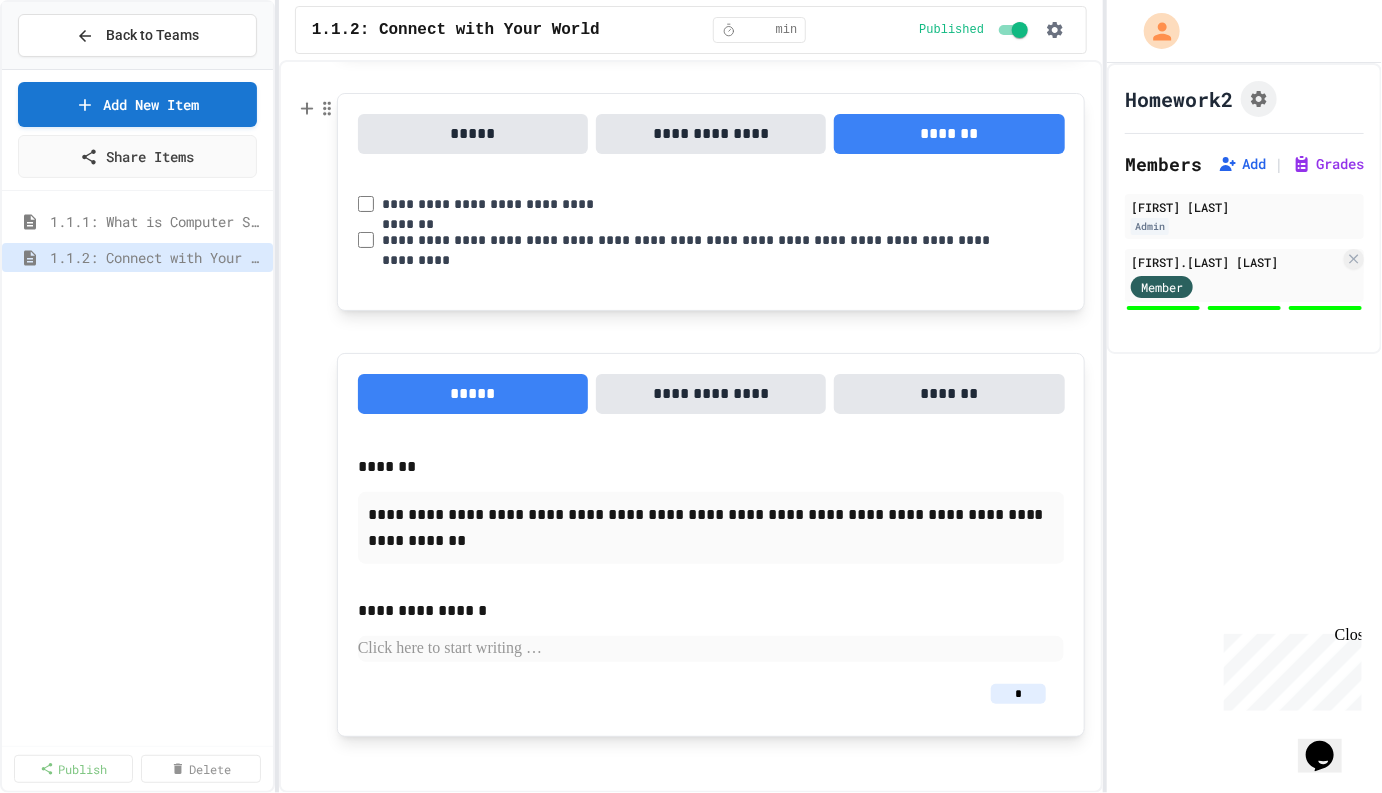 click on "**********" at bounding box center (503, 204) 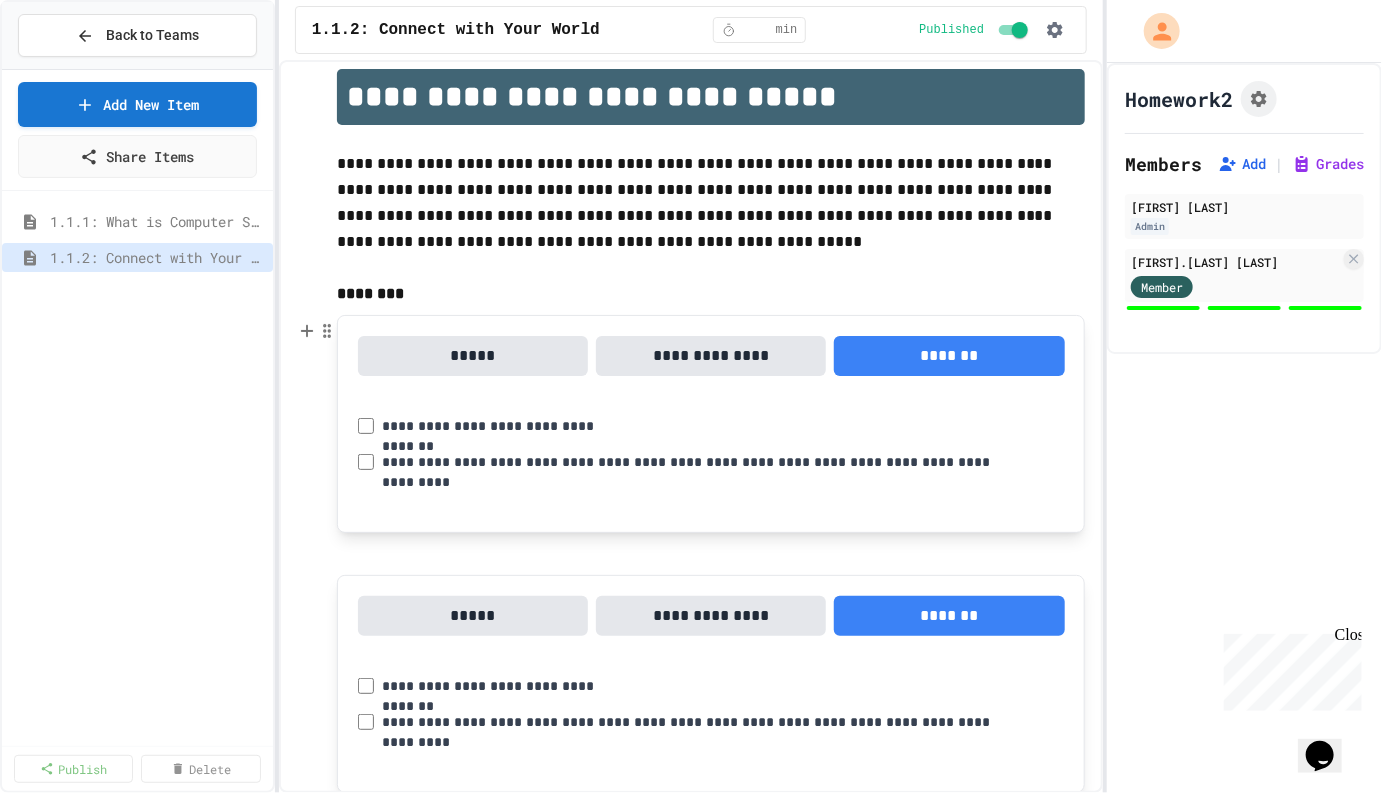 click on "**********" at bounding box center (503, 426) 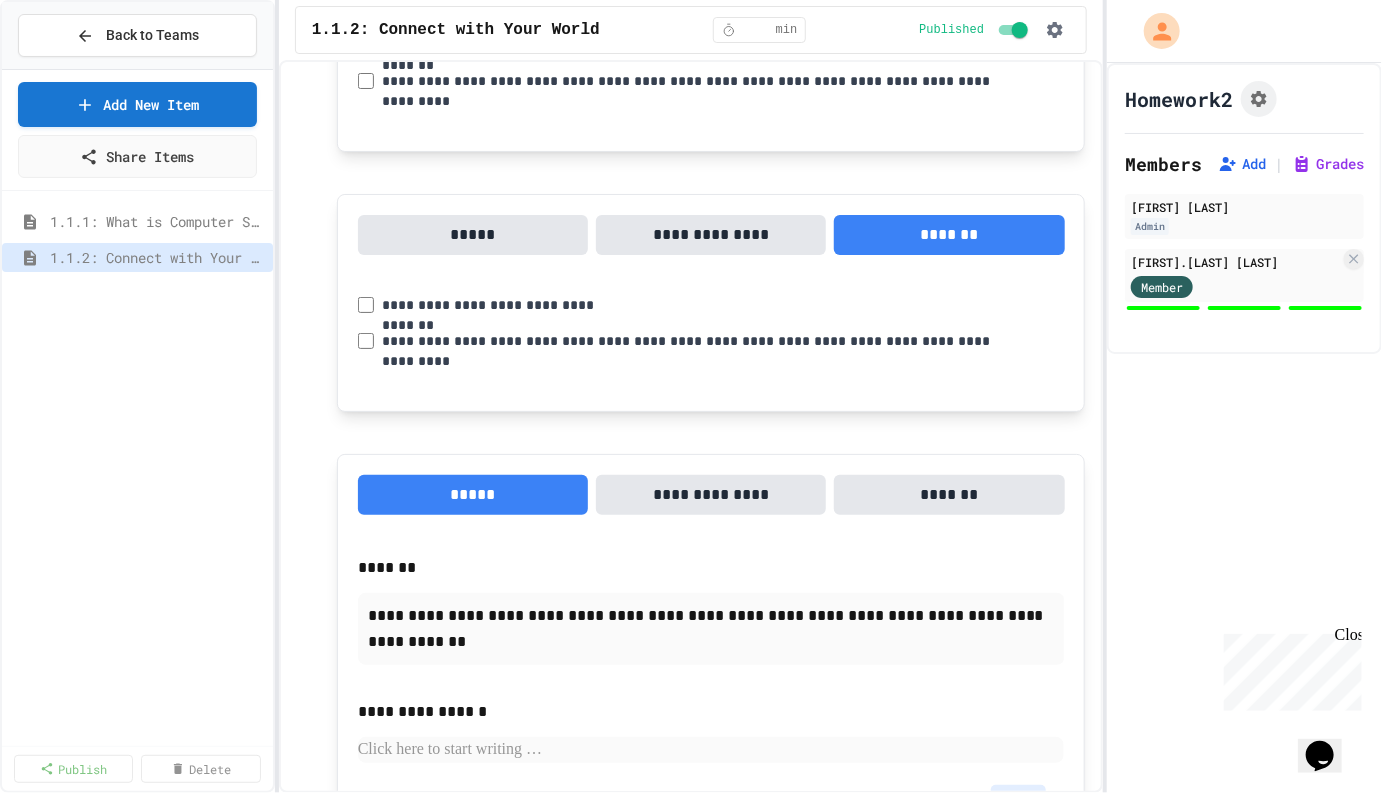 scroll, scrollTop: 526, scrollLeft: 0, axis: vertical 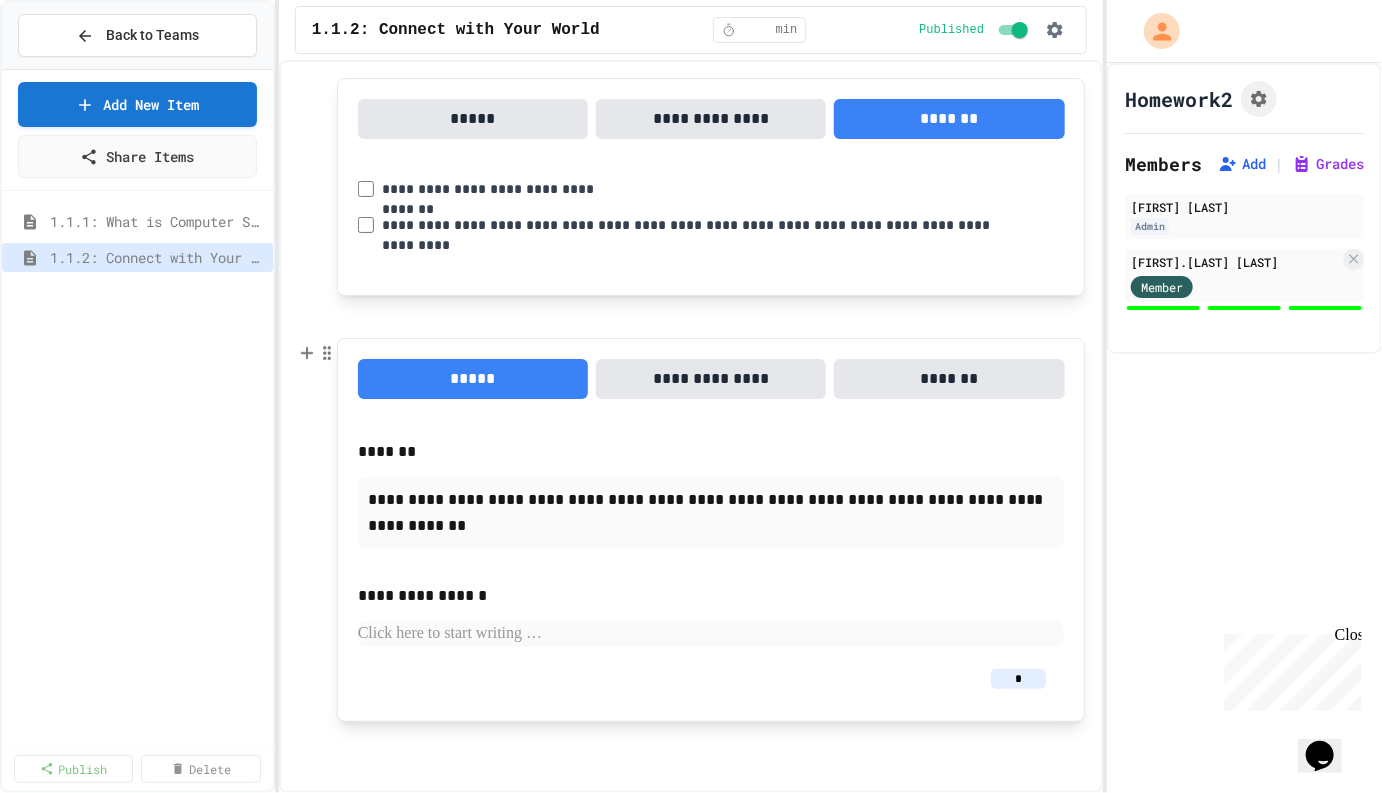 click on "*******" at bounding box center [949, 379] 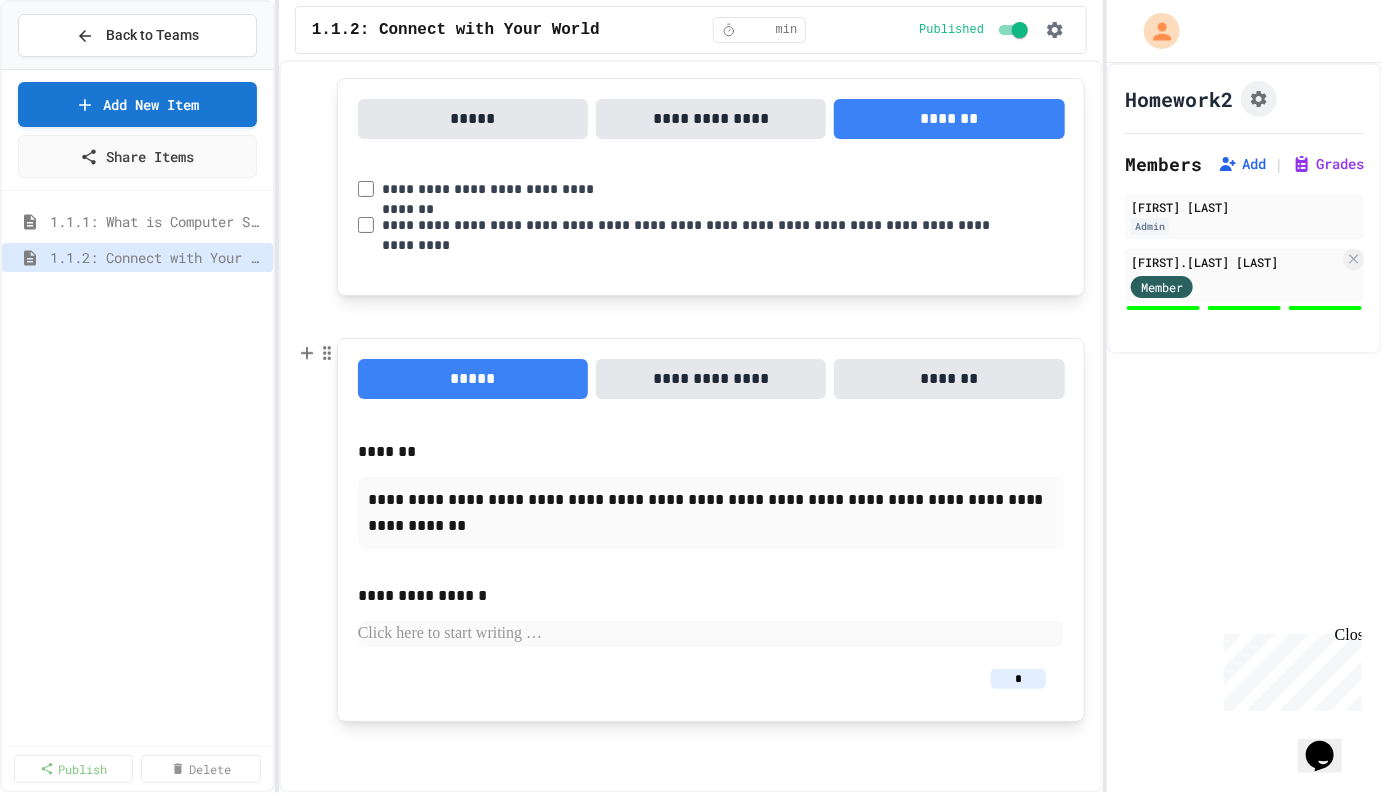scroll, scrollTop: 360, scrollLeft: 0, axis: vertical 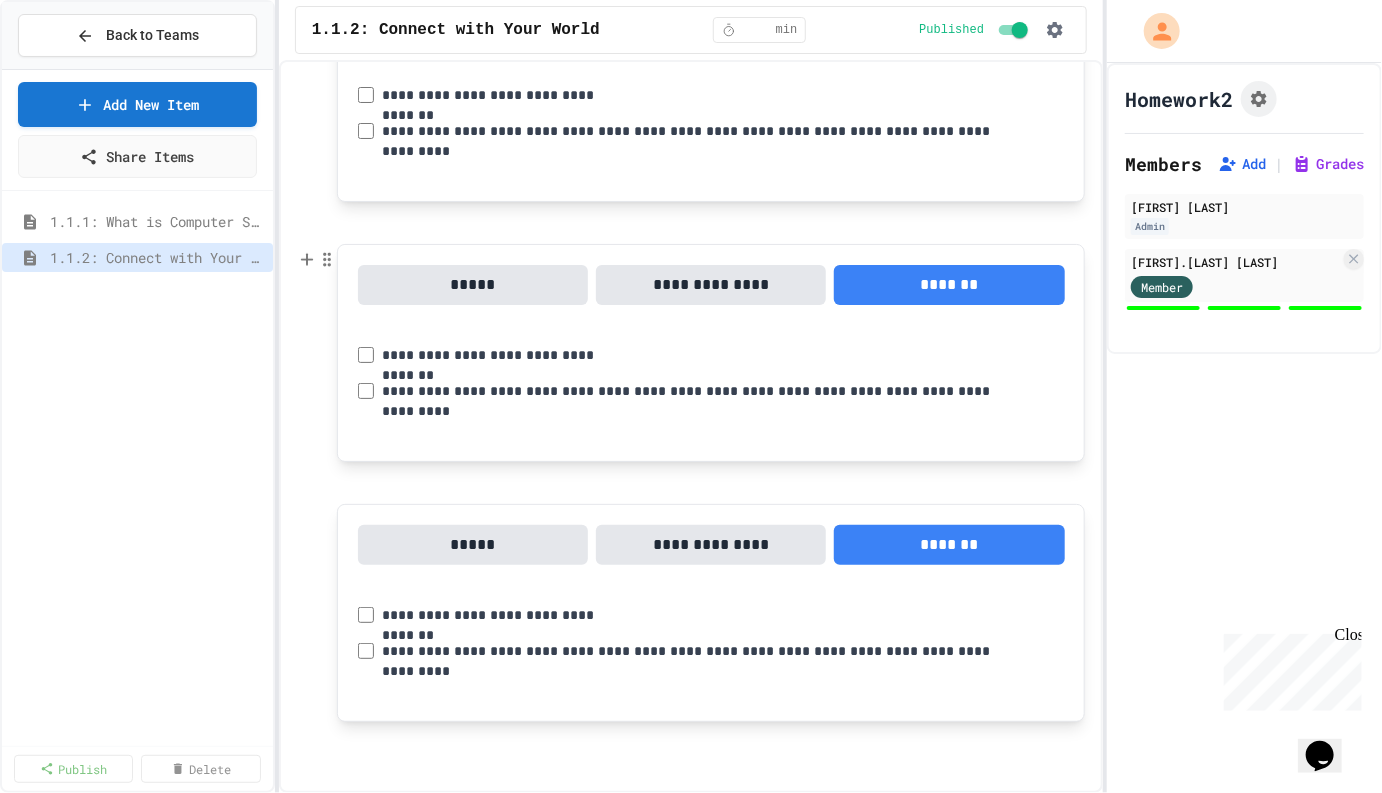 click on "**********" at bounding box center [503, 355] 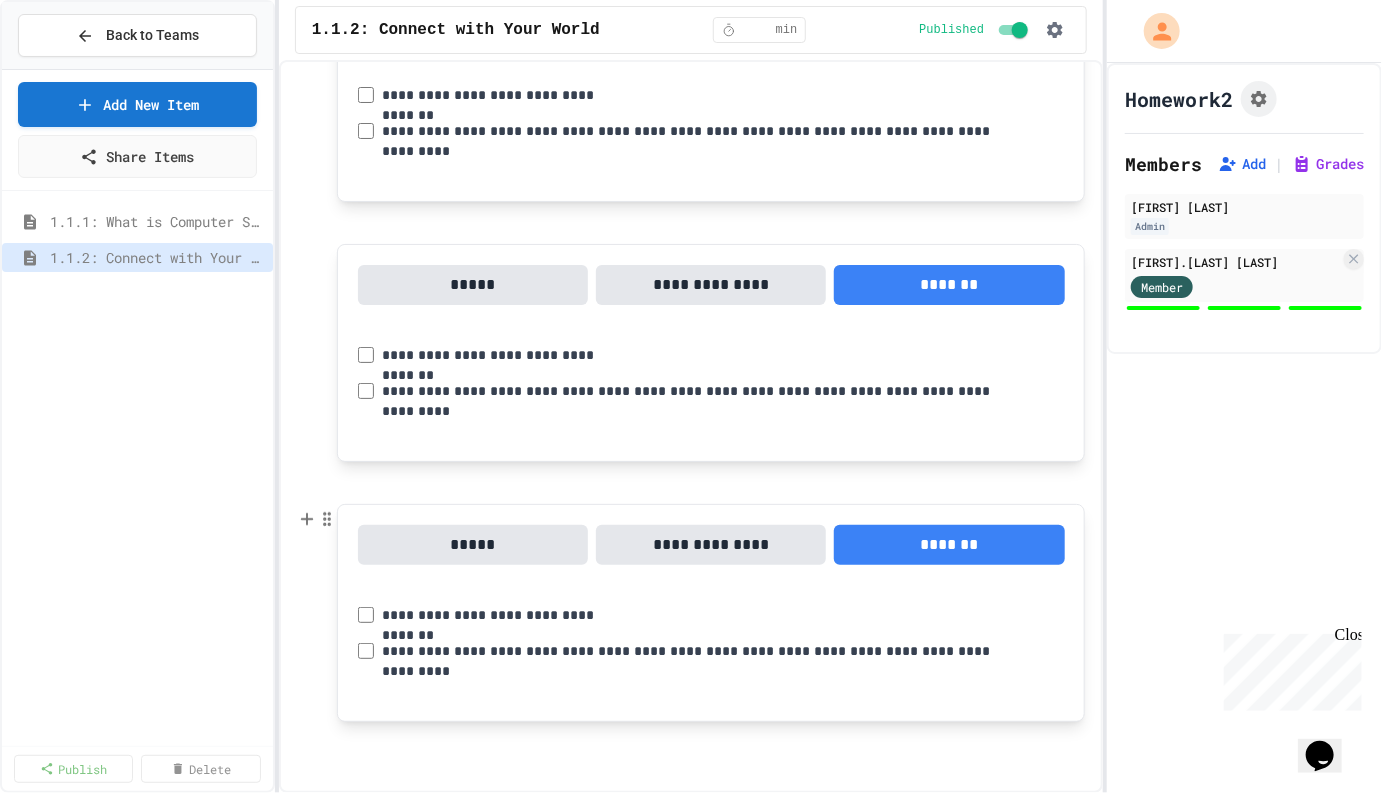 click on "*******" at bounding box center (949, 545) 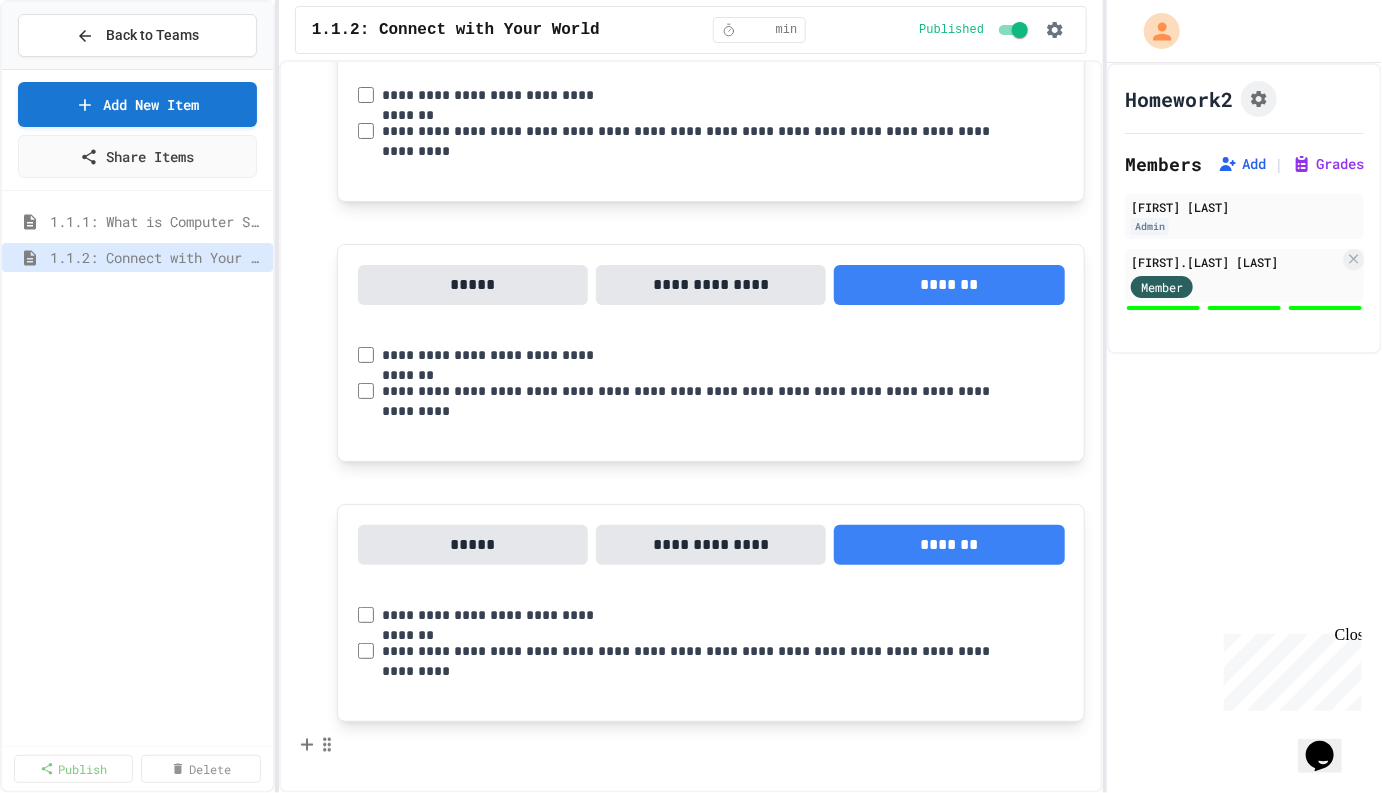 click at bounding box center (711, 743) 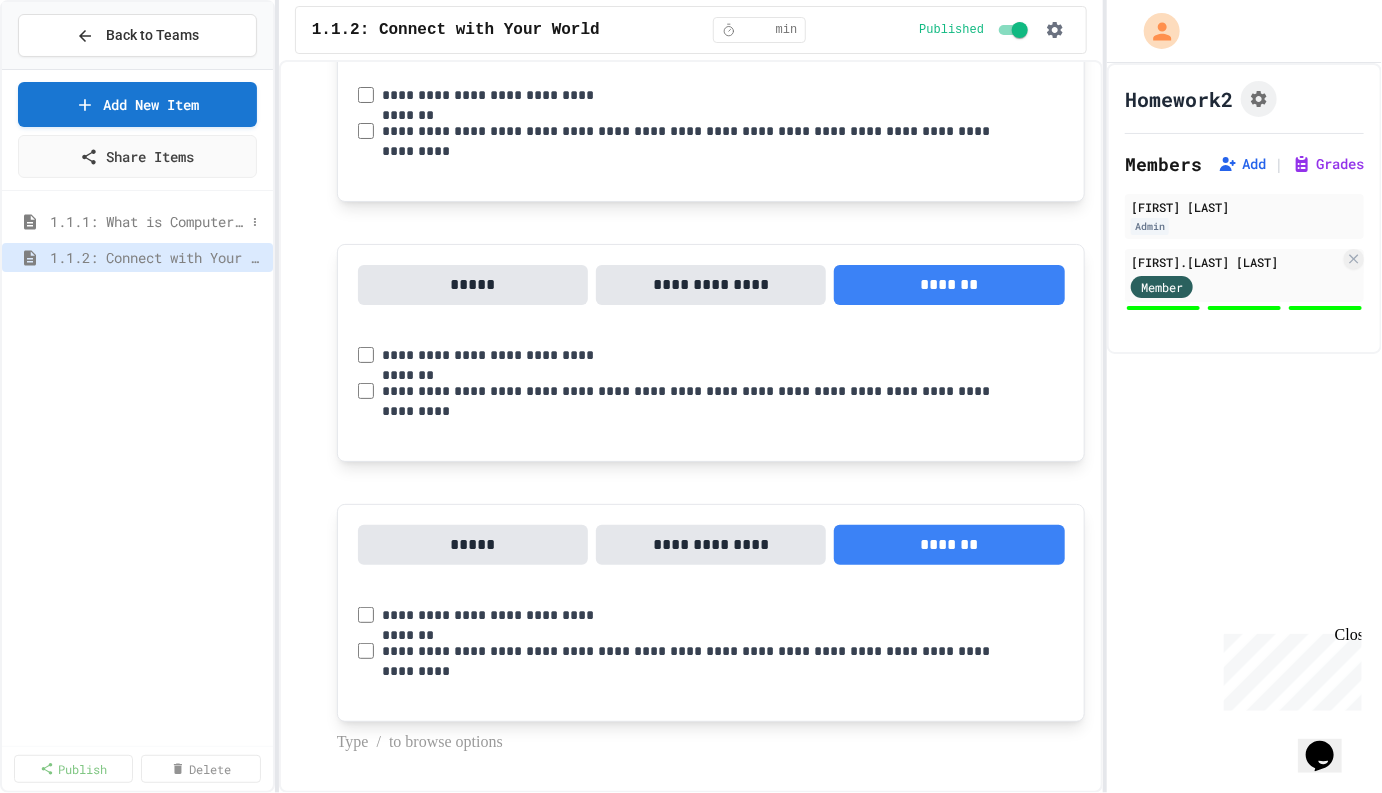 click on "1.1.1: What is Computer Science?" at bounding box center [147, 221] 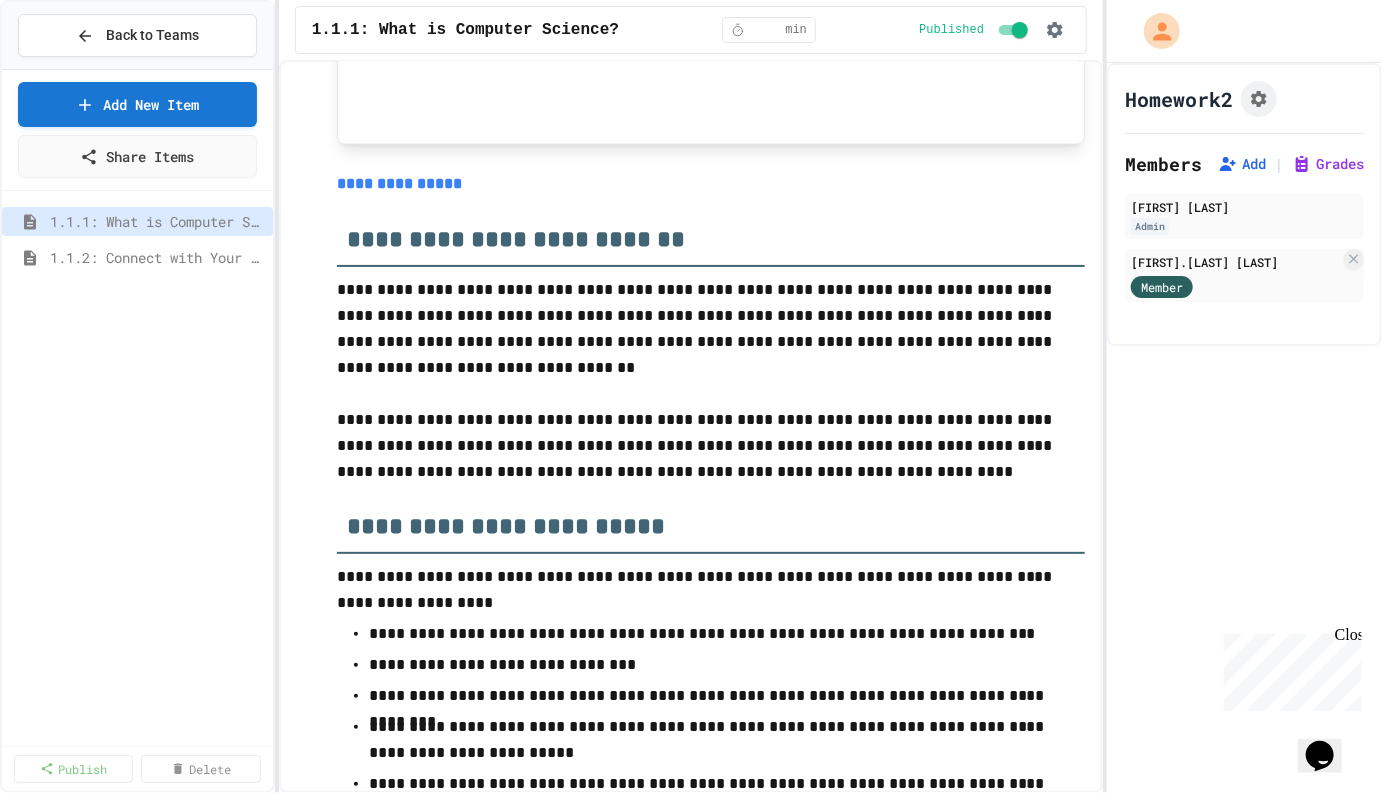 scroll, scrollTop: 8530, scrollLeft: 0, axis: vertical 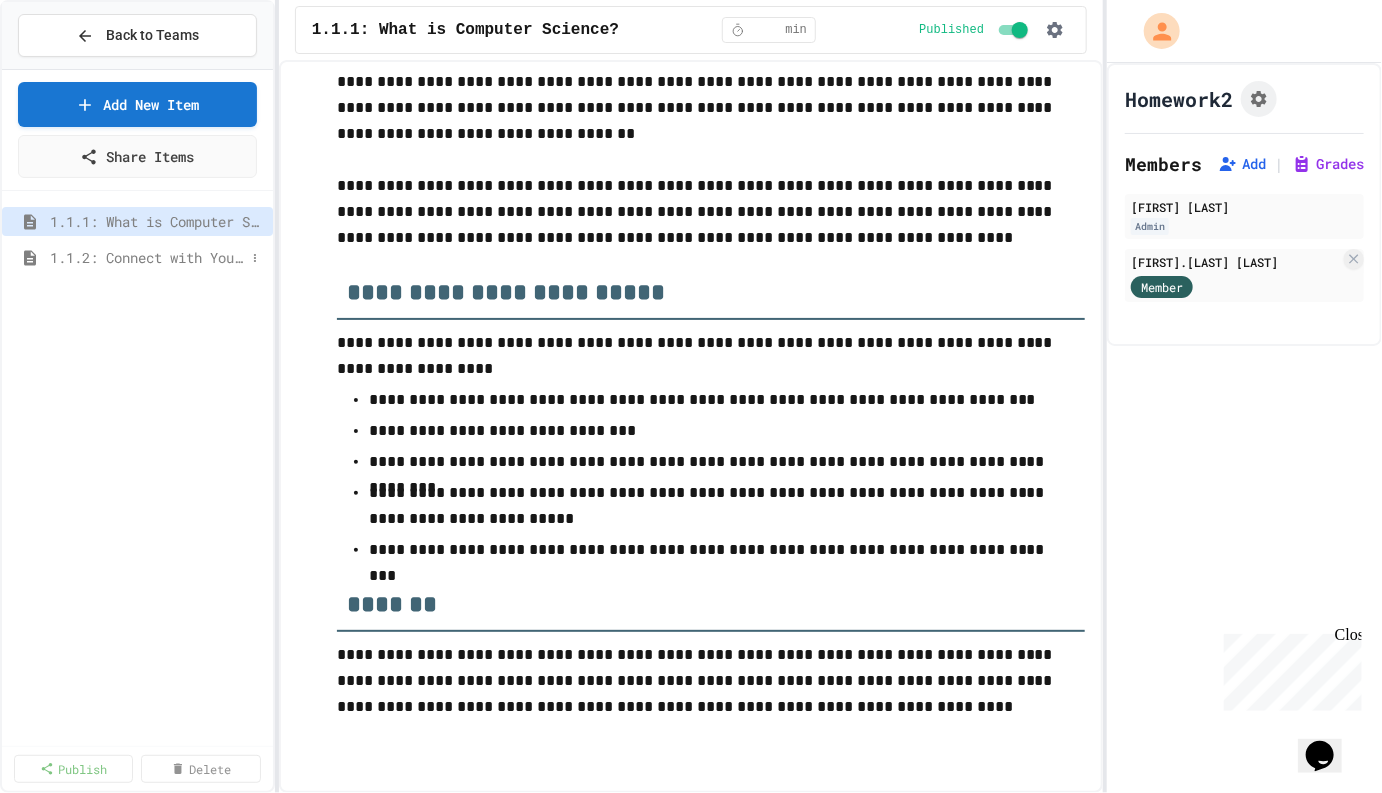 click on "1.1.2: Connect with Your World" at bounding box center [147, 257] 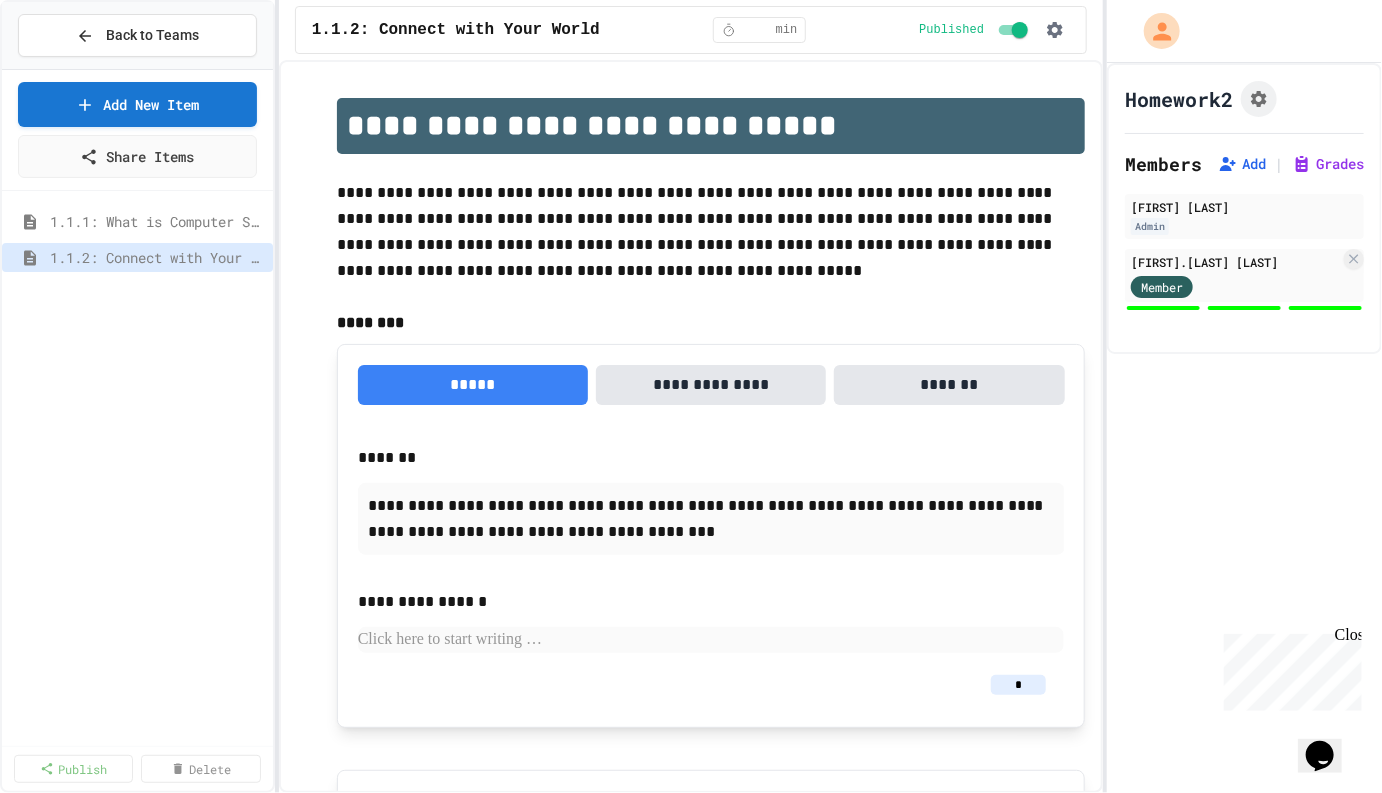 scroll, scrollTop: 858, scrollLeft: 0, axis: vertical 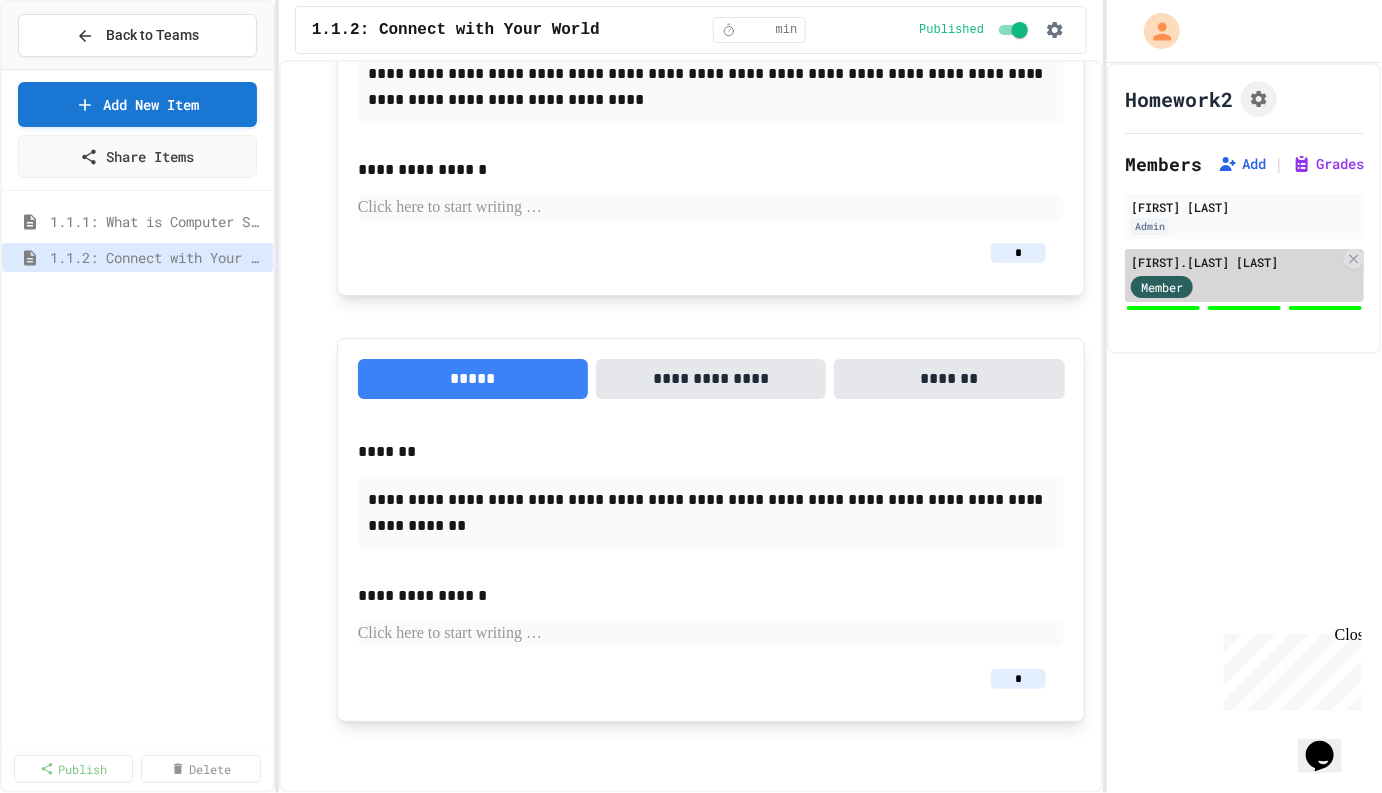 click on "Member" at bounding box center (1235, 285) 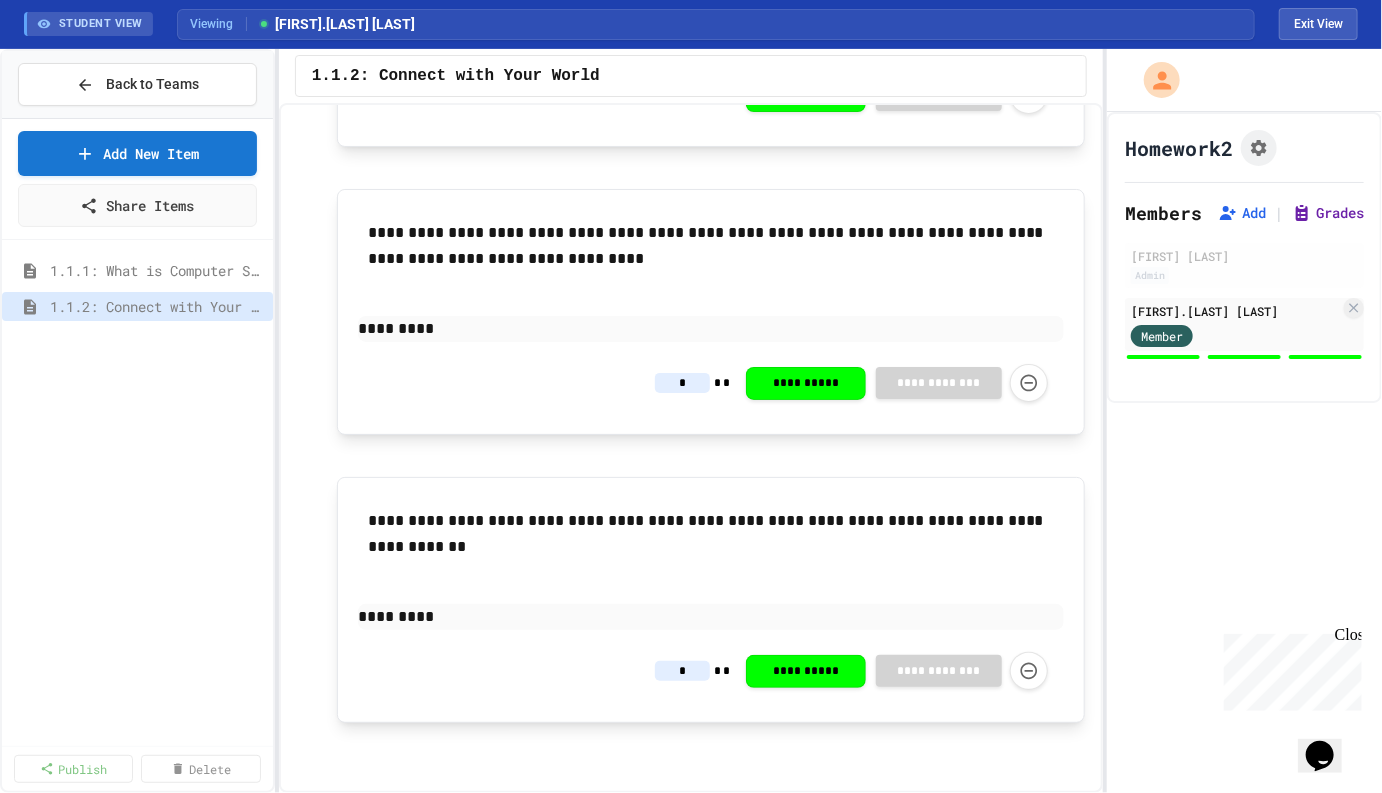 click on "Grades" at bounding box center (1328, 213) 